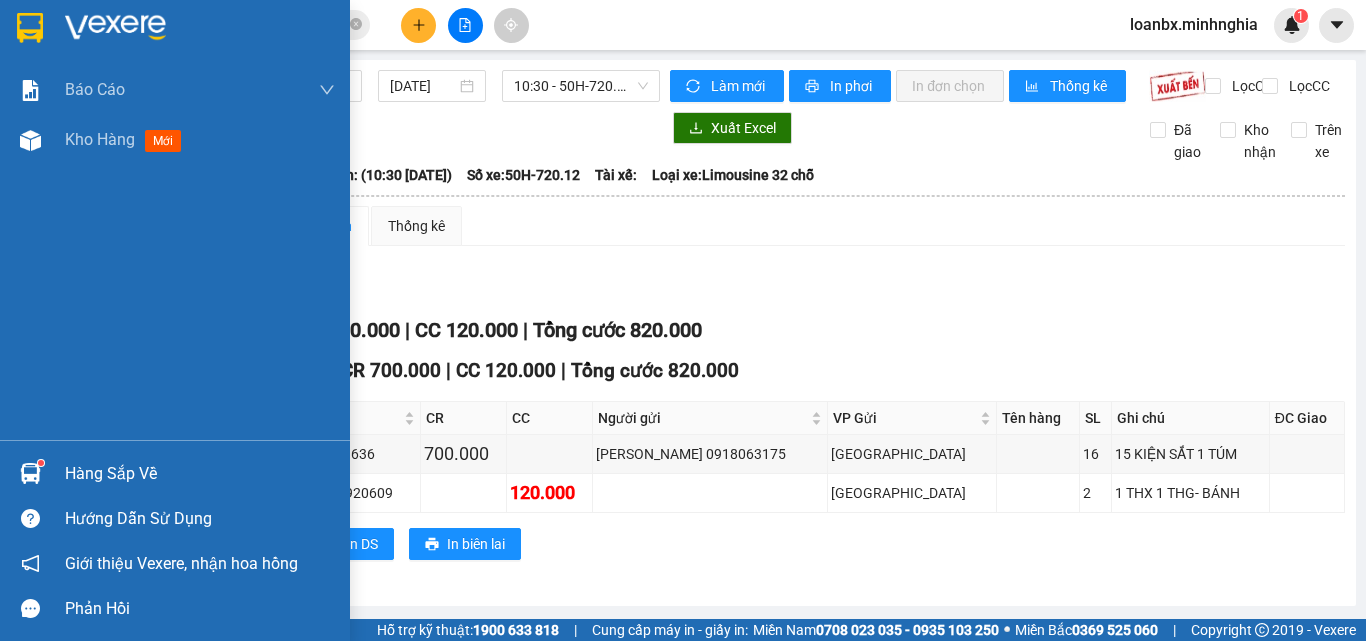 scroll, scrollTop: 0, scrollLeft: 0, axis: both 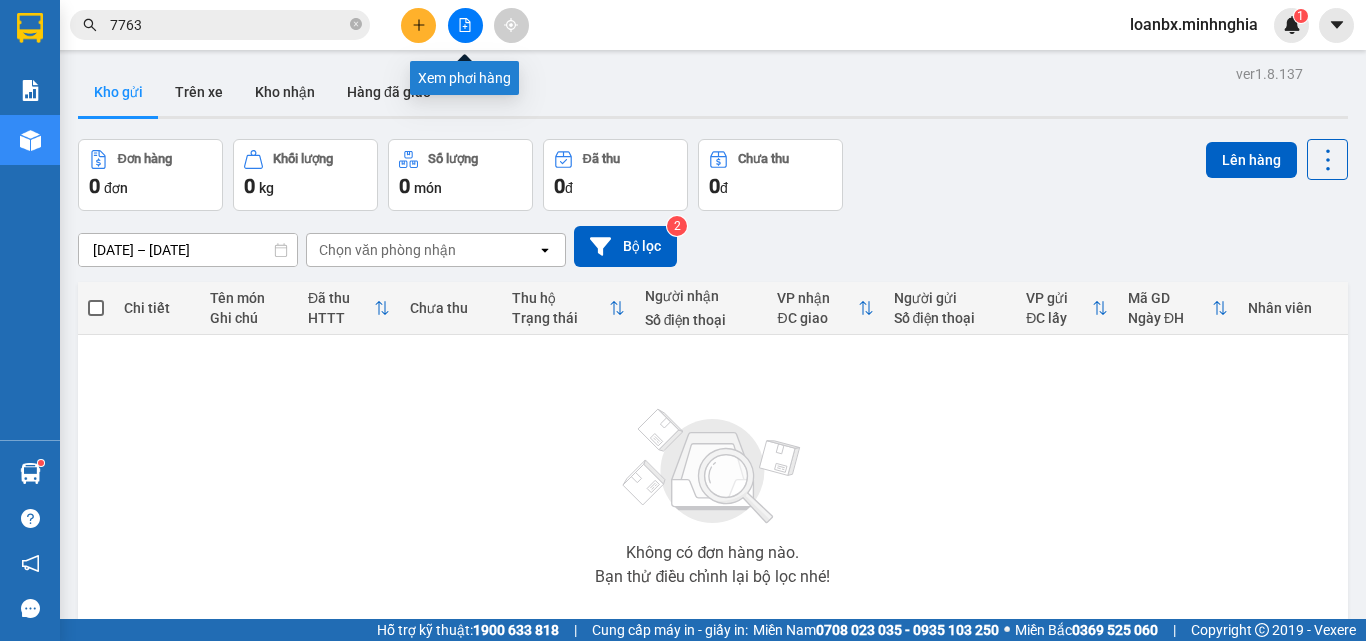 click at bounding box center [465, 25] 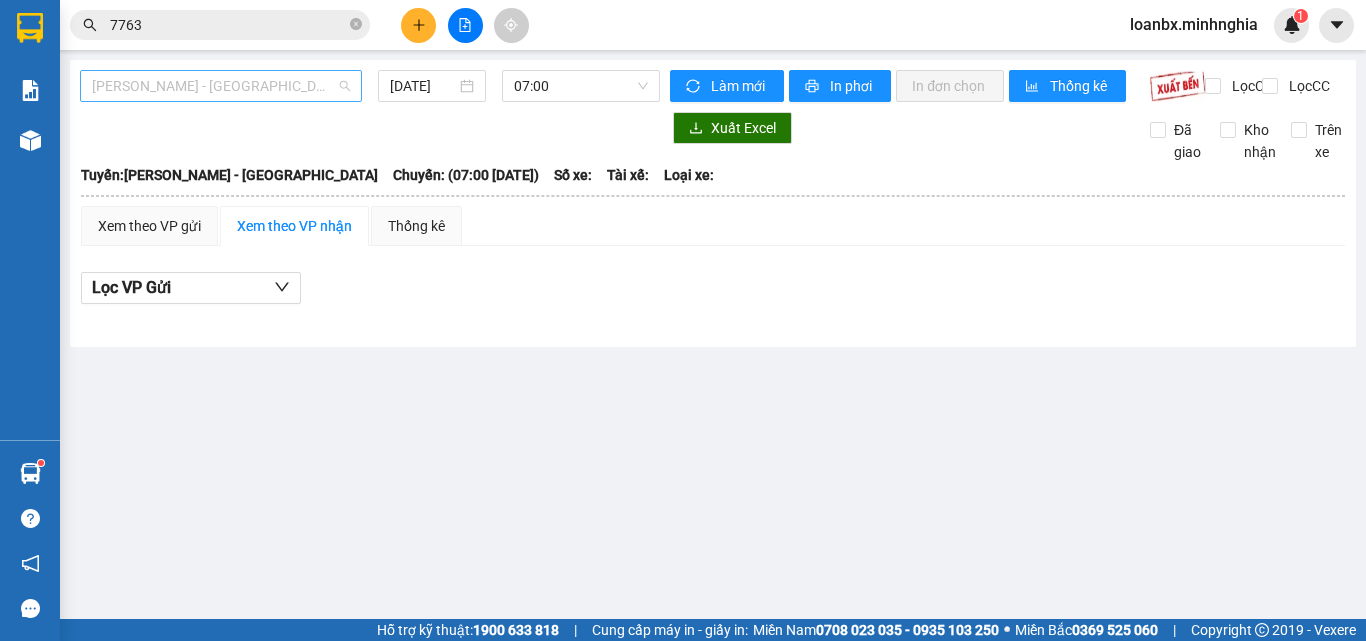 click on "[PERSON_NAME] - [GEOGRAPHIC_DATA]" at bounding box center [221, 86] 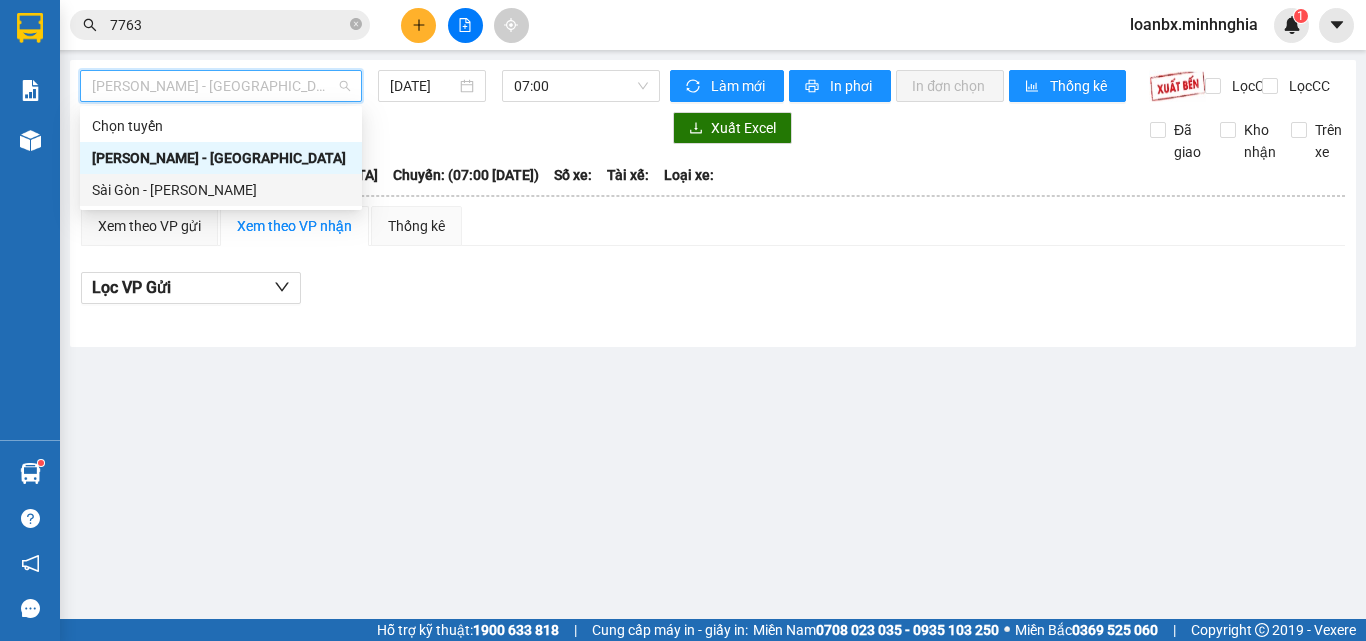 click on "Sài Gòn - [PERSON_NAME]" at bounding box center (221, 190) 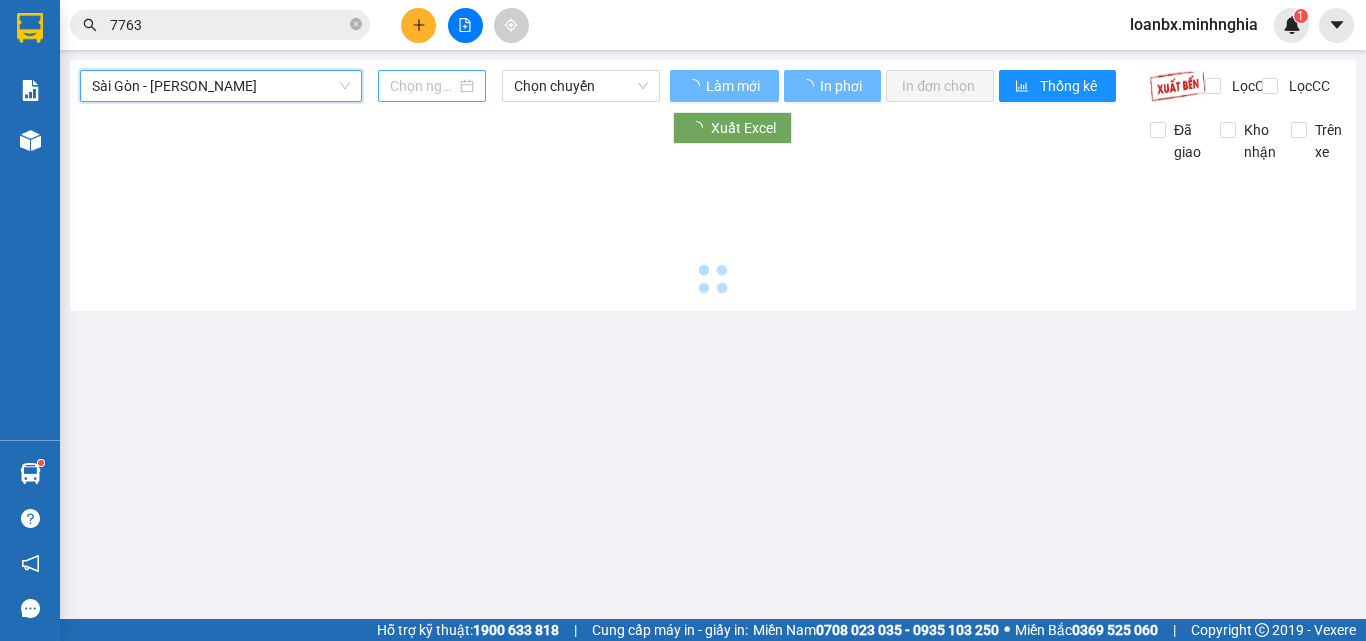 type on "[DATE]" 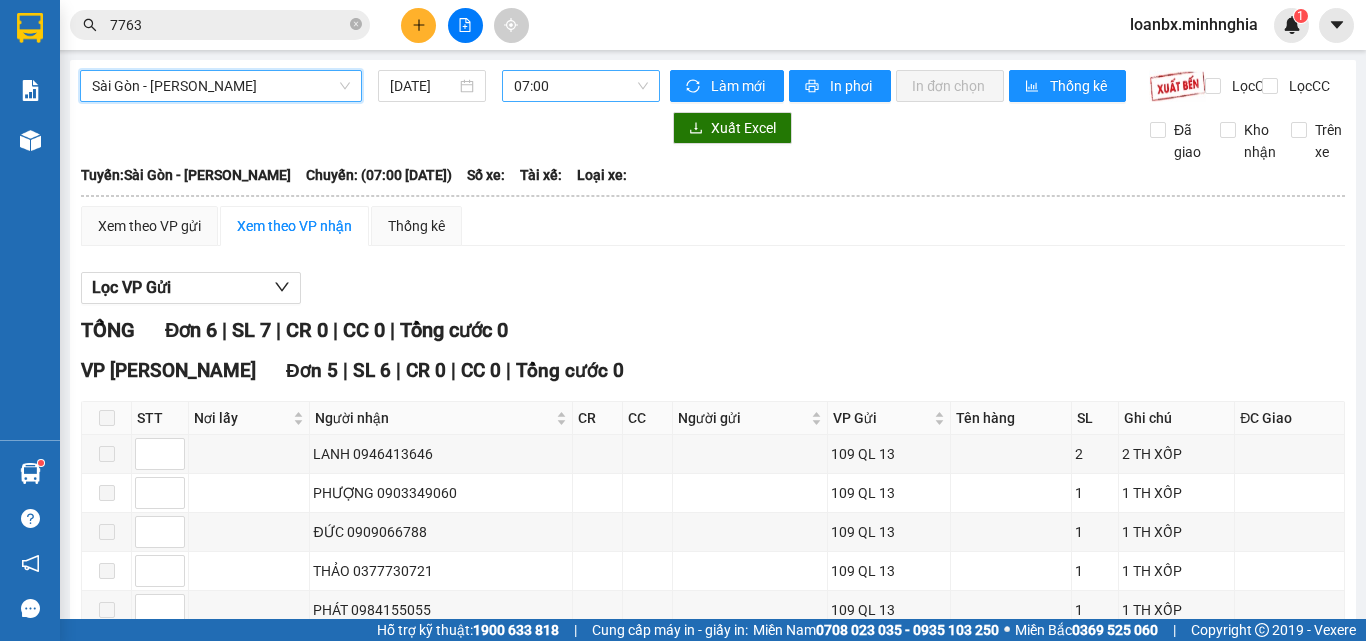 click on "07:00" at bounding box center [581, 86] 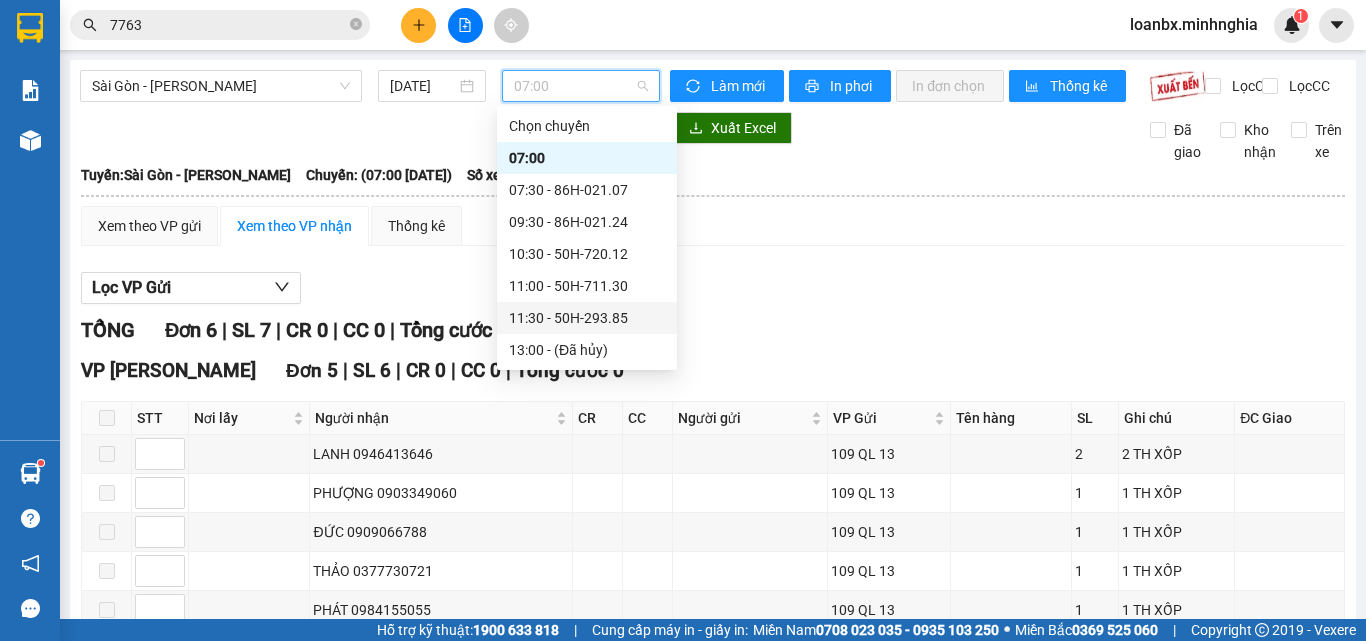 click on "11:30     - 50H-293.85" at bounding box center (587, 318) 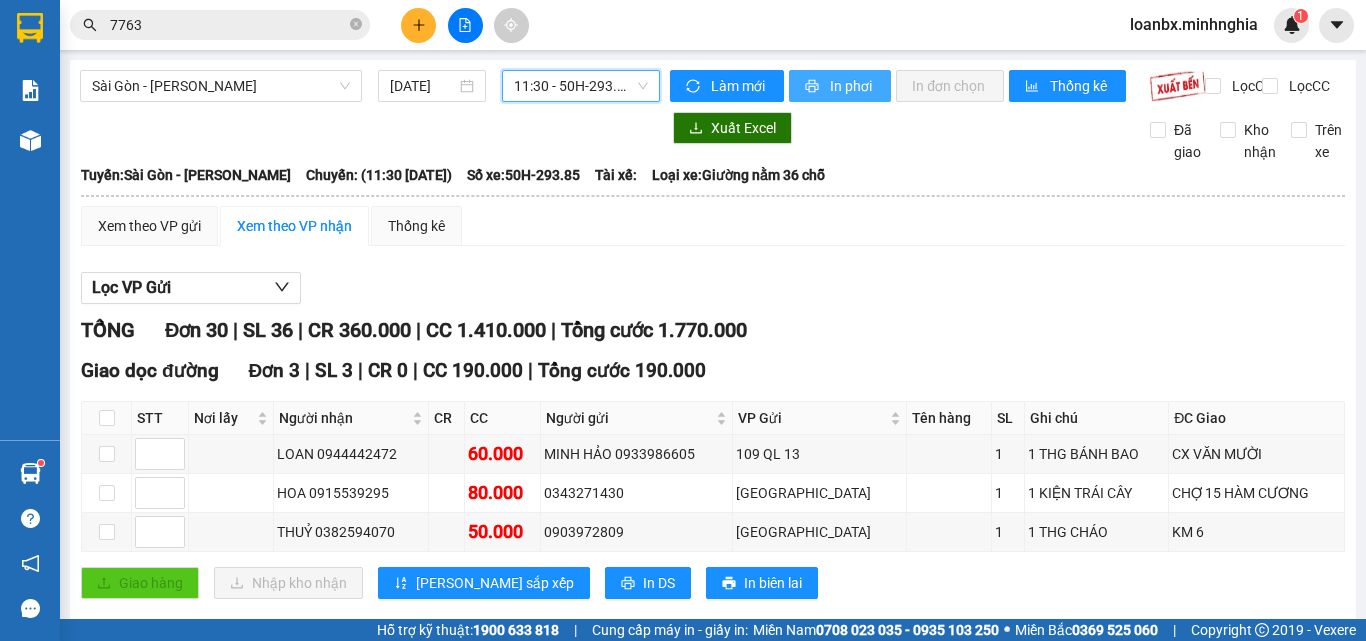 click on "In phơi" at bounding box center [852, 86] 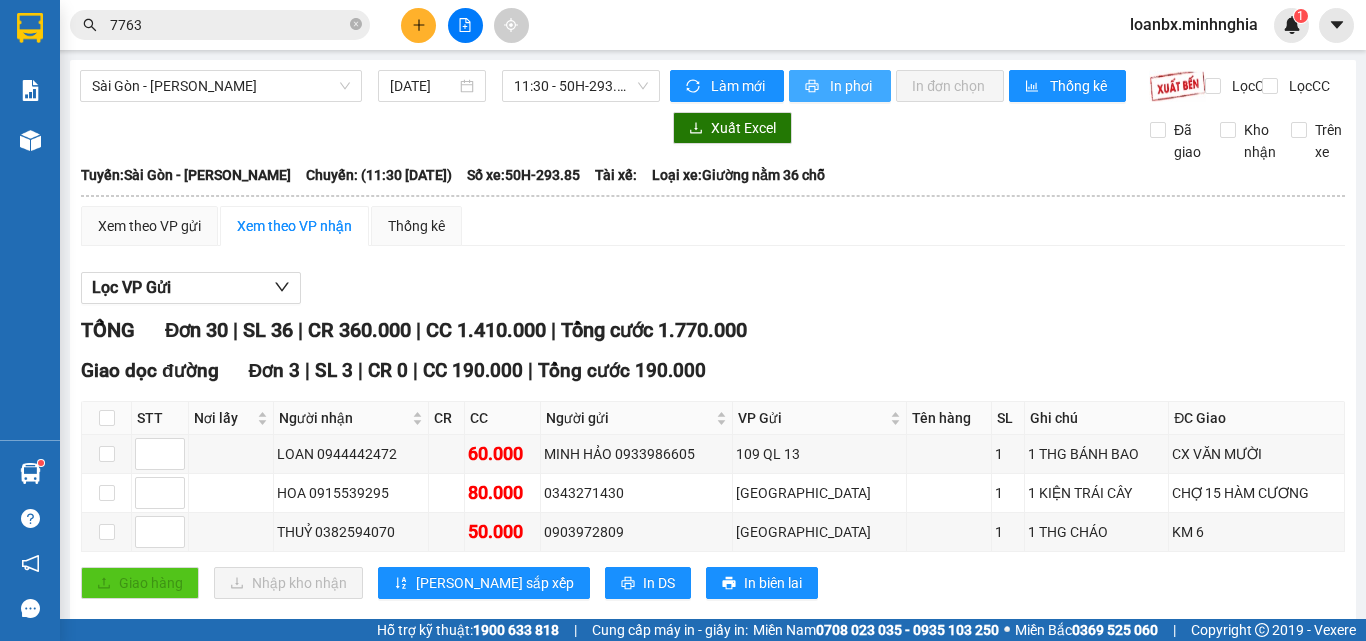 scroll, scrollTop: 0, scrollLeft: 0, axis: both 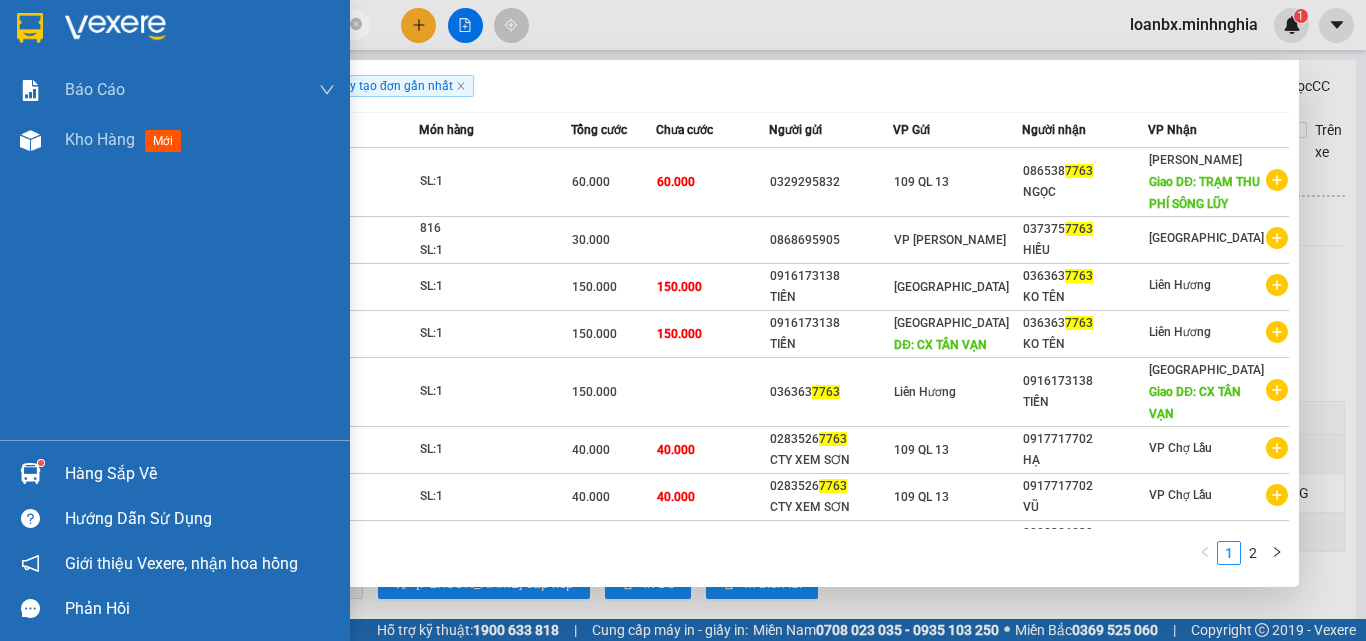 drag, startPoint x: 152, startPoint y: 30, endPoint x: 31, endPoint y: 26, distance: 121.0661 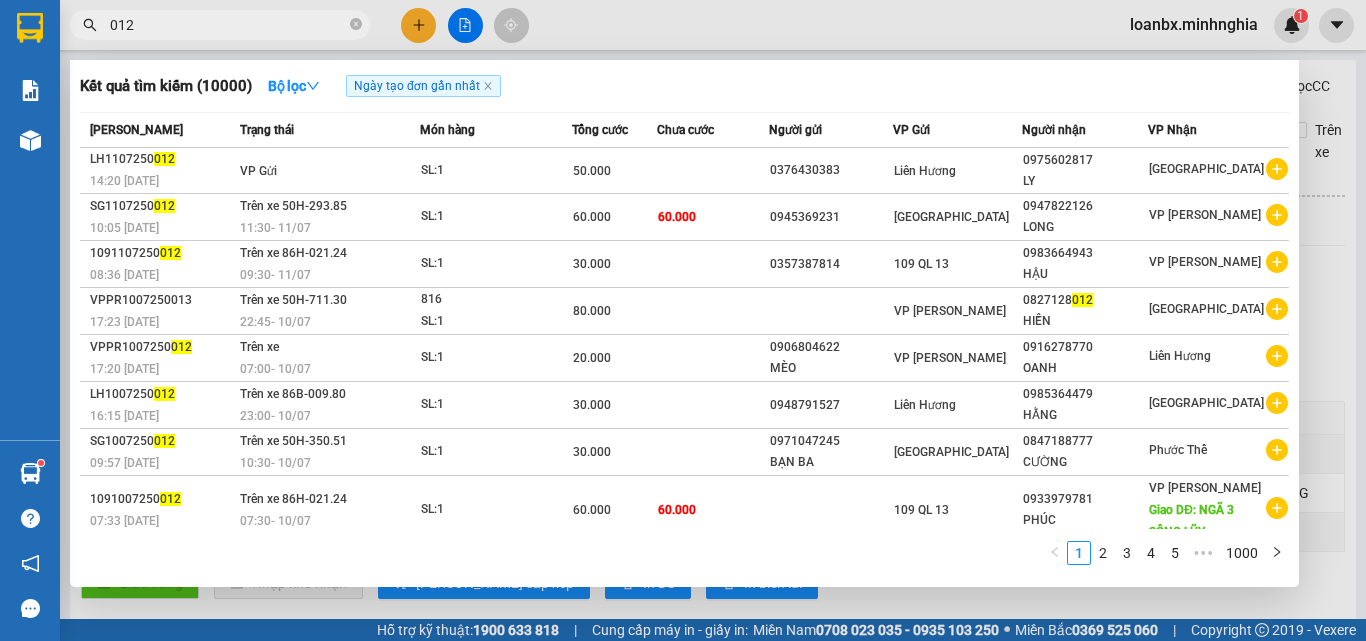drag, startPoint x: 633, startPoint y: 12, endPoint x: 626, endPoint y: 27, distance: 16.552946 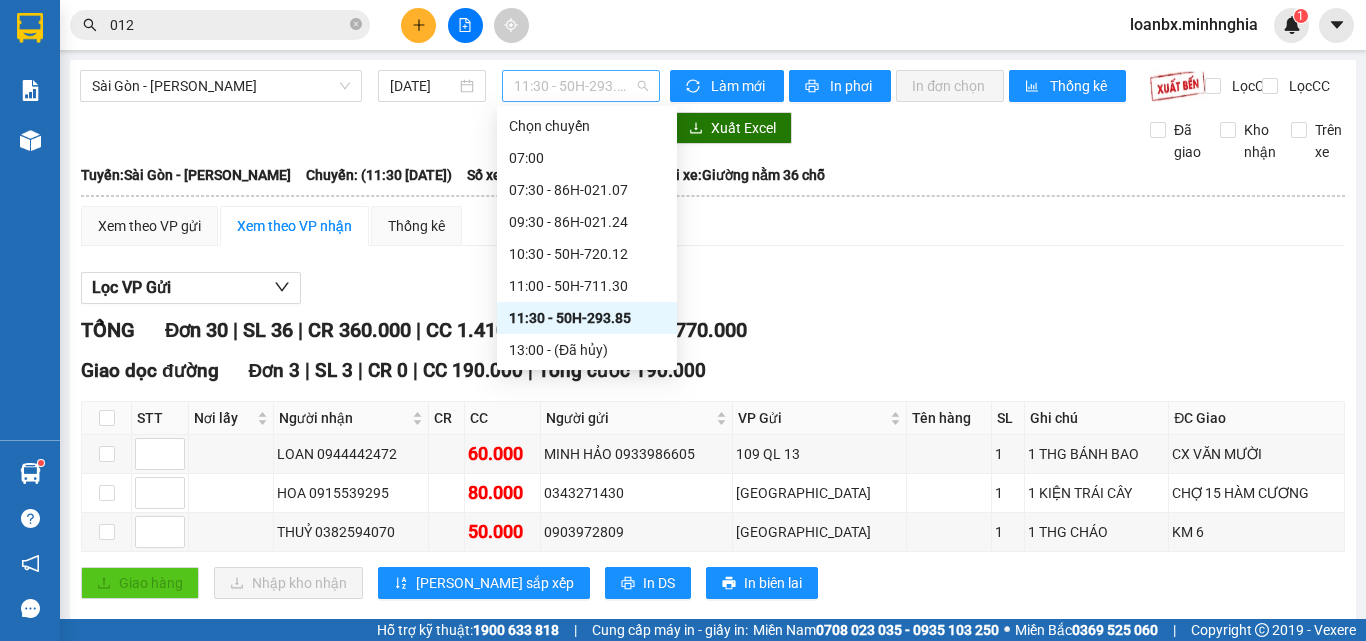 click on "11:30     - 50H-293.85" at bounding box center [581, 86] 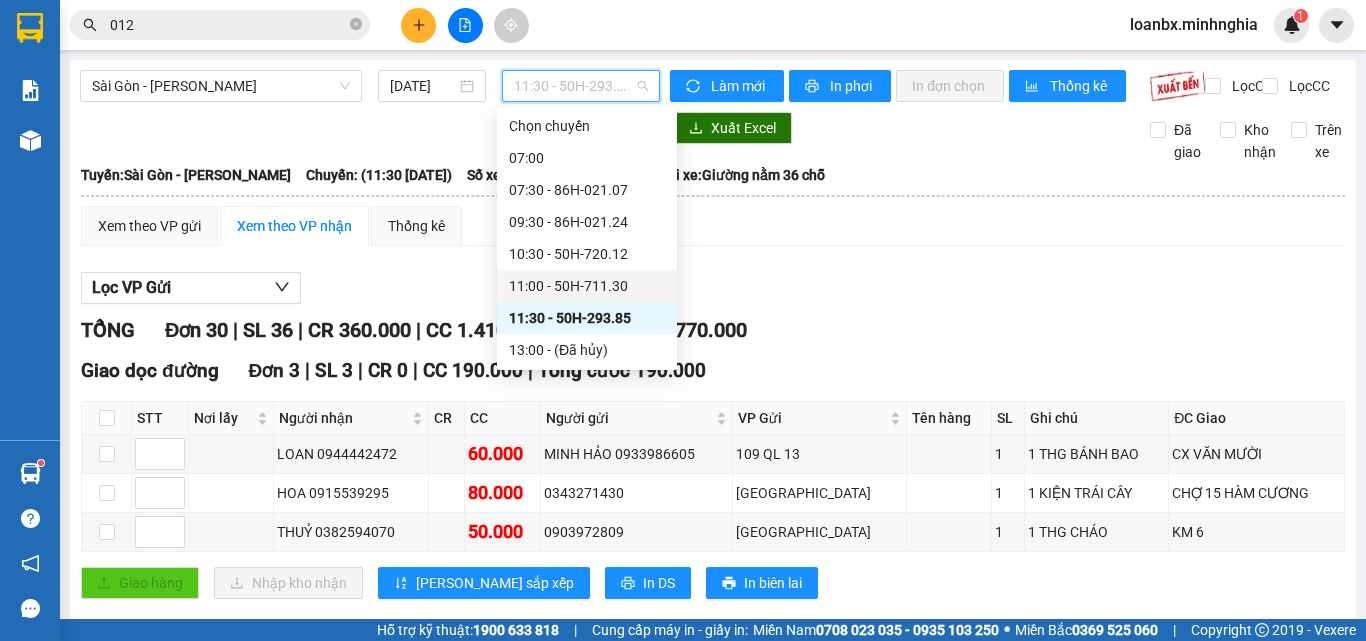 click on "11:00     - 50H-711.30" at bounding box center (587, 286) 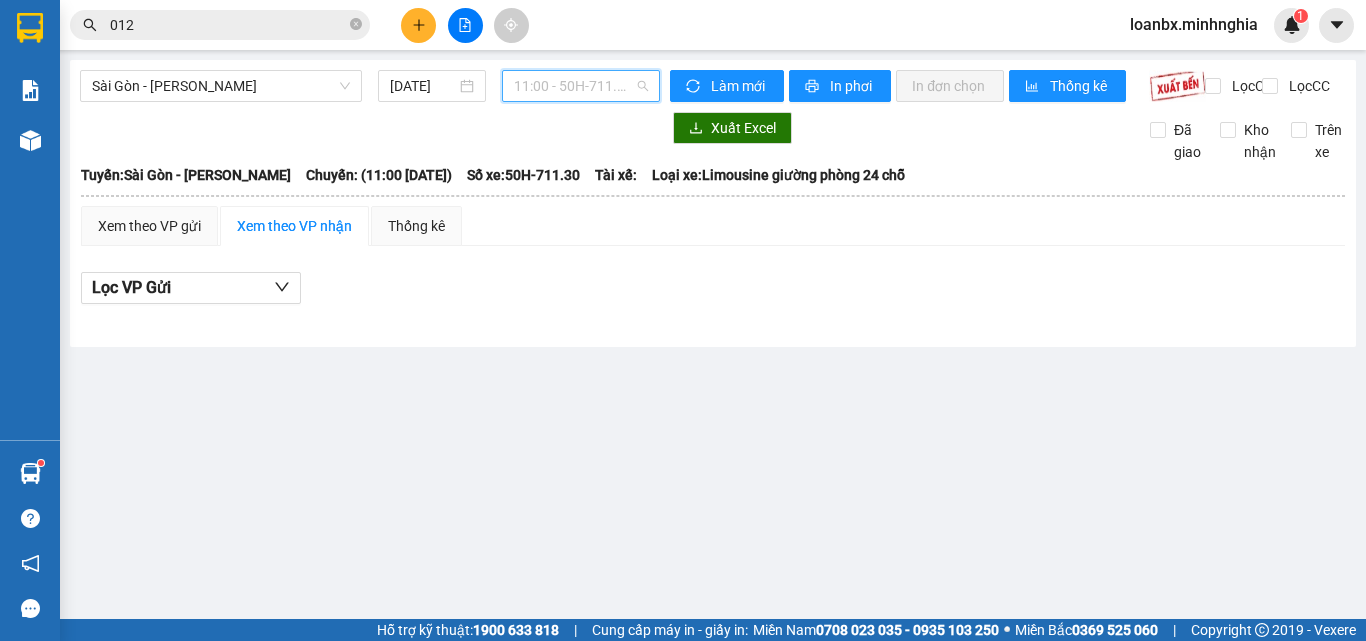 click on "11:00     - 50H-711.30" at bounding box center [581, 86] 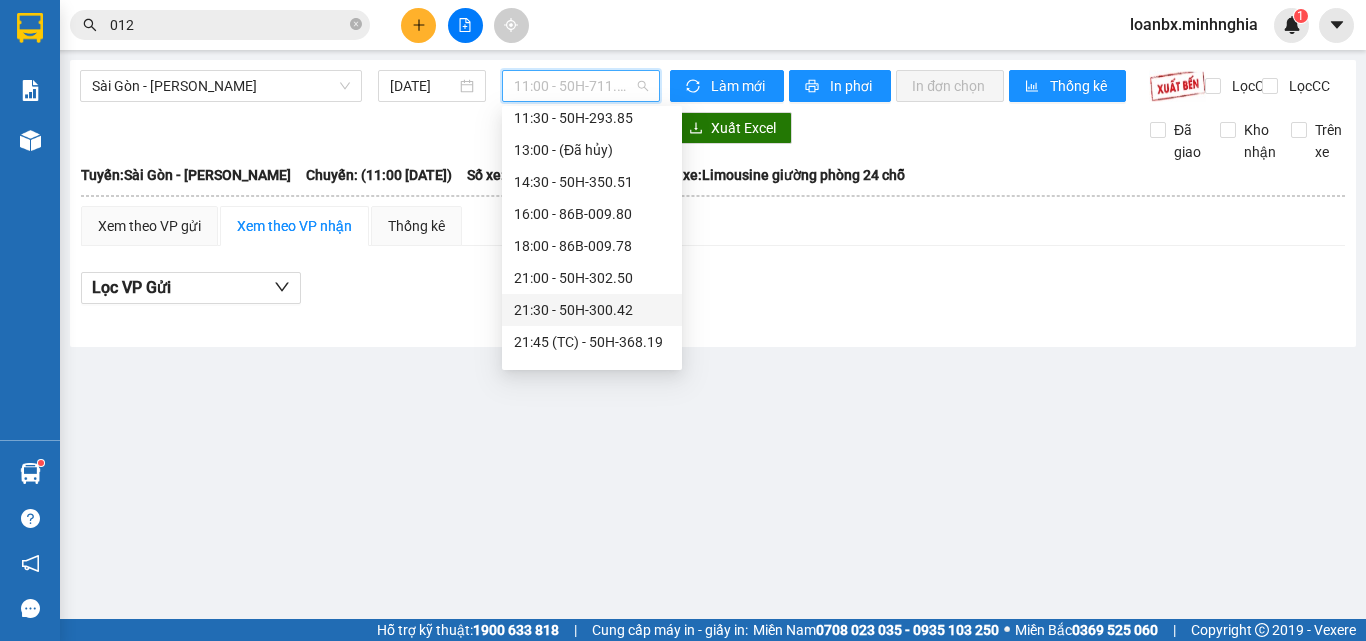 scroll, scrollTop: 256, scrollLeft: 0, axis: vertical 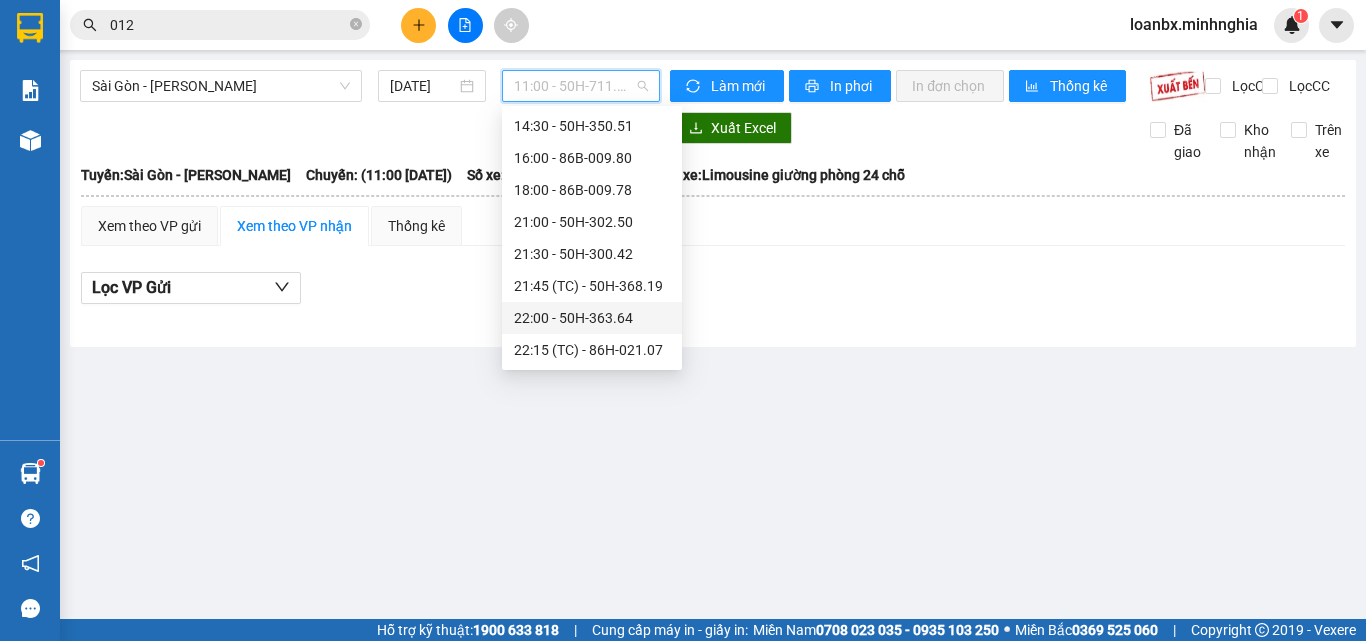 click on "Lọc VP Gửi" at bounding box center (713, 288) 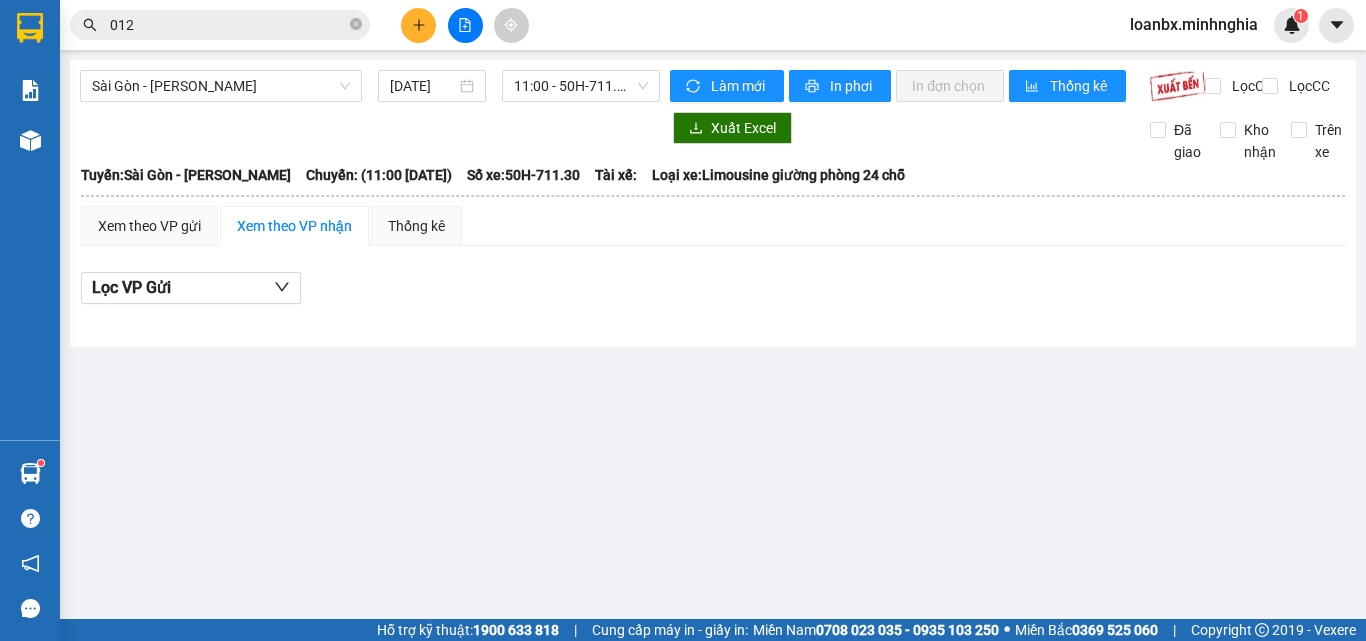 click on "012" at bounding box center [228, 25] 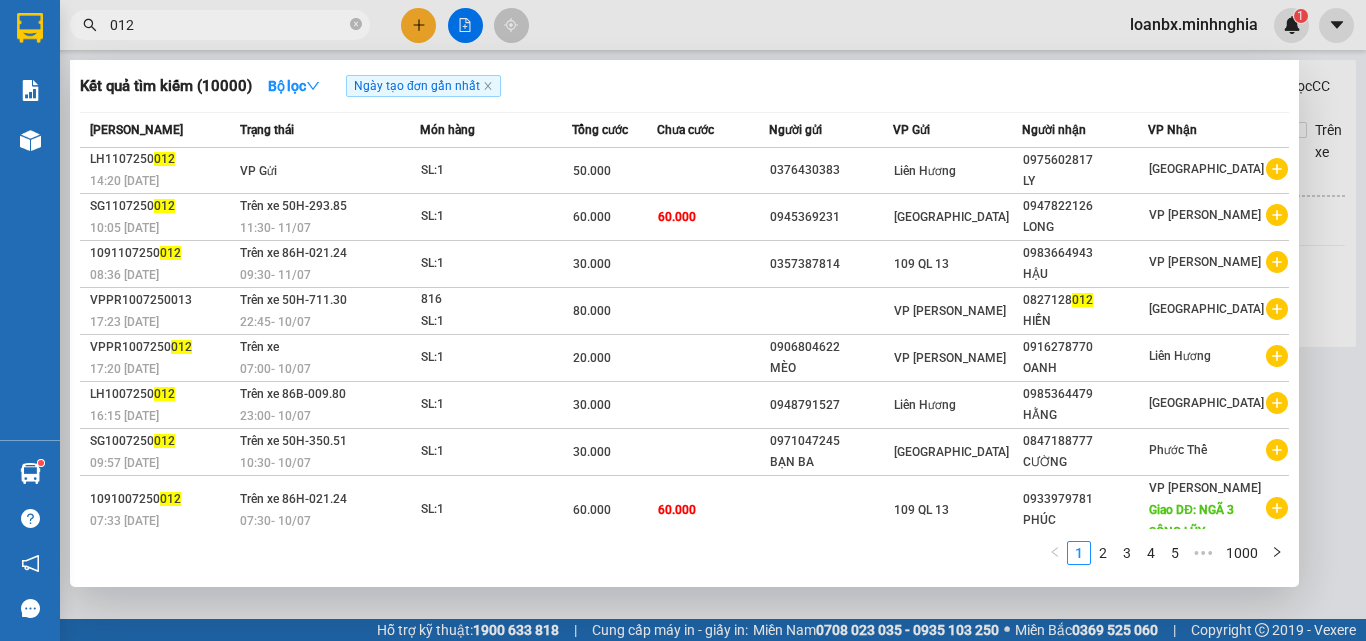 click on "012" at bounding box center [228, 25] 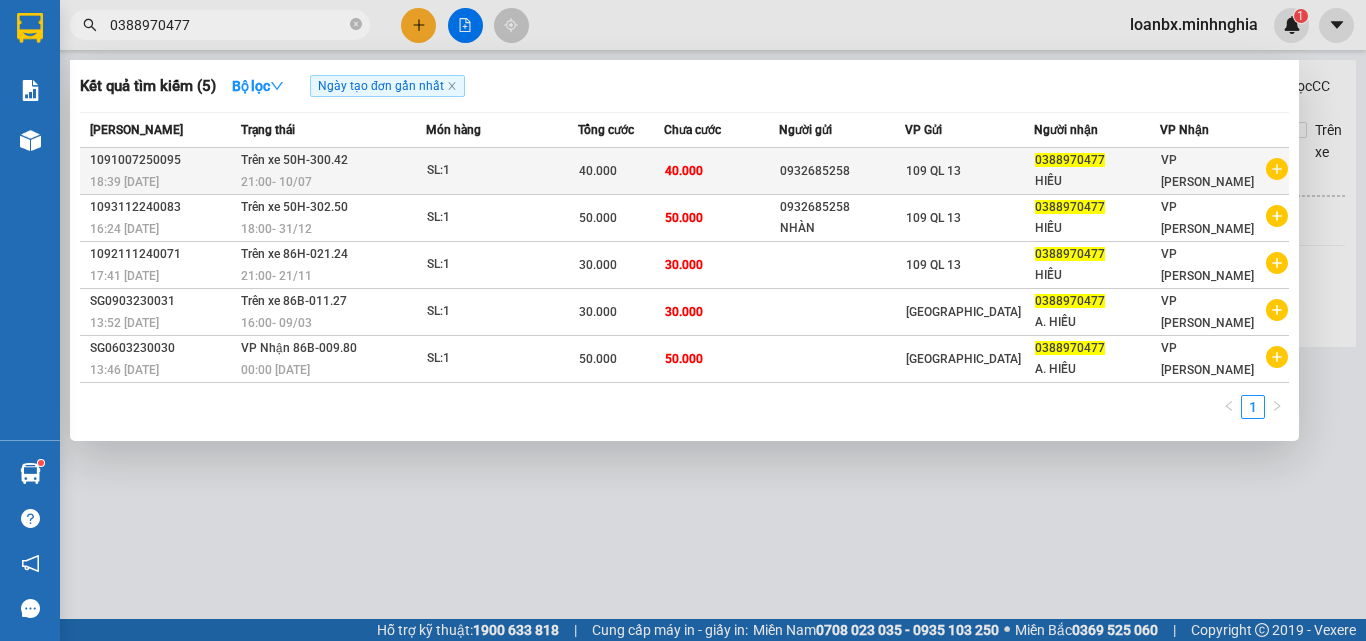 type on "0388970477" 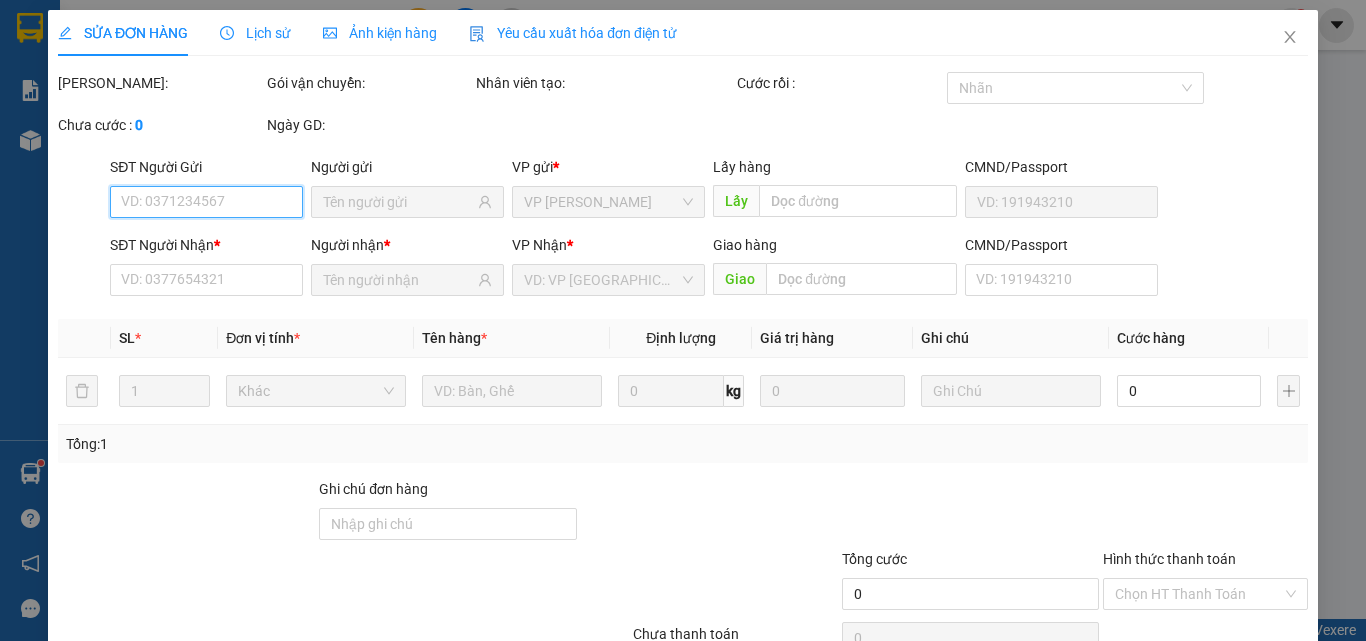 type on "0932685258" 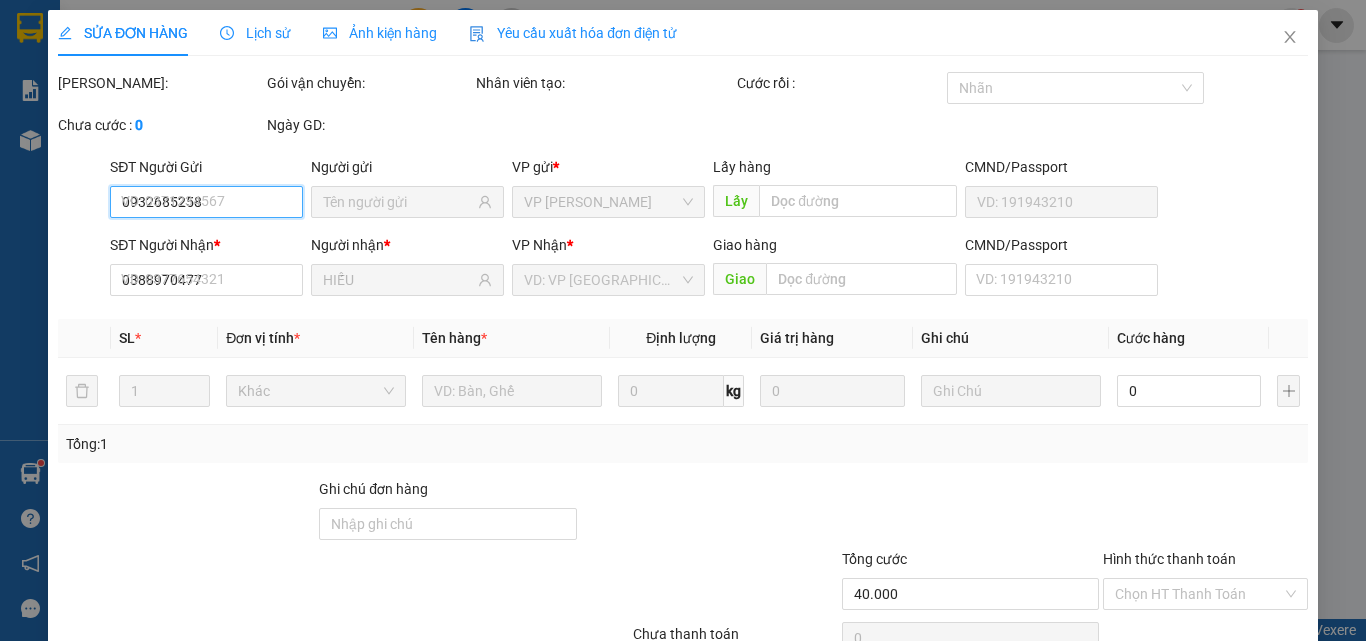 type on "40.000" 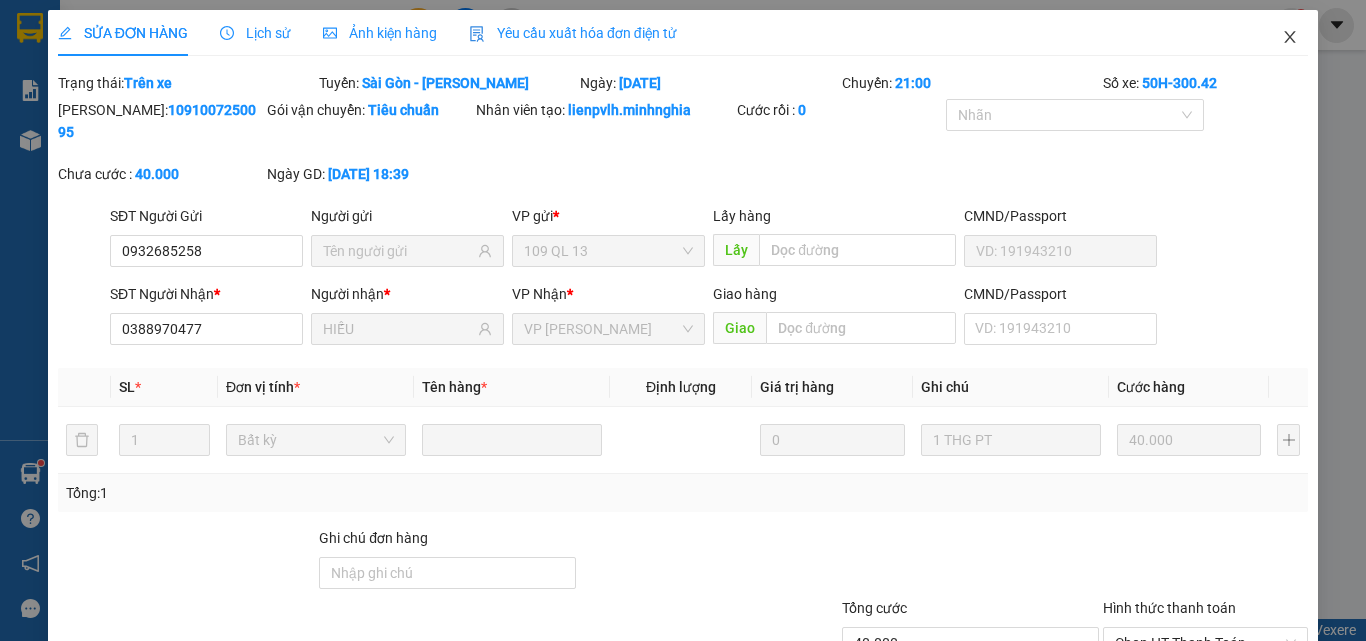 click at bounding box center (1290, 38) 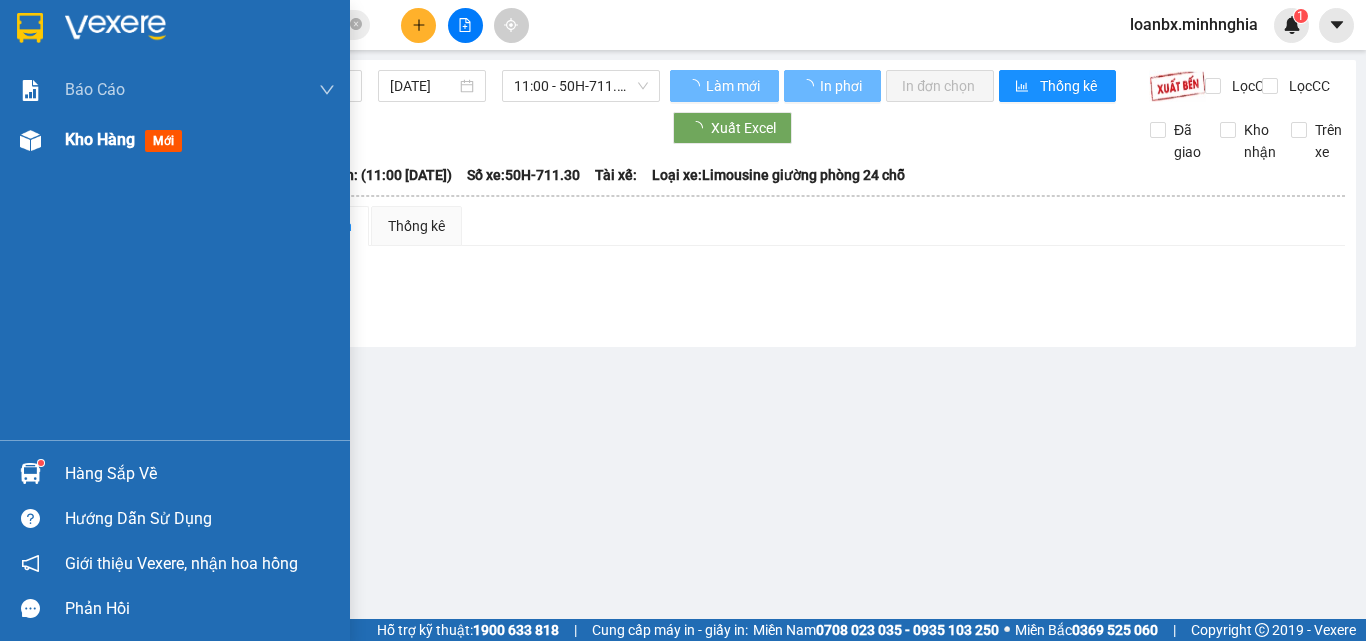 click at bounding box center (30, 140) 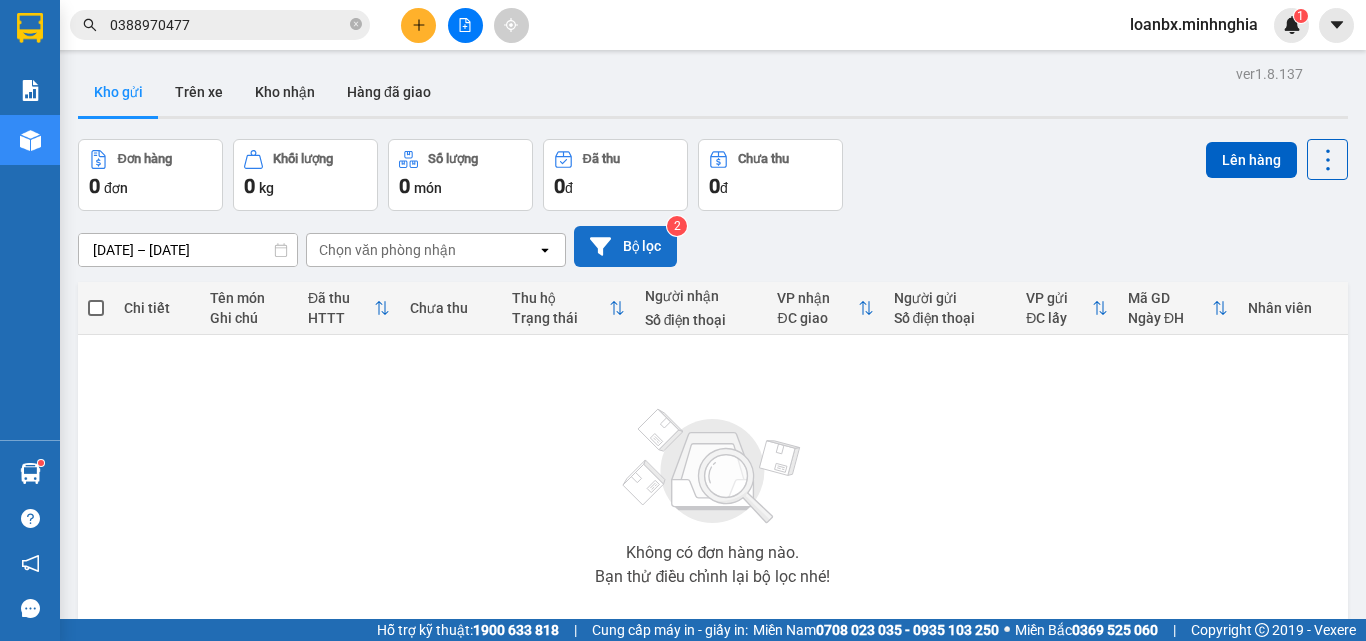 click on "Bộ lọc" at bounding box center (625, 246) 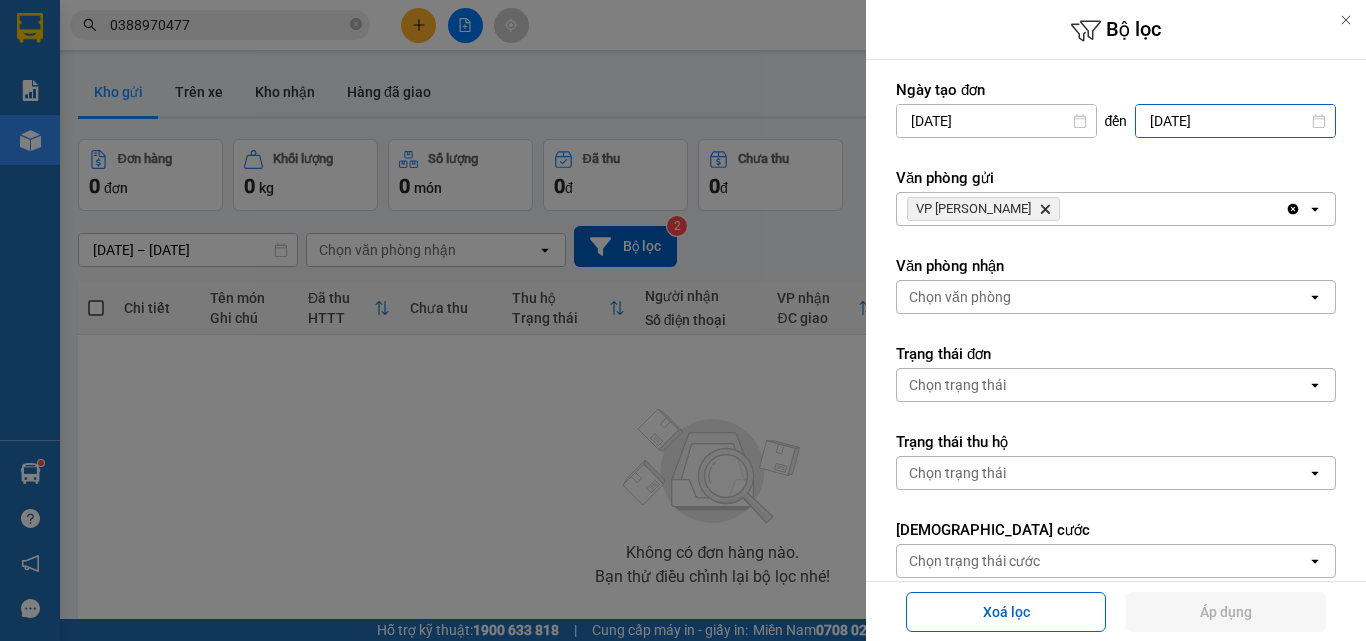 click on "[DATE]" at bounding box center (1235, 121) 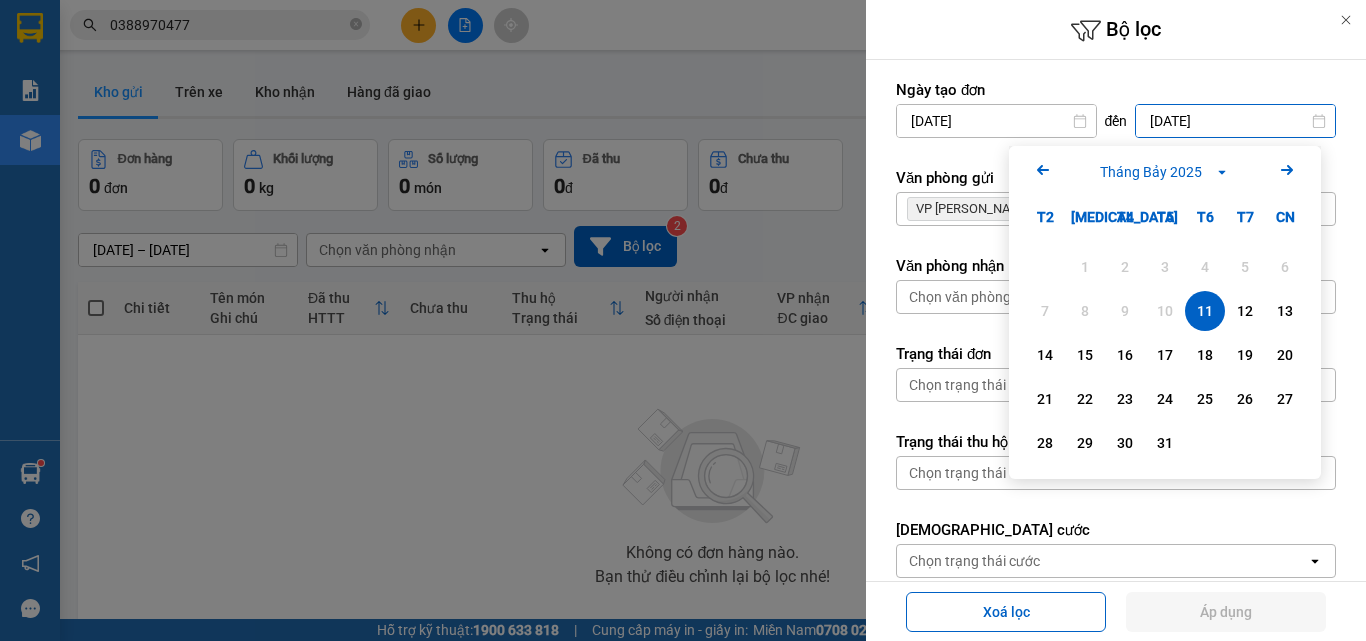drag, startPoint x: 1200, startPoint y: 301, endPoint x: 1217, endPoint y: 333, distance: 36.23534 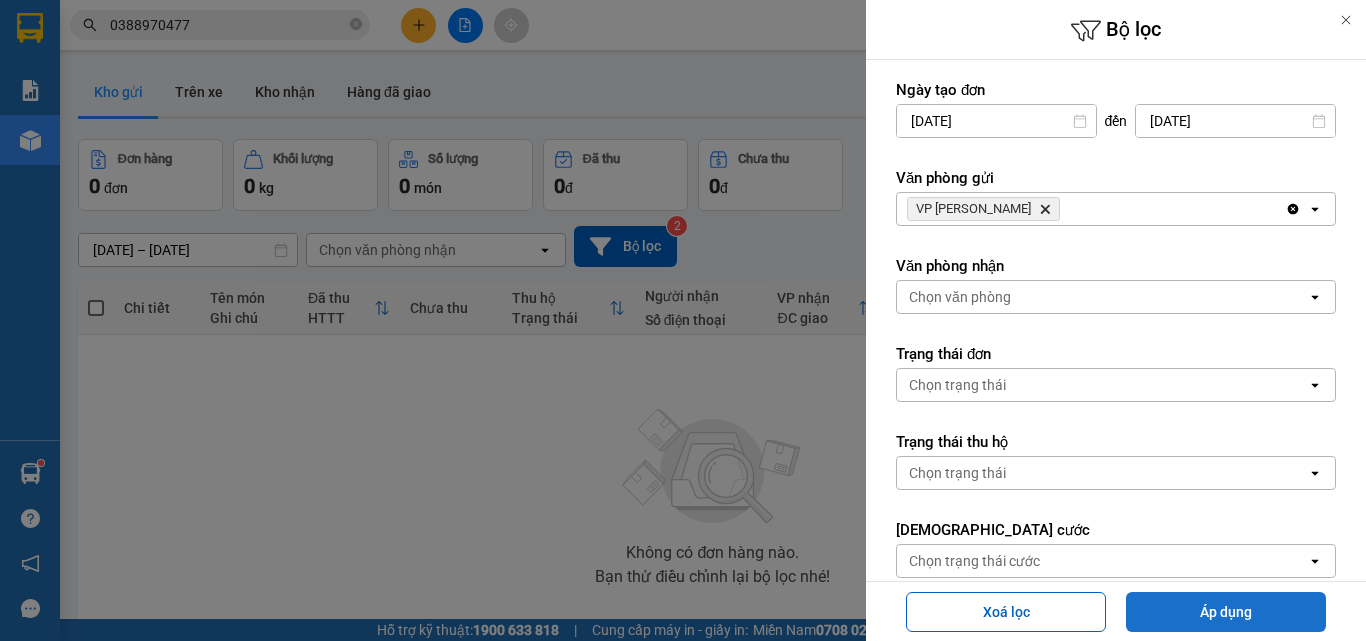 click on "Áp dụng" at bounding box center (1226, 612) 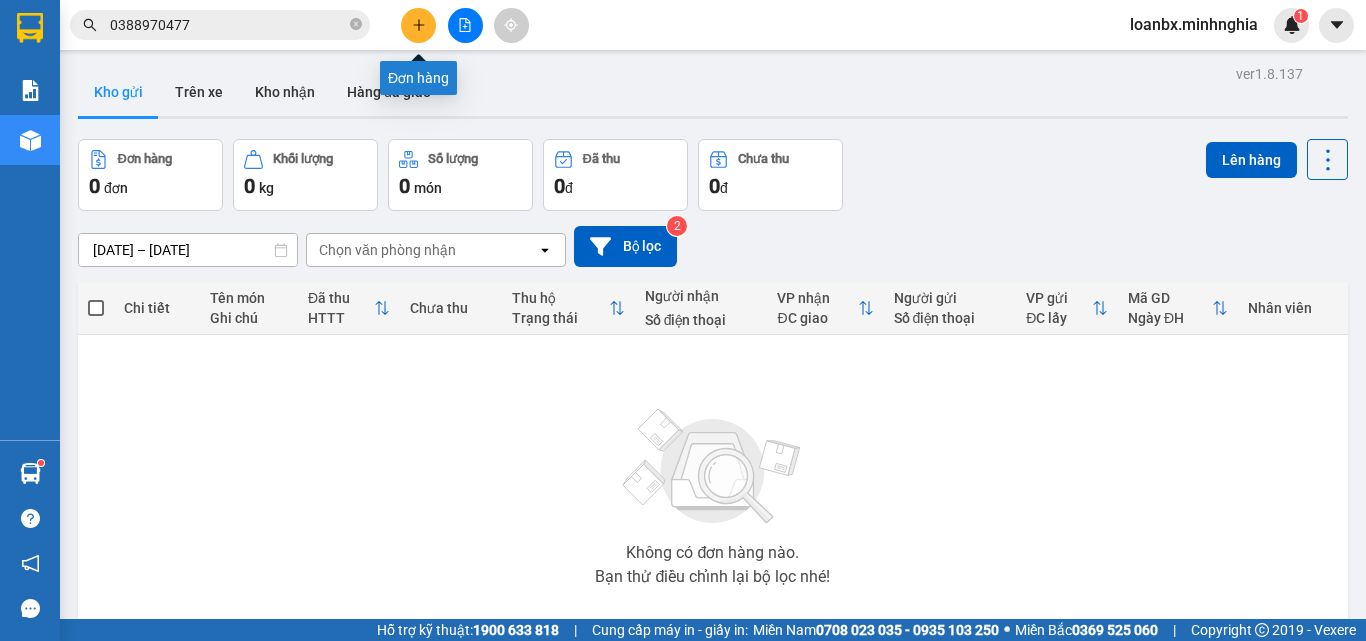 click at bounding box center [418, 25] 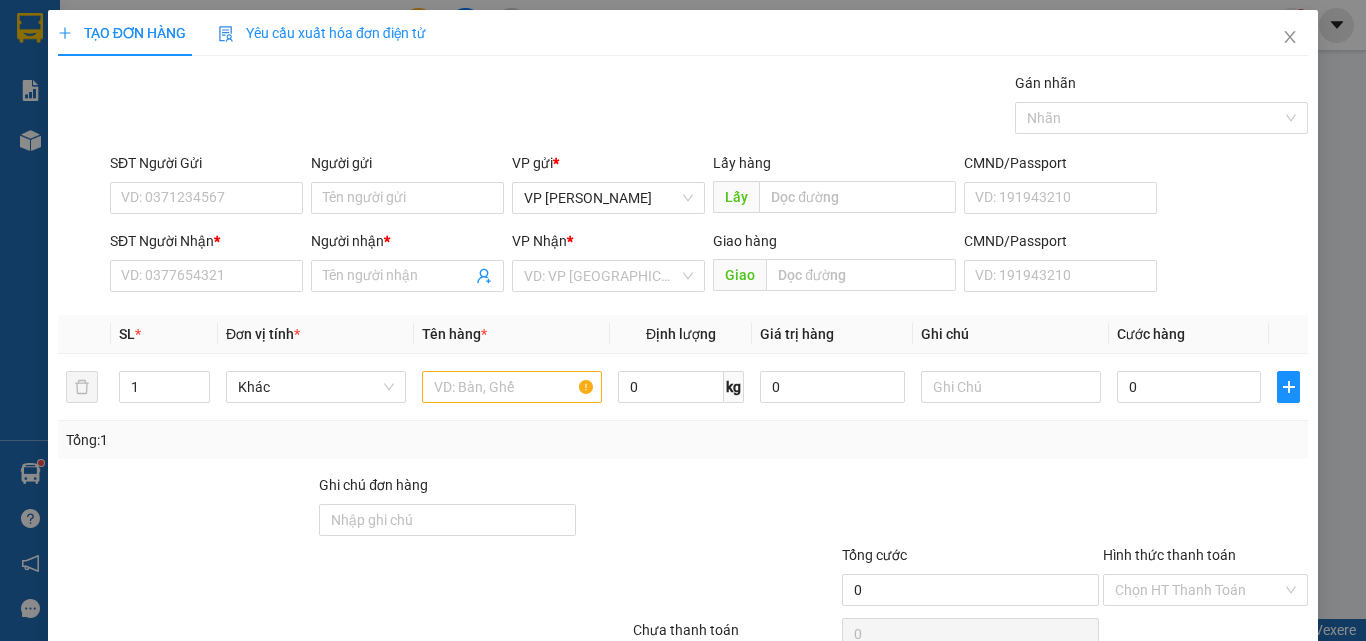 click on "SĐT Người Nhận  *" at bounding box center (206, 245) 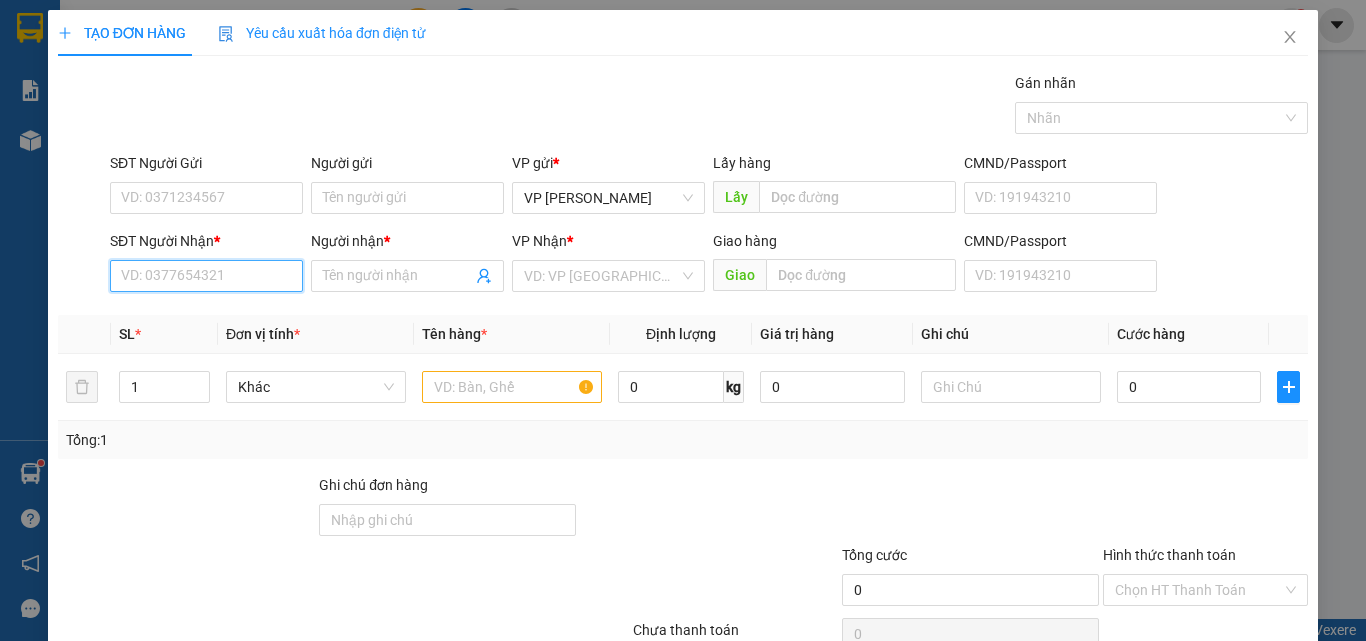 click on "SĐT Người Nhận  *" at bounding box center [206, 276] 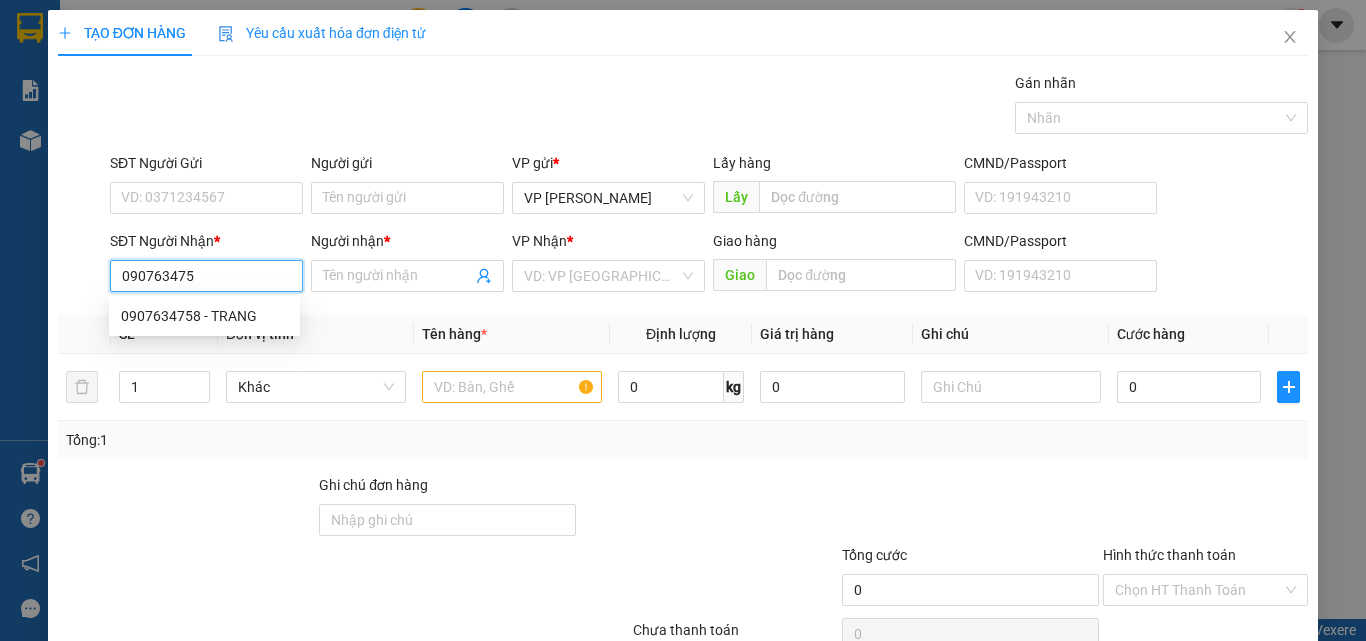 type on "0907634758" 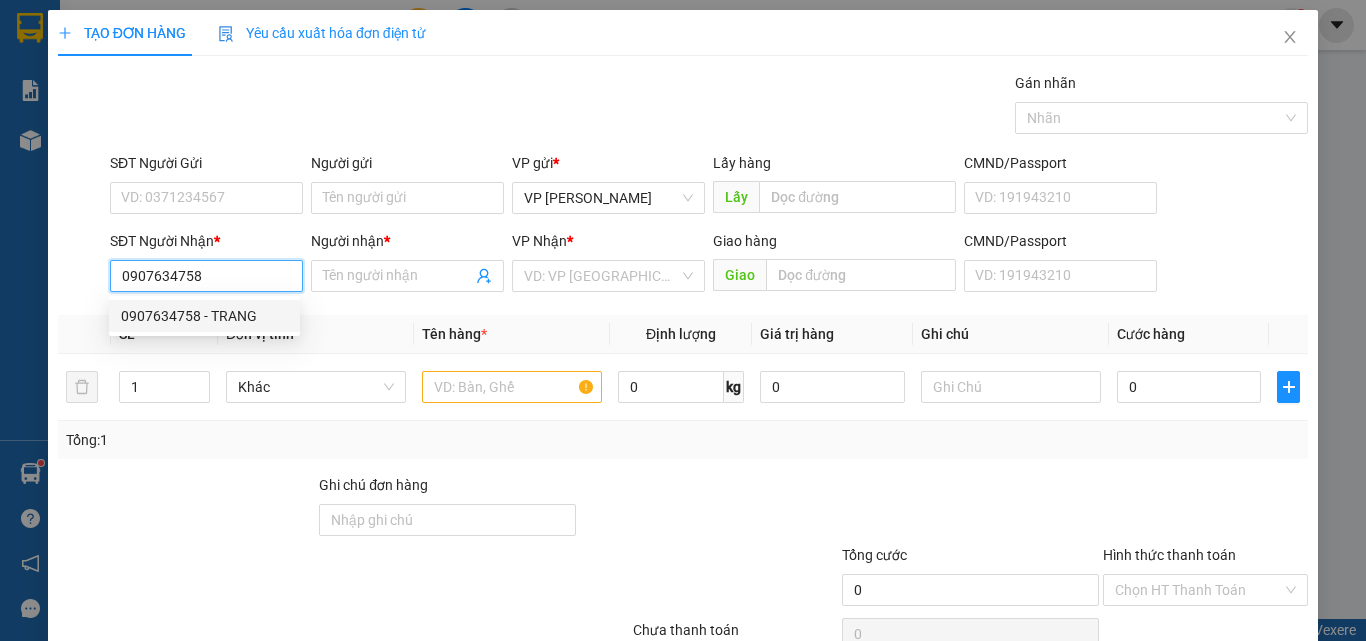 click on "0907634758 - TRANG" at bounding box center [204, 316] 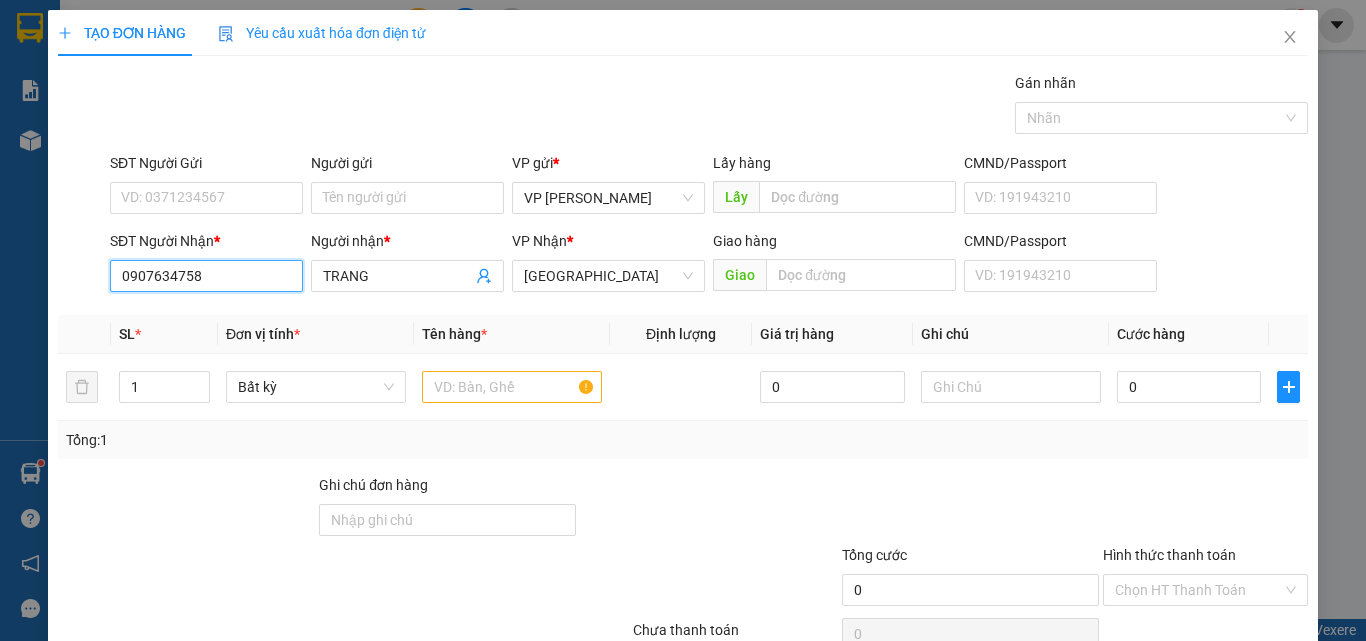 type on "0907634758" 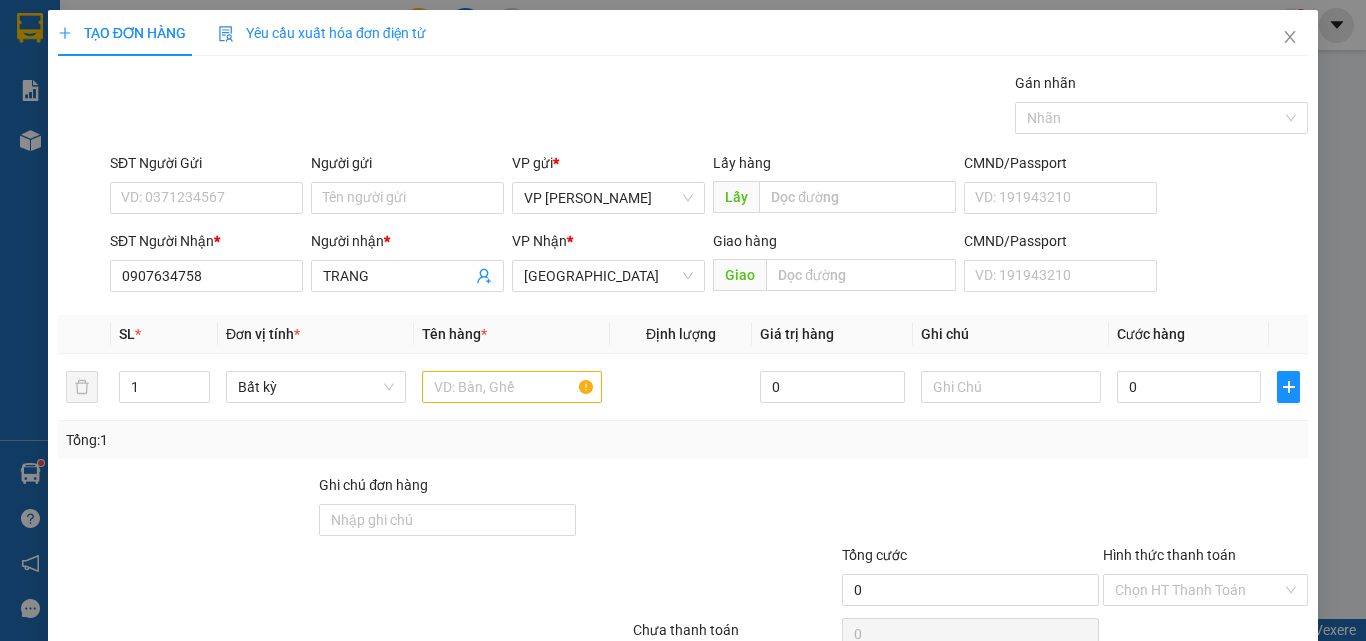 click on "SĐT Người Gửi" at bounding box center [206, 167] 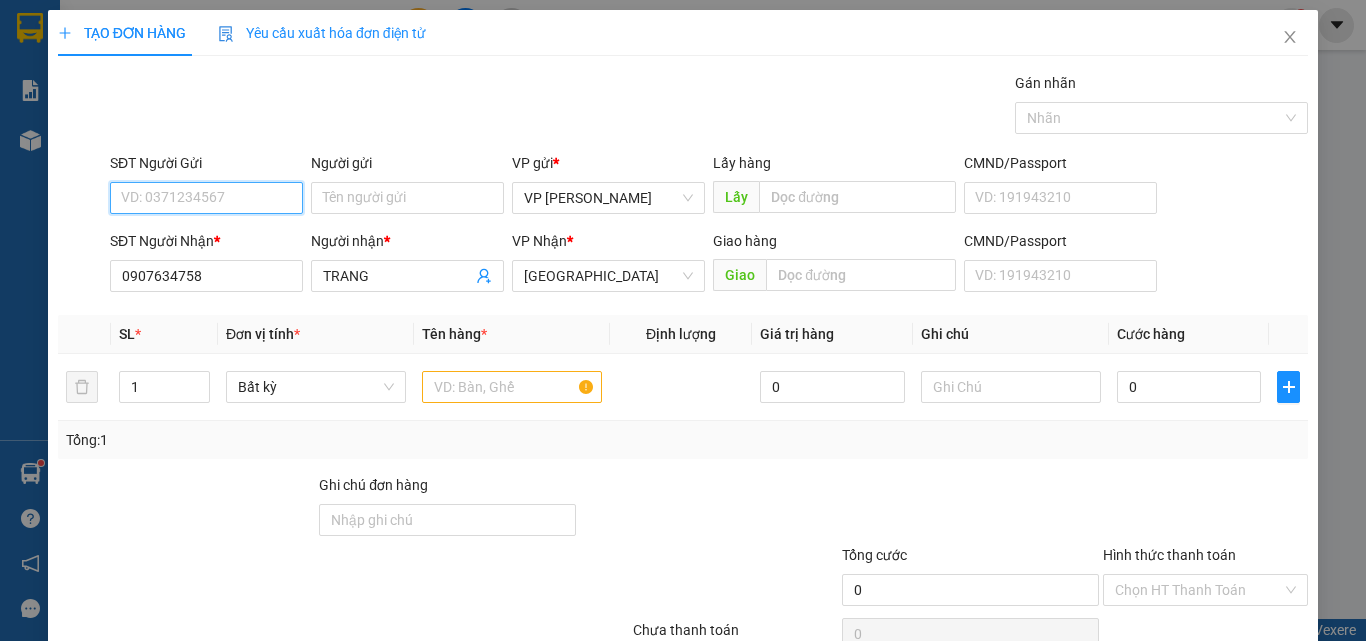 click on "SĐT Người Gửi" at bounding box center (206, 198) 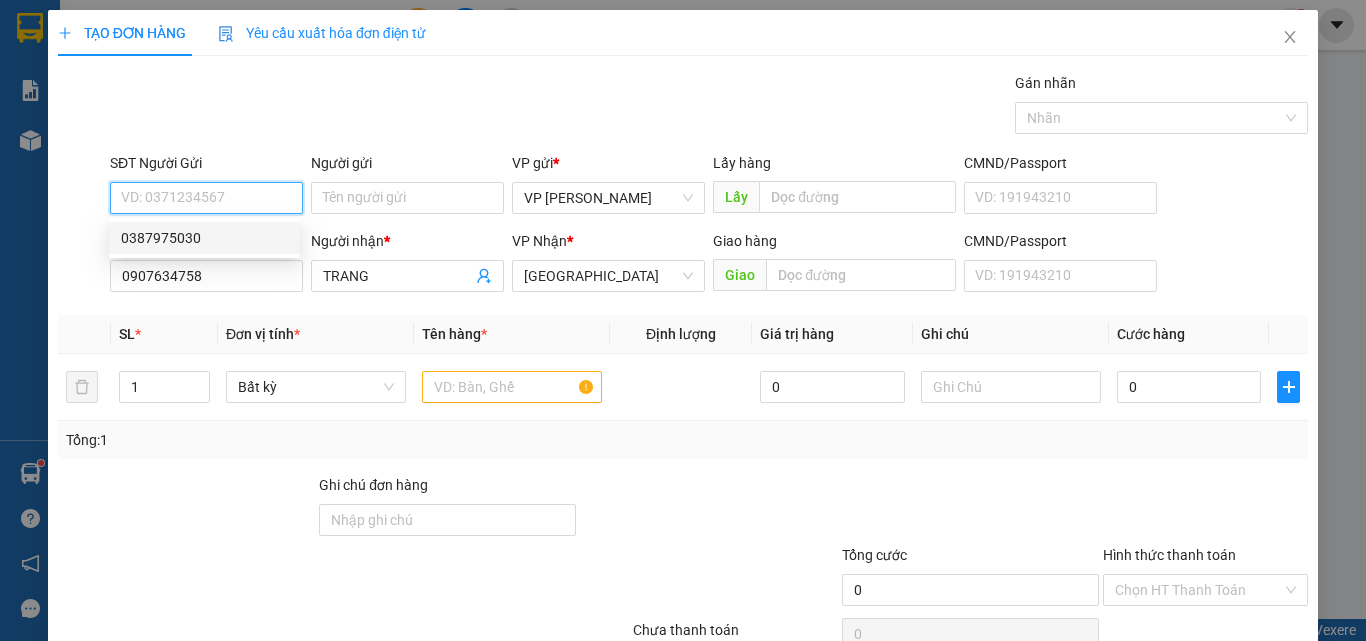 click on "0387975030" at bounding box center (204, 238) 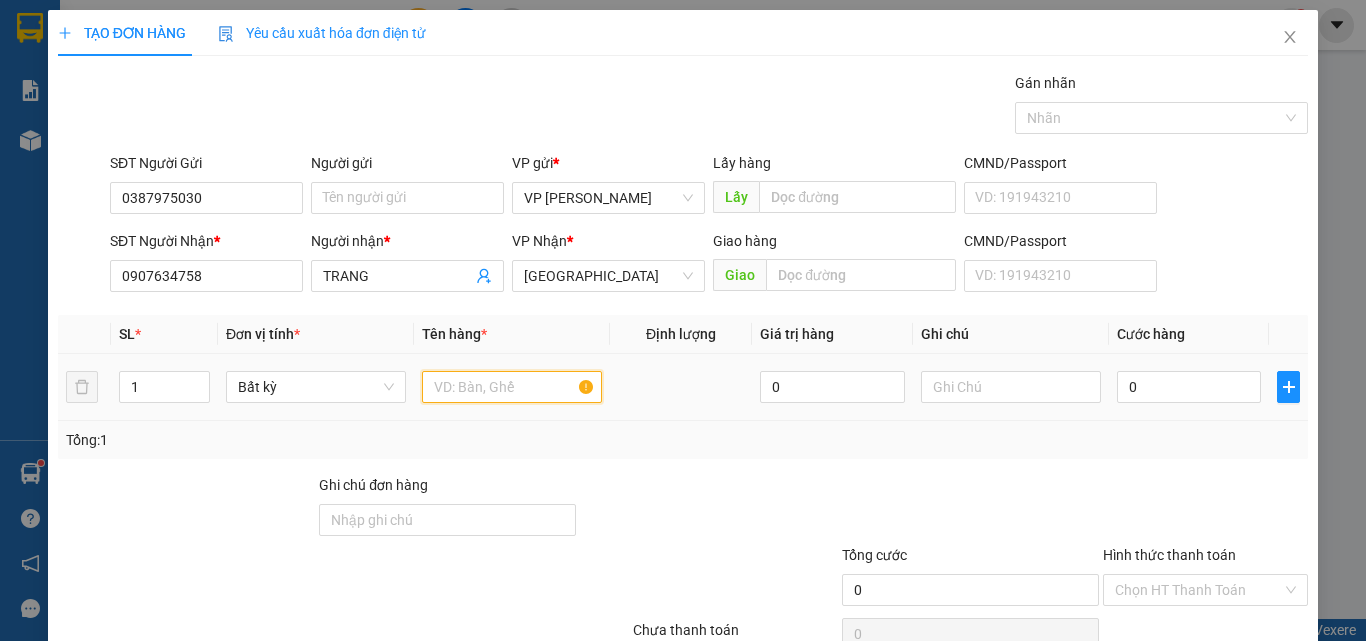 click at bounding box center [512, 387] 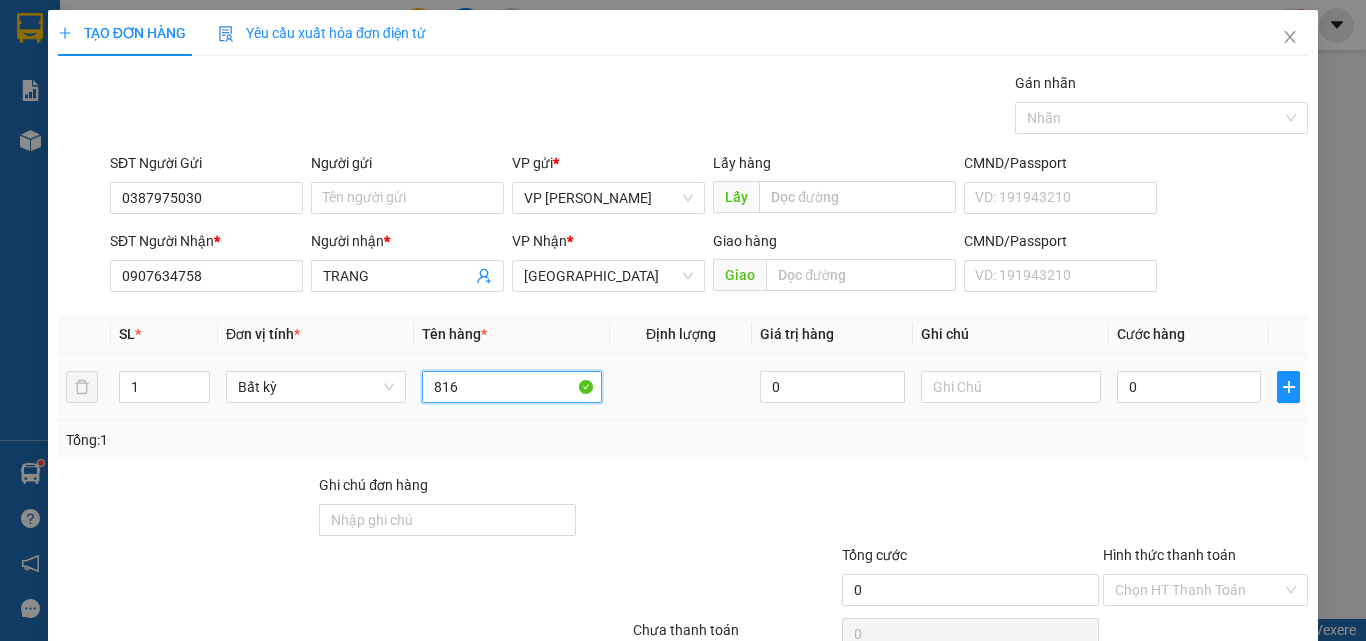 type on "816" 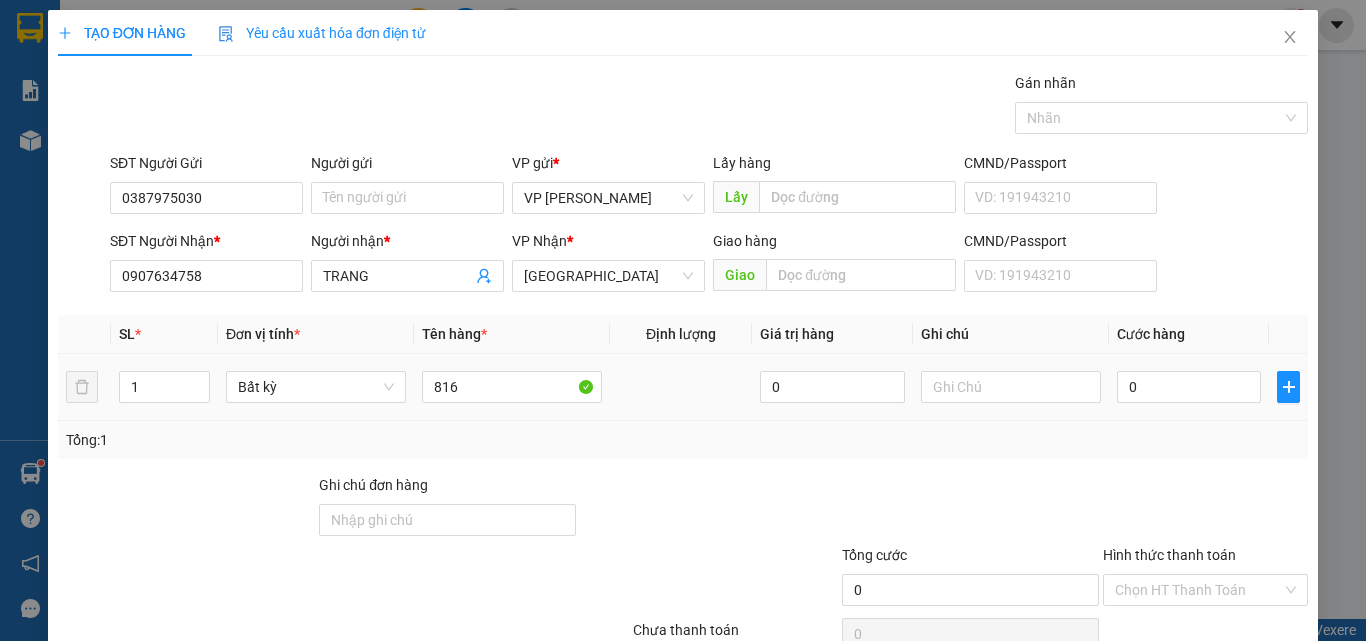 click at bounding box center (1011, 387) 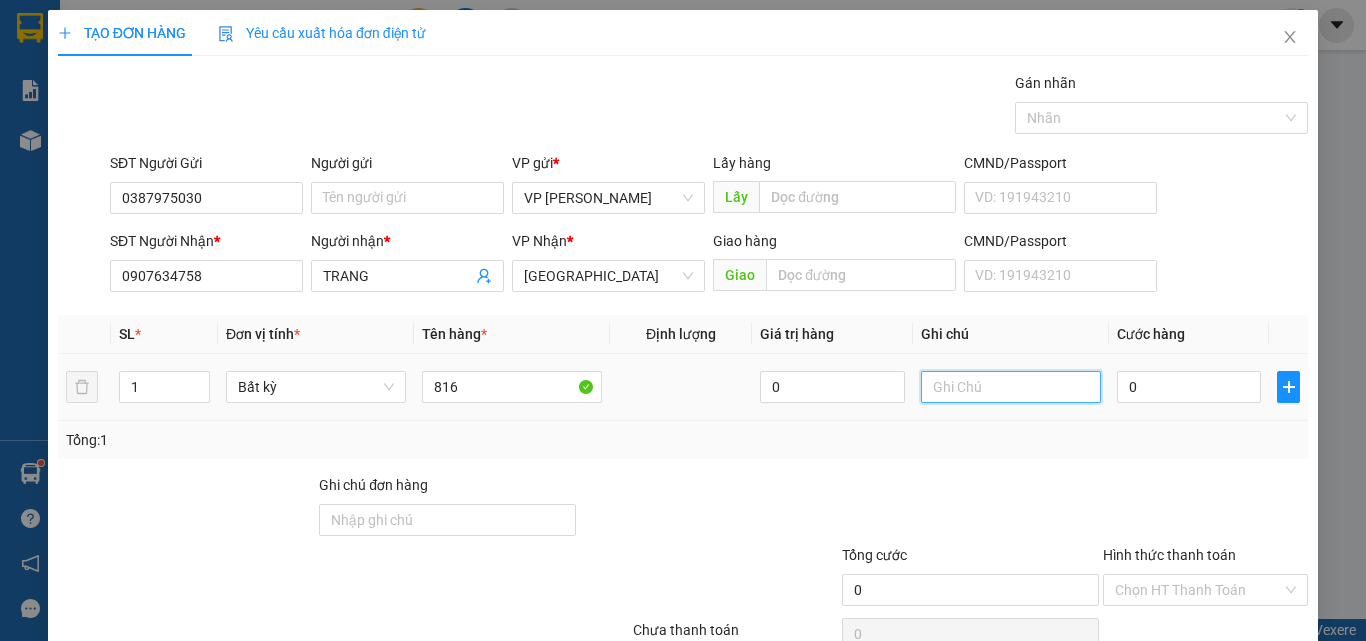 click at bounding box center [1011, 387] 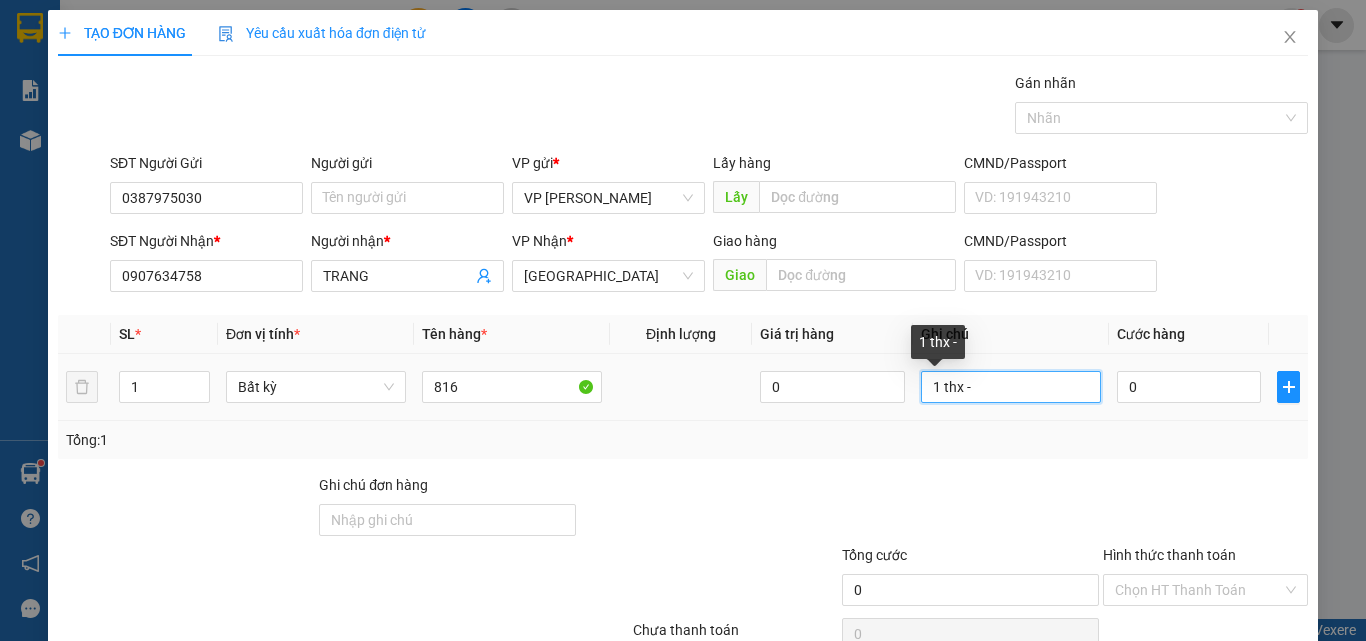 drag, startPoint x: 978, startPoint y: 395, endPoint x: 934, endPoint y: 388, distance: 44.553337 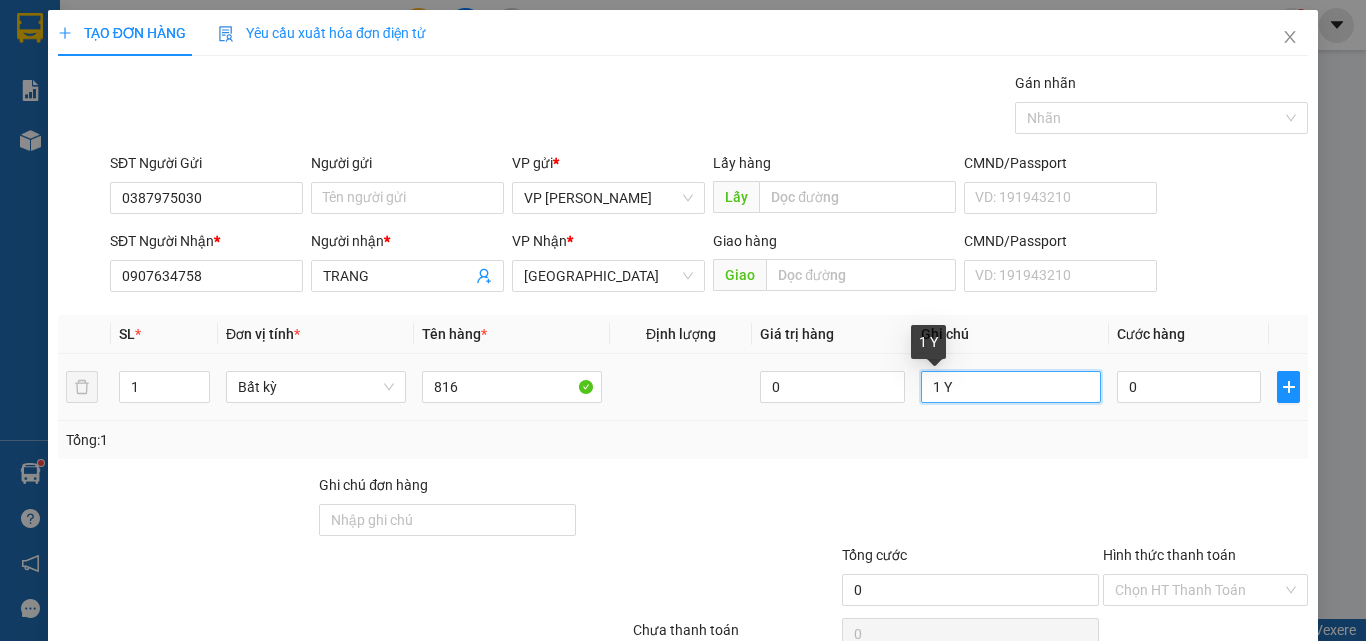 drag, startPoint x: 943, startPoint y: 389, endPoint x: 934, endPoint y: 399, distance: 13.453624 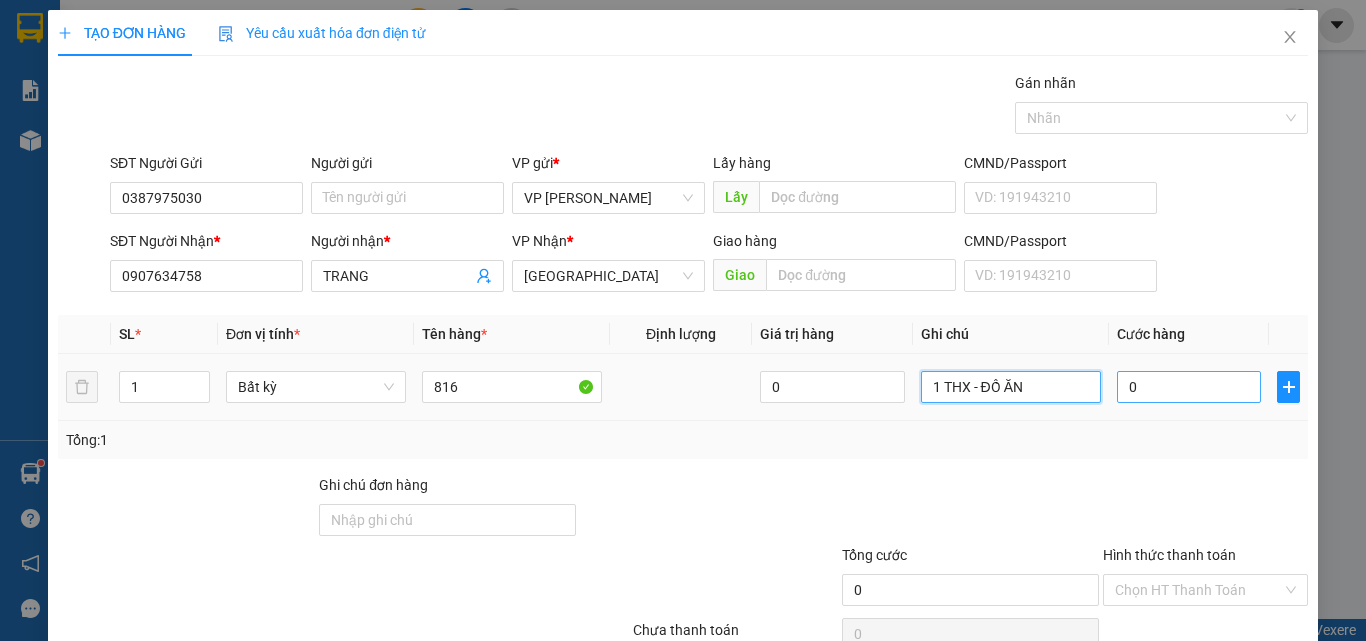 type on "1 THX - ĐỒ ĂN" 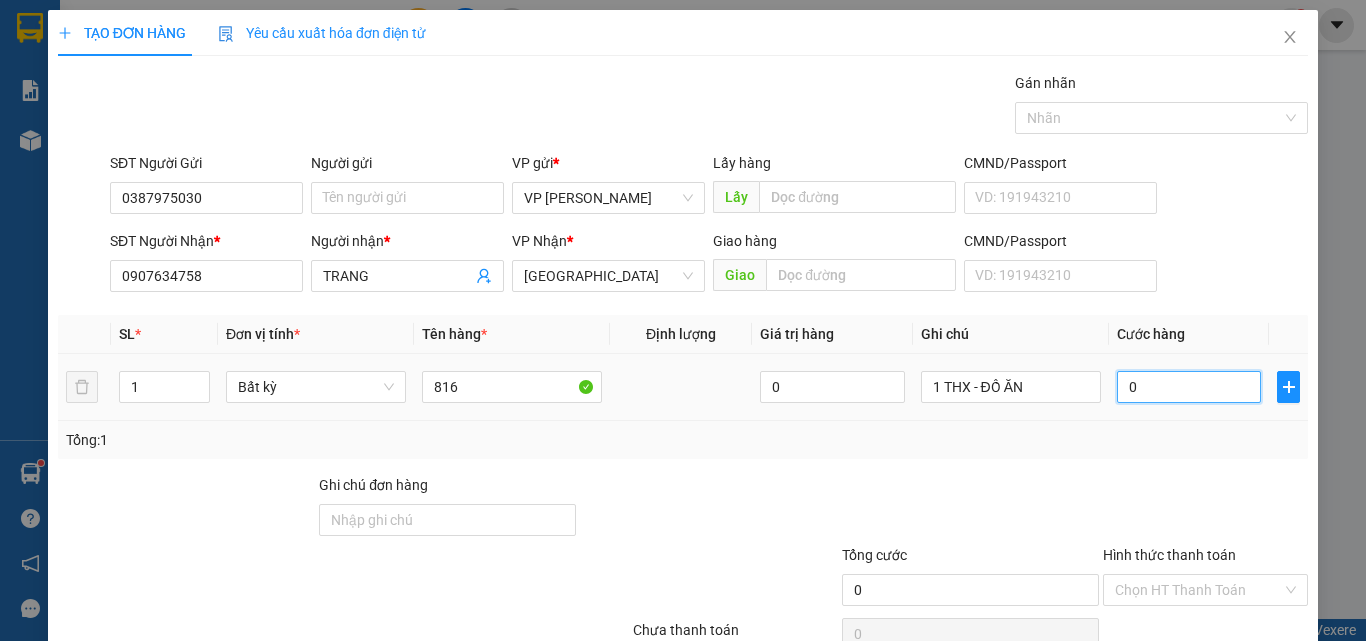 click on "0" at bounding box center [1189, 387] 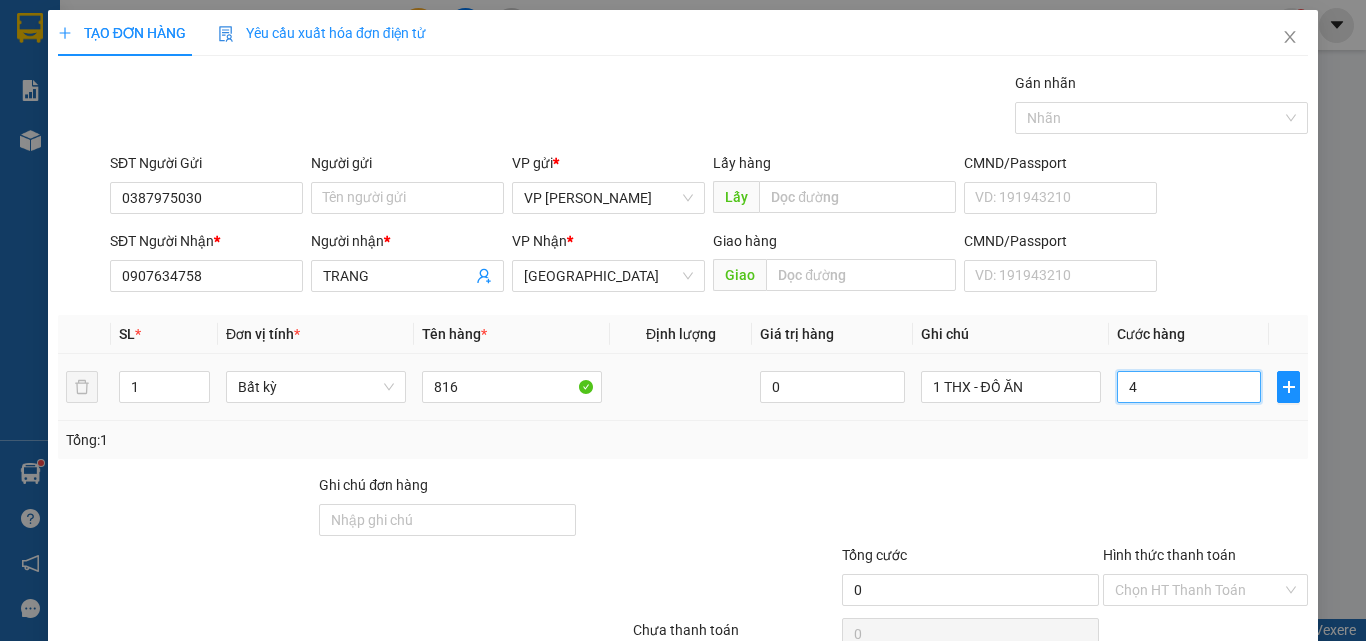 type on "47" 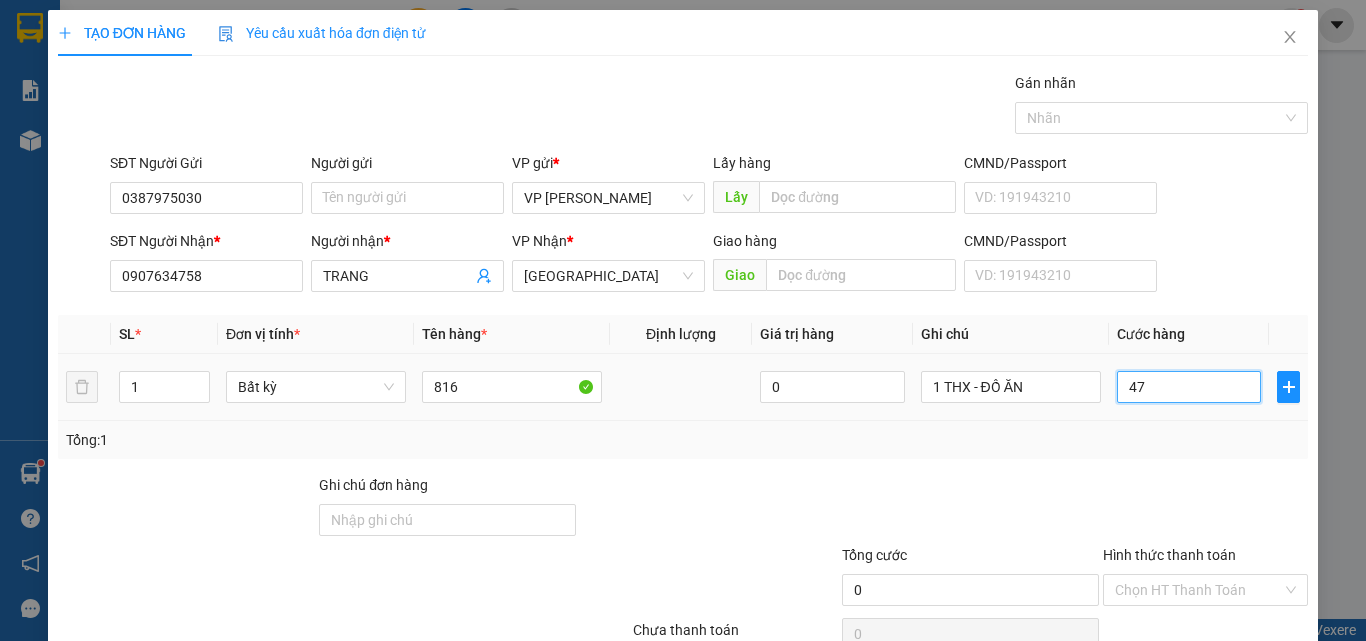 type on "47" 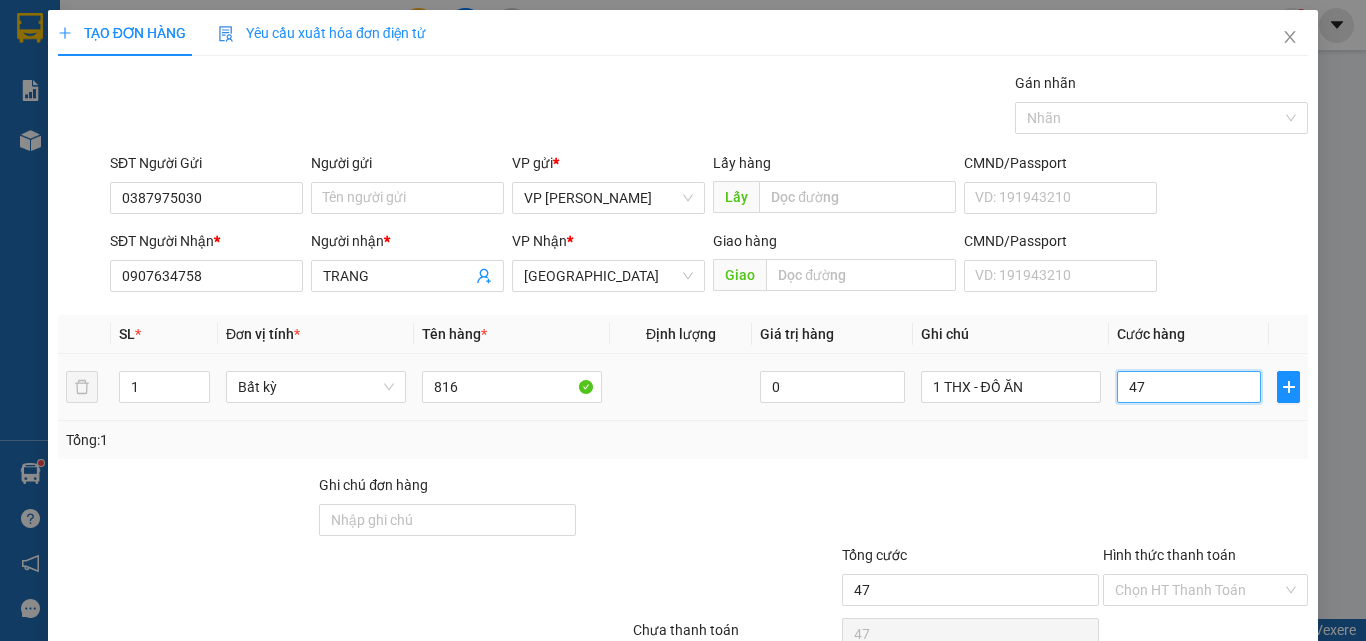 type on "470" 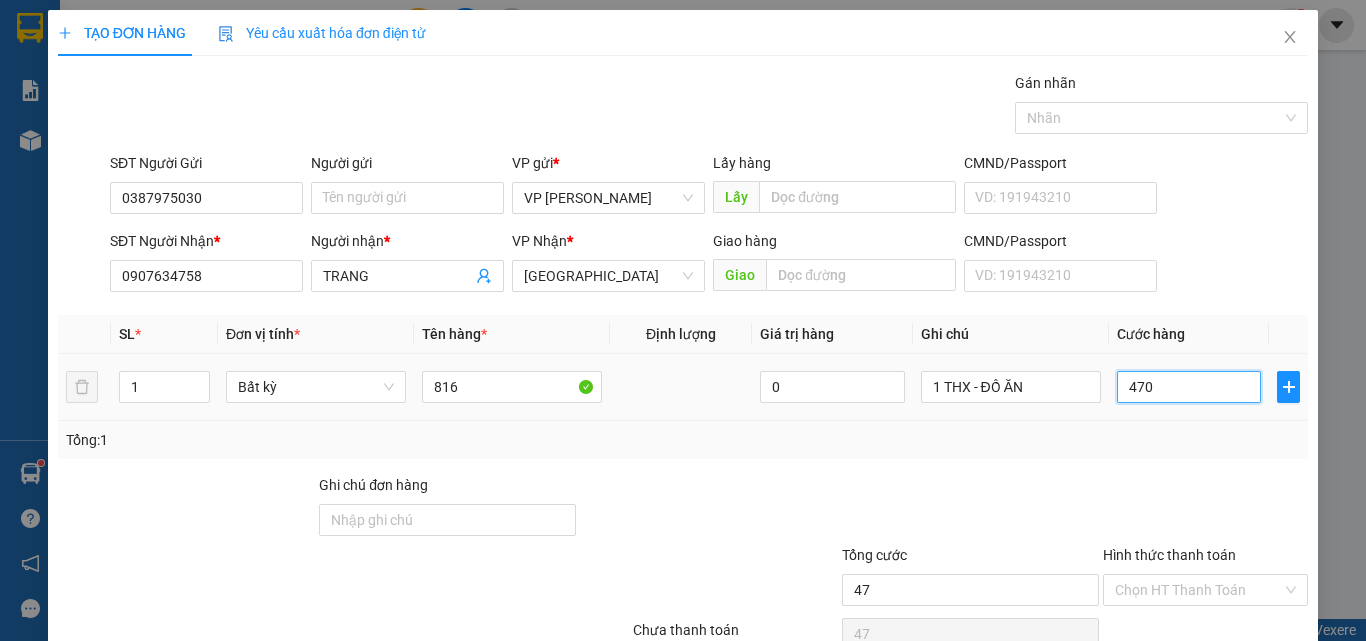 type on "470" 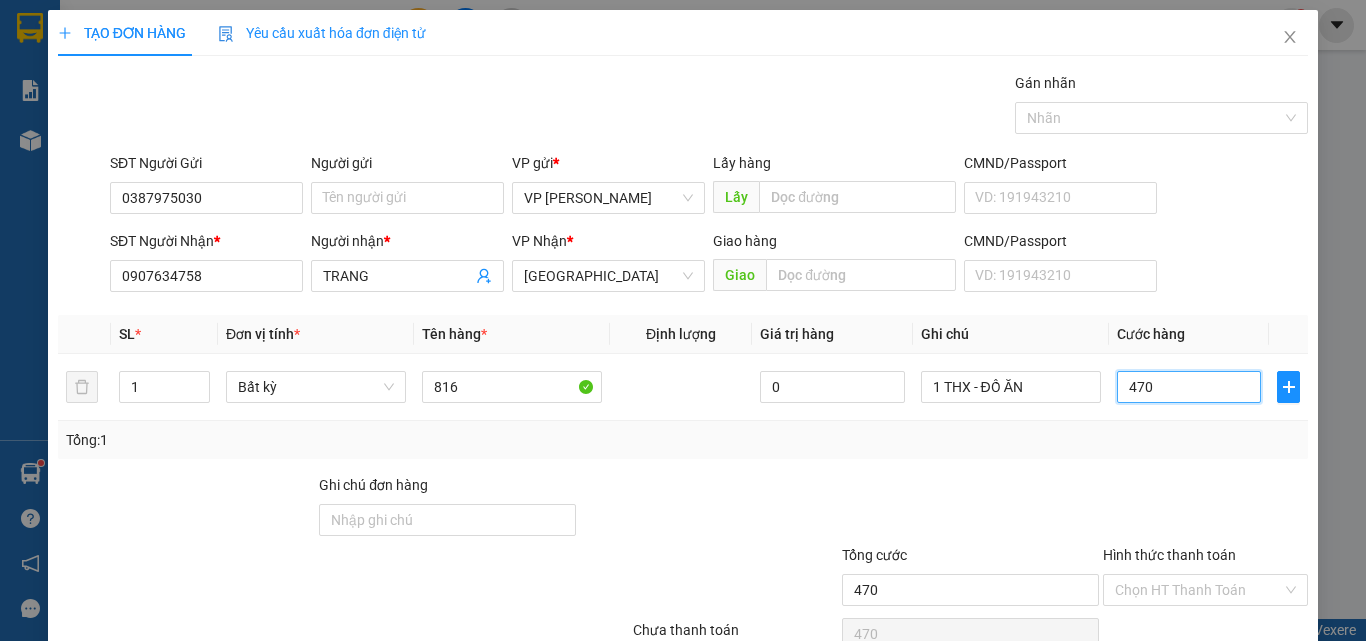 scroll, scrollTop: 99, scrollLeft: 0, axis: vertical 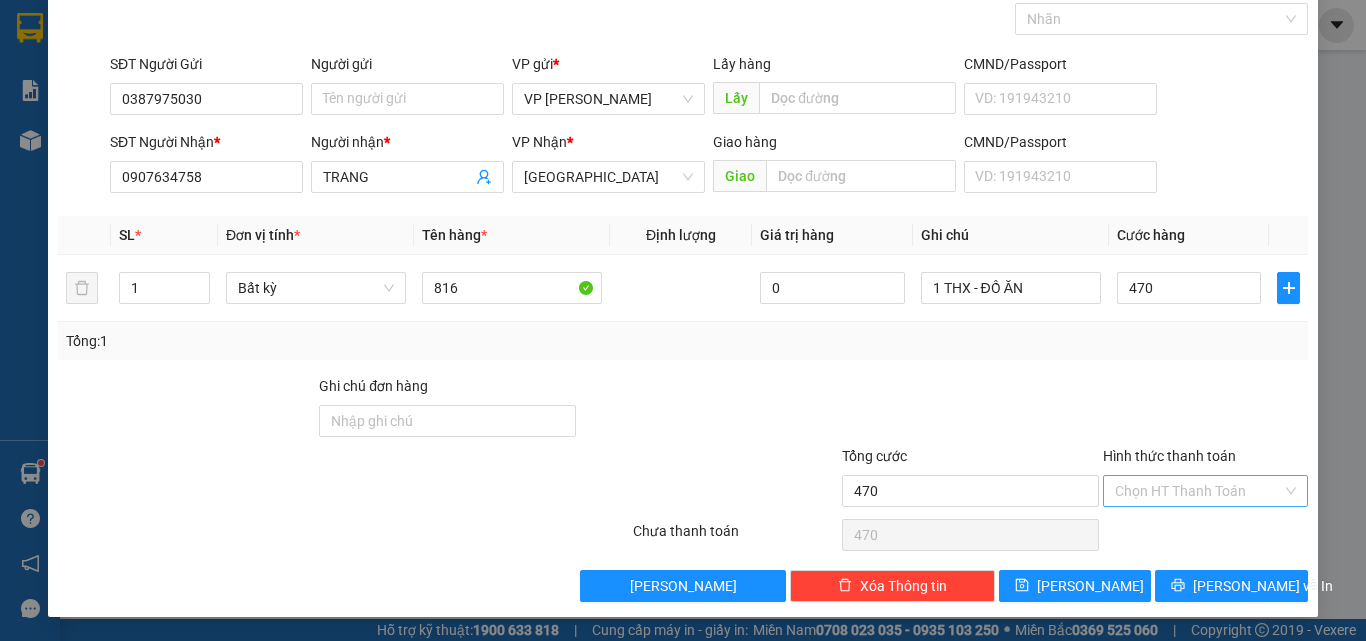 type on "470.000" 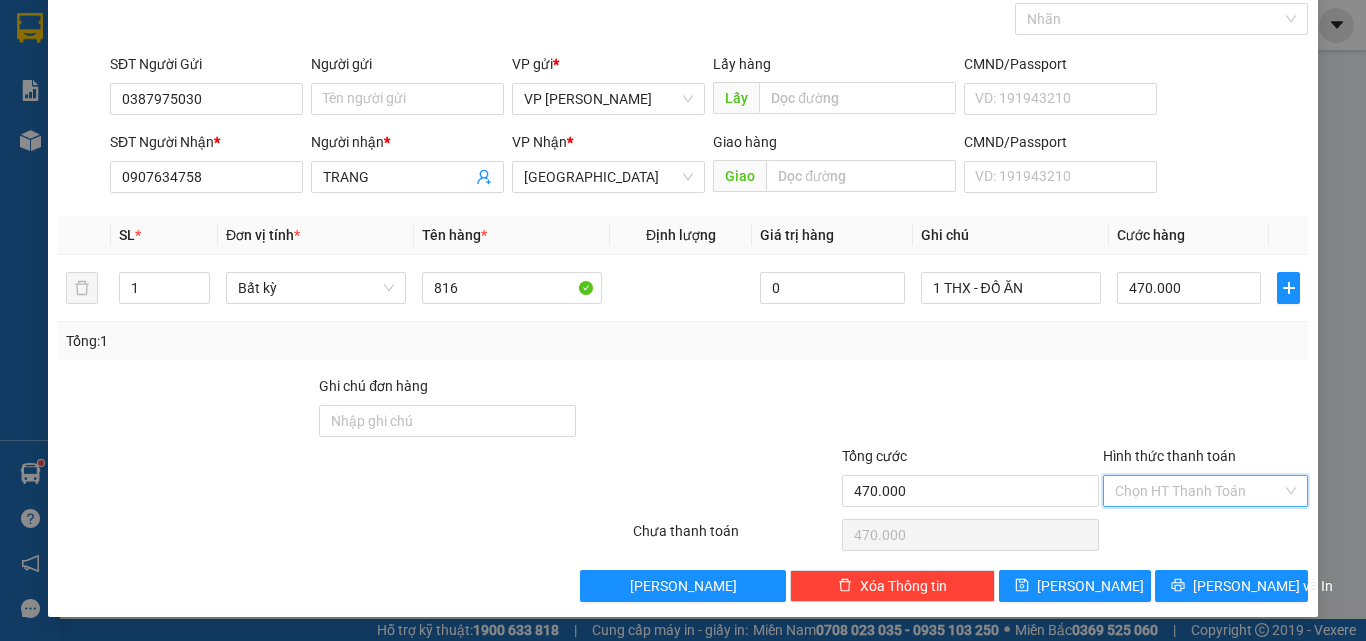 drag, startPoint x: 1159, startPoint y: 487, endPoint x: 1161, endPoint y: 514, distance: 27.073973 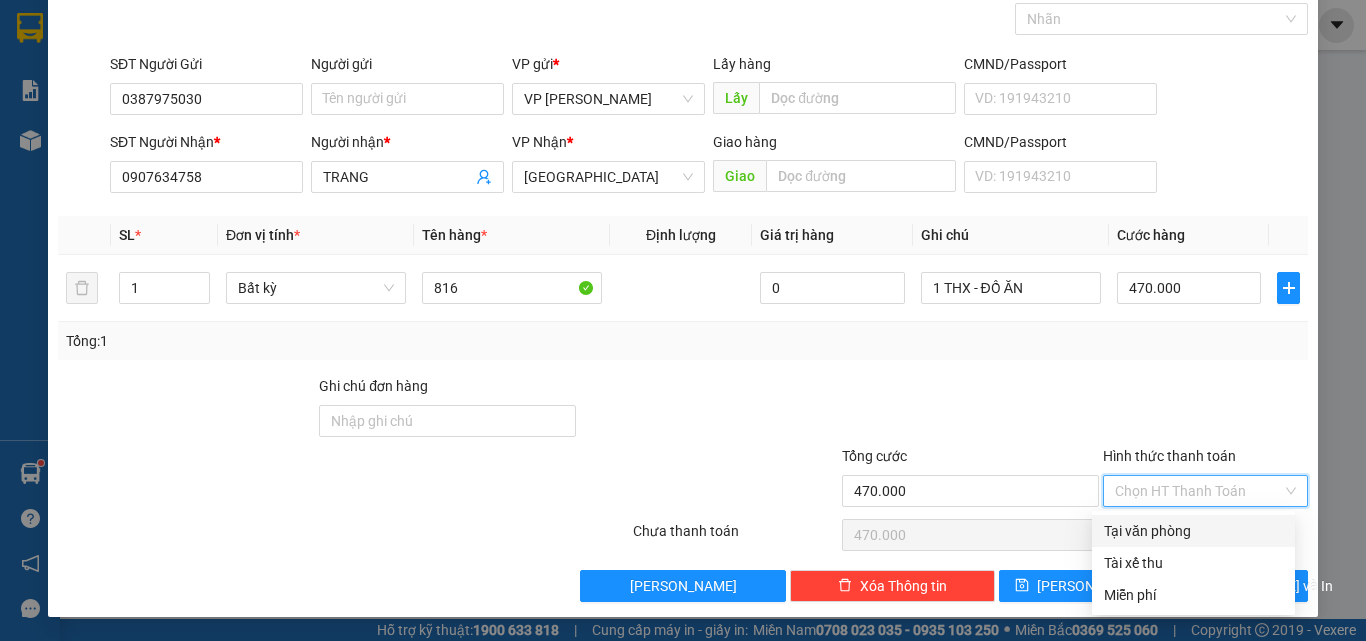 click on "Tại văn phòng" at bounding box center (1193, 531) 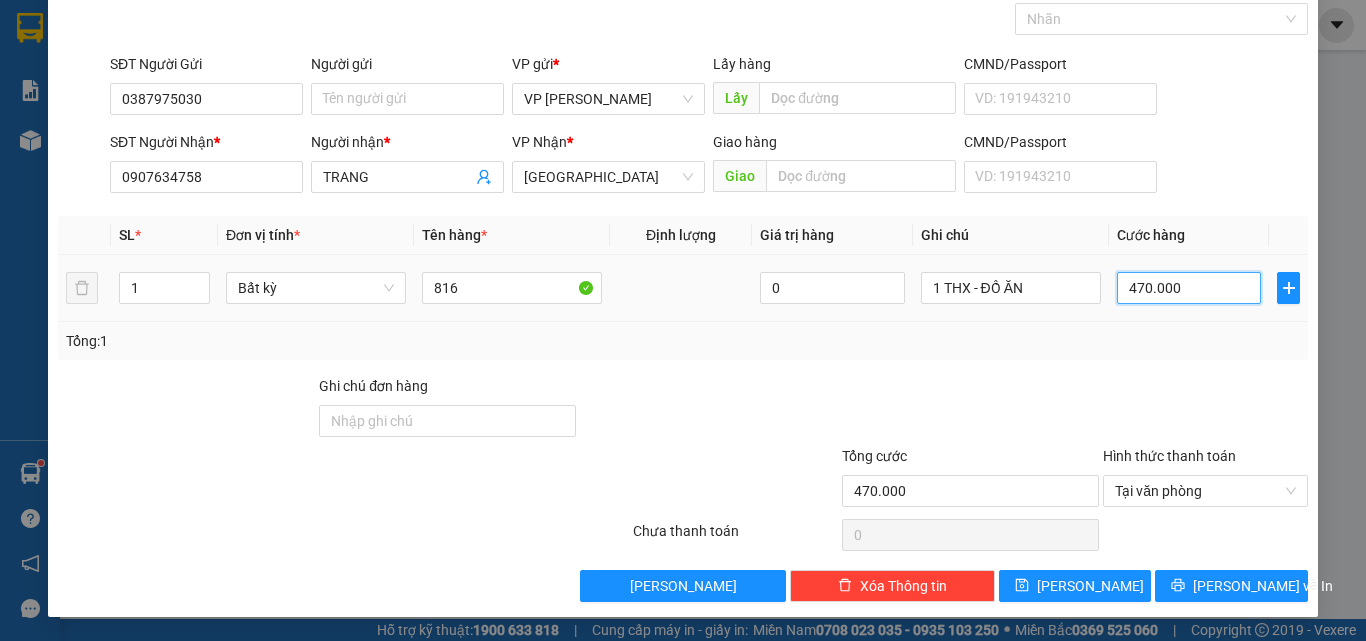 click on "470.000" at bounding box center (1189, 288) 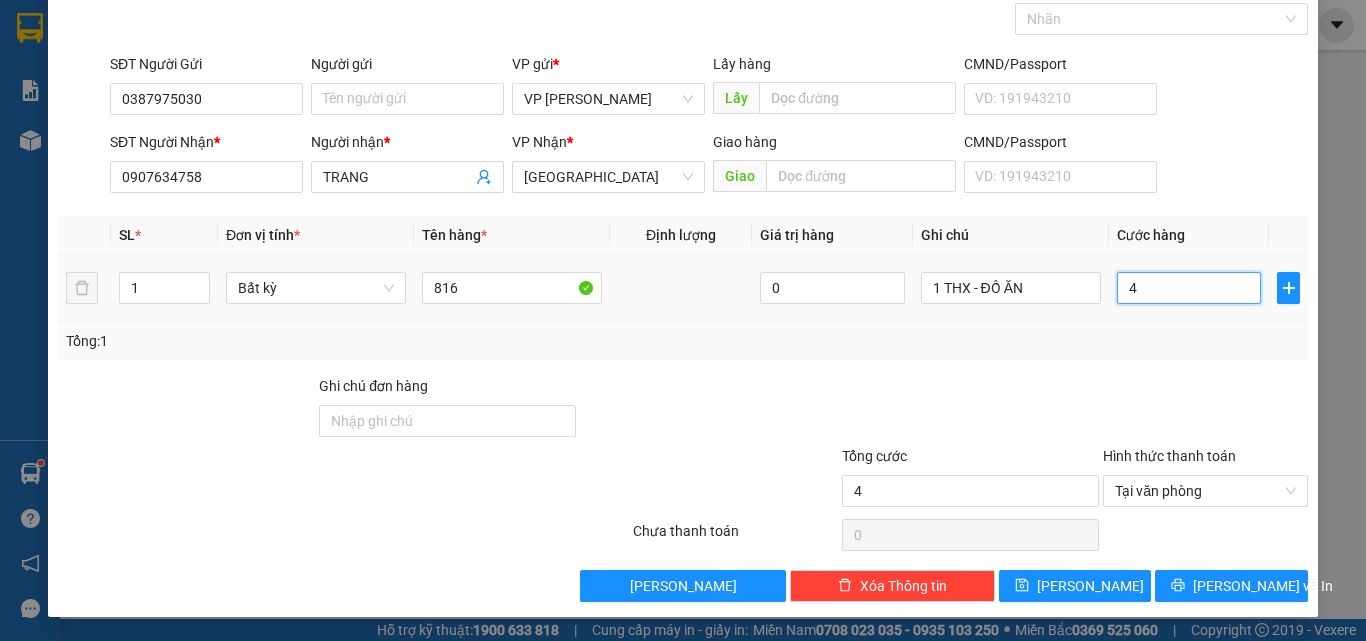 type on "40" 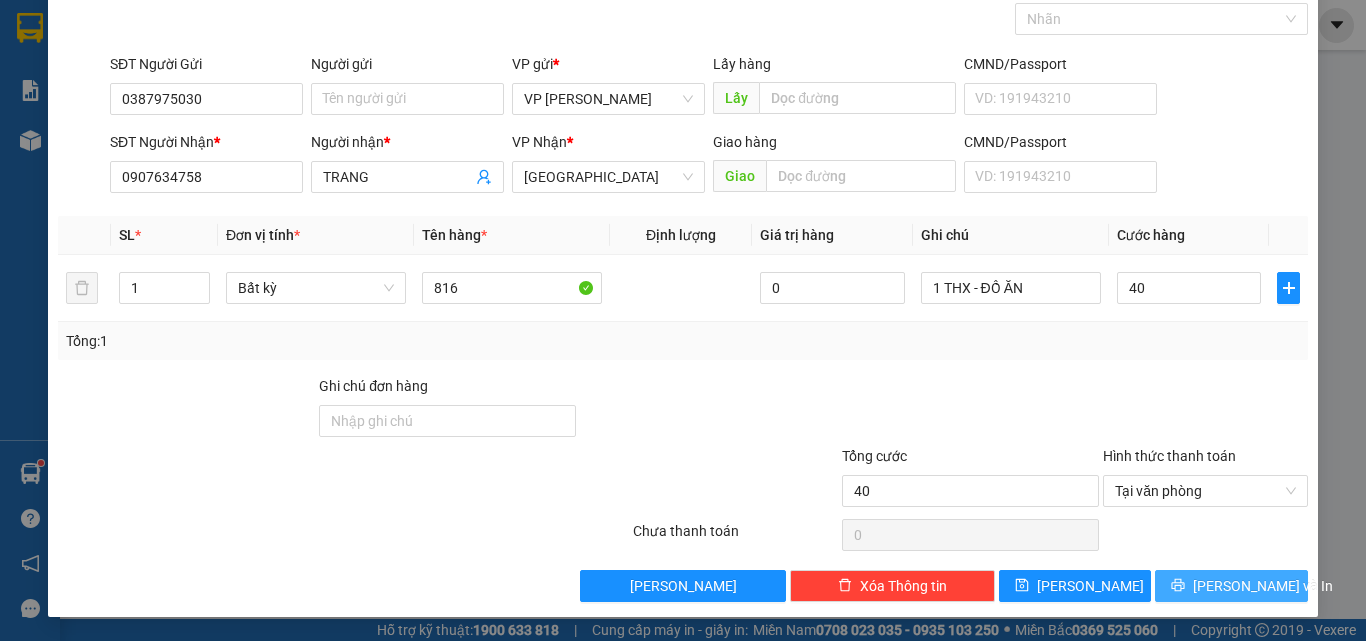 type on "40.000" 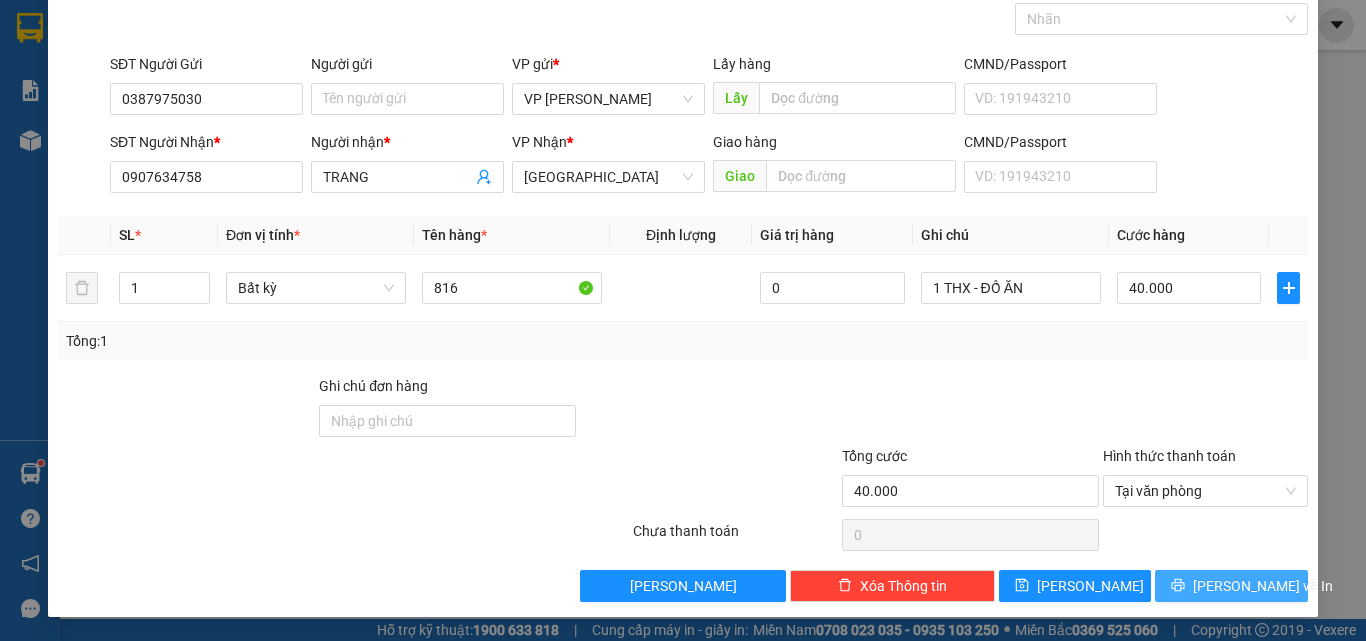 click 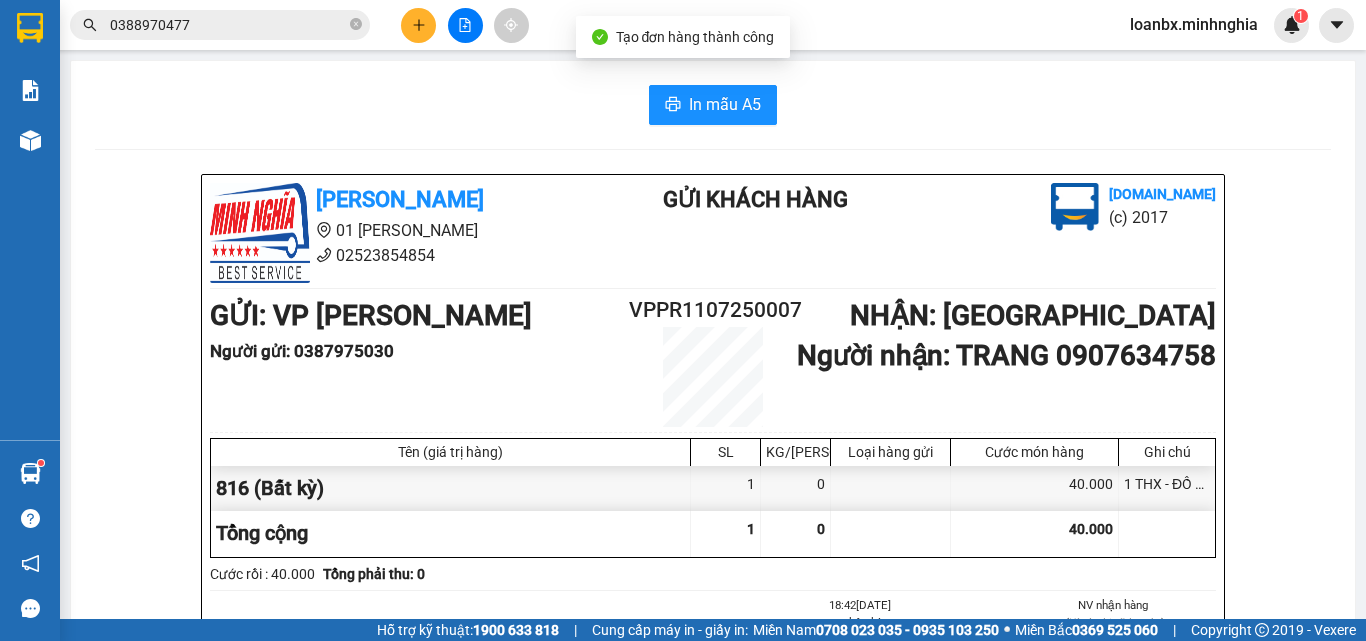 click on "In mẫu A5
[PERSON_NAME]   01 Đinh Tiên Hoàng   02523854854 Gửi khách hàng [DOMAIN_NAME] (c) 2017 GỬI :   VP [PERSON_NAME] Người gửi :    0387975030 VPPR1107250007 NHẬN :   [GEOGRAPHIC_DATA] Người nhận :   TRANG 0907634758 Tên (giá trị hàng) SL KG/Món Loại hàng gửi Cước món hàng Ghi chú 816 (Bất kỳ) 1 0 40.000 1 THX - ĐỒ ĂN Tổng cộng 1 0 40.000 Loading... Cước rồi   : 40.000 Tổng phải thu: 0 18:42[DATE] NV nhận hàng (Kí và ghi rõ họ tên) Loan NV nhận hàng (Kí và ghi rõ họ tên) Quy định nhận/gửi hàng : Hotline hàng hoá: 0913854824 [PERSON_NAME] [DOMAIN_NAME] VPPR1107250007 [DATE] 18:42 VP Nhận:   [GEOGRAPHIC_DATA] TRANG 0907634758 SL:  1 CR :   40.000 1 THX - ĐỒ ĂN Tên Số lượng Khối lượng Cước món hàng Ghi chú 816 (Bất kỳ) 1 0 40.000 1 THX - ĐỒ ĂN Tổng cộng 1 0 40.000 Loading... Người gửi:      0387975030     VP gửi :   VP [PERSON_NAME]" at bounding box center (713, 831) 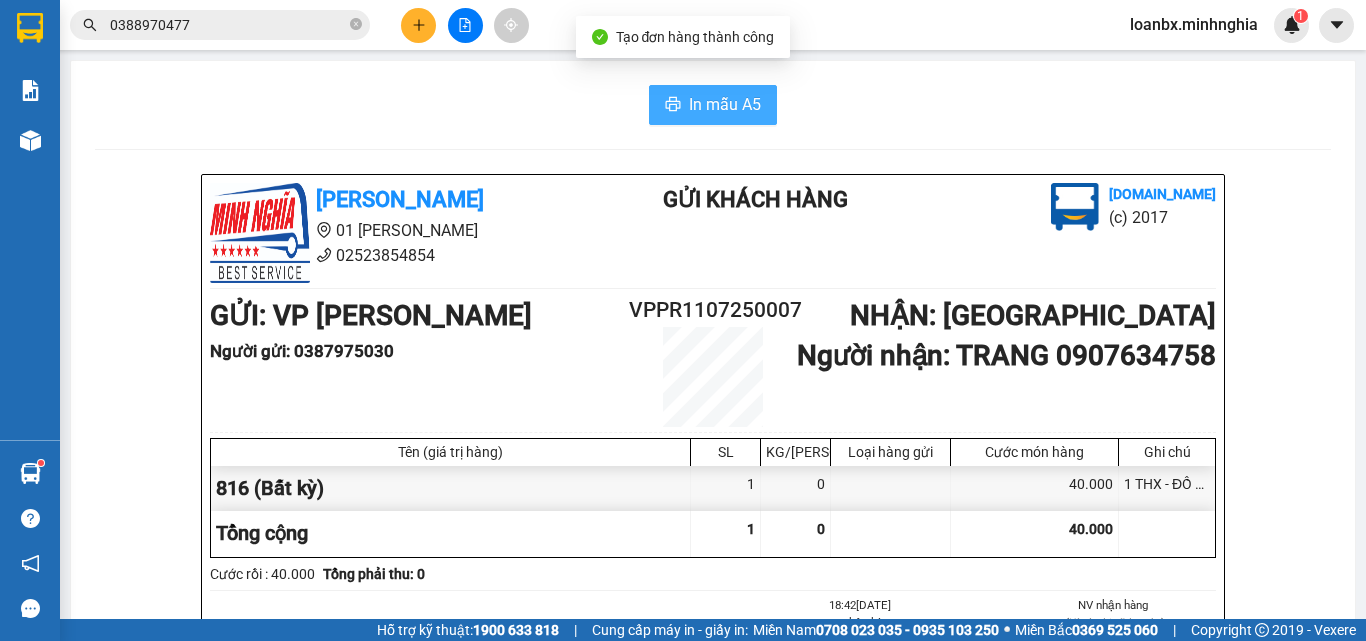 click on "In mẫu A5" at bounding box center (713, 105) 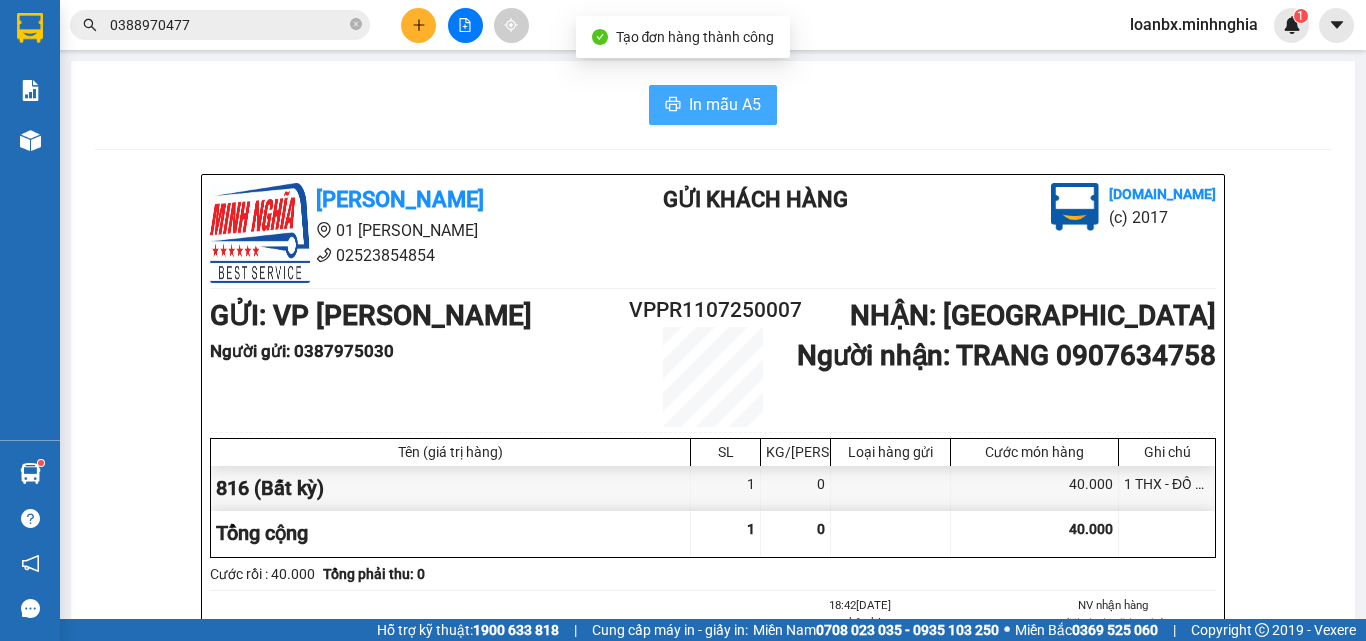 scroll, scrollTop: 0, scrollLeft: 0, axis: both 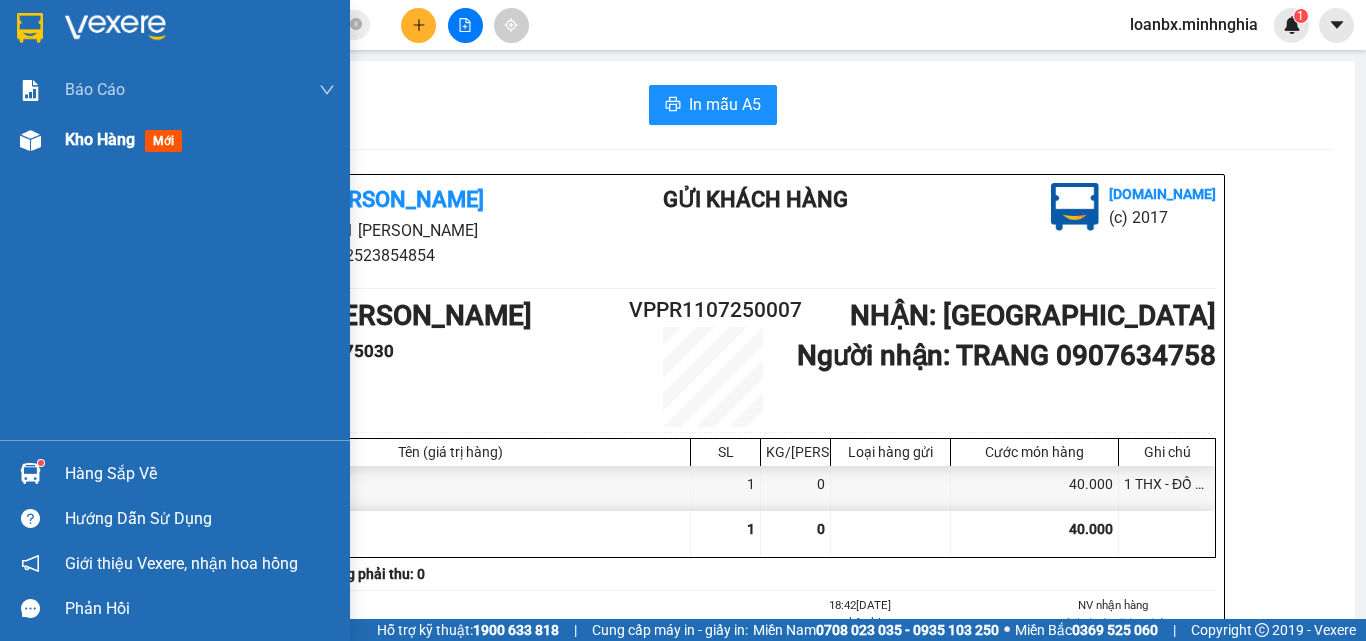 click on "Kho hàng mới" at bounding box center [175, 140] 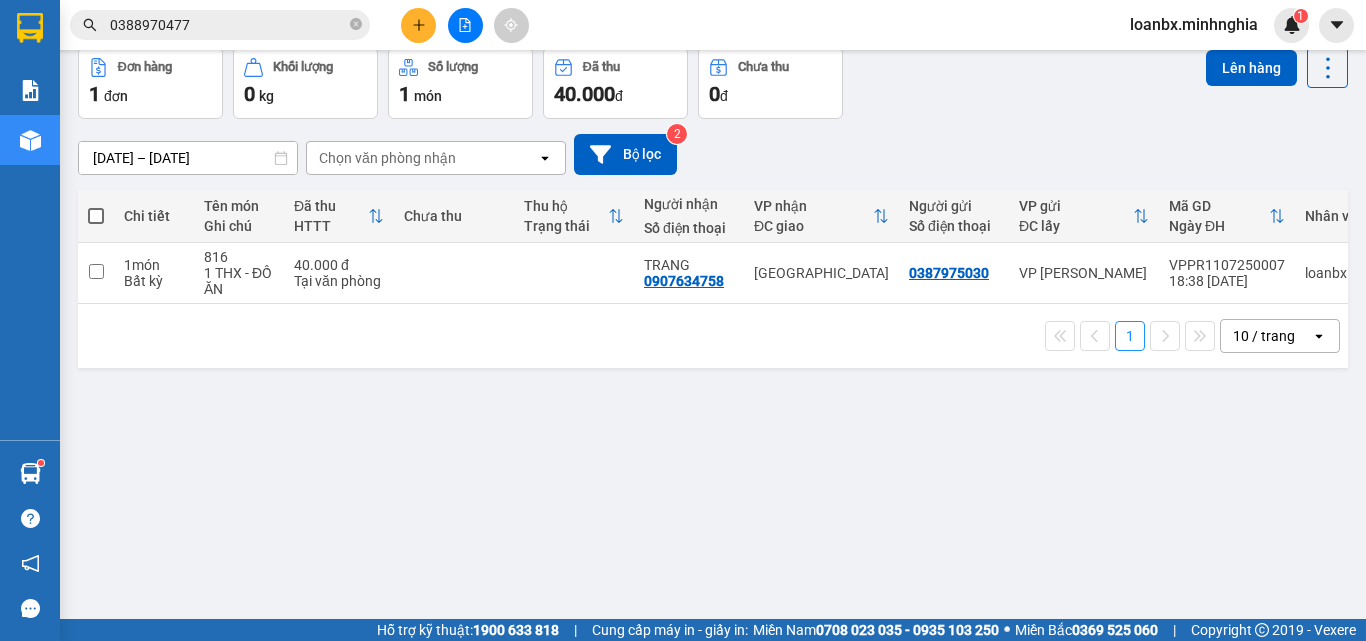 scroll, scrollTop: 0, scrollLeft: 0, axis: both 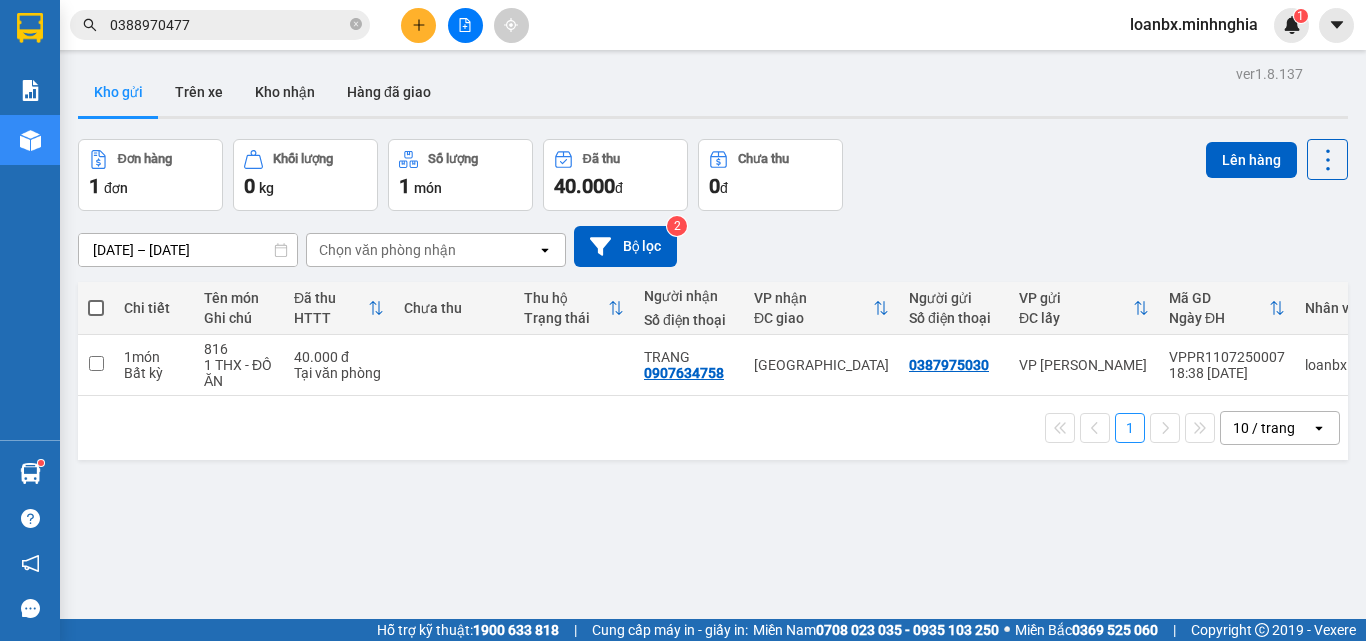 click at bounding box center [465, 25] 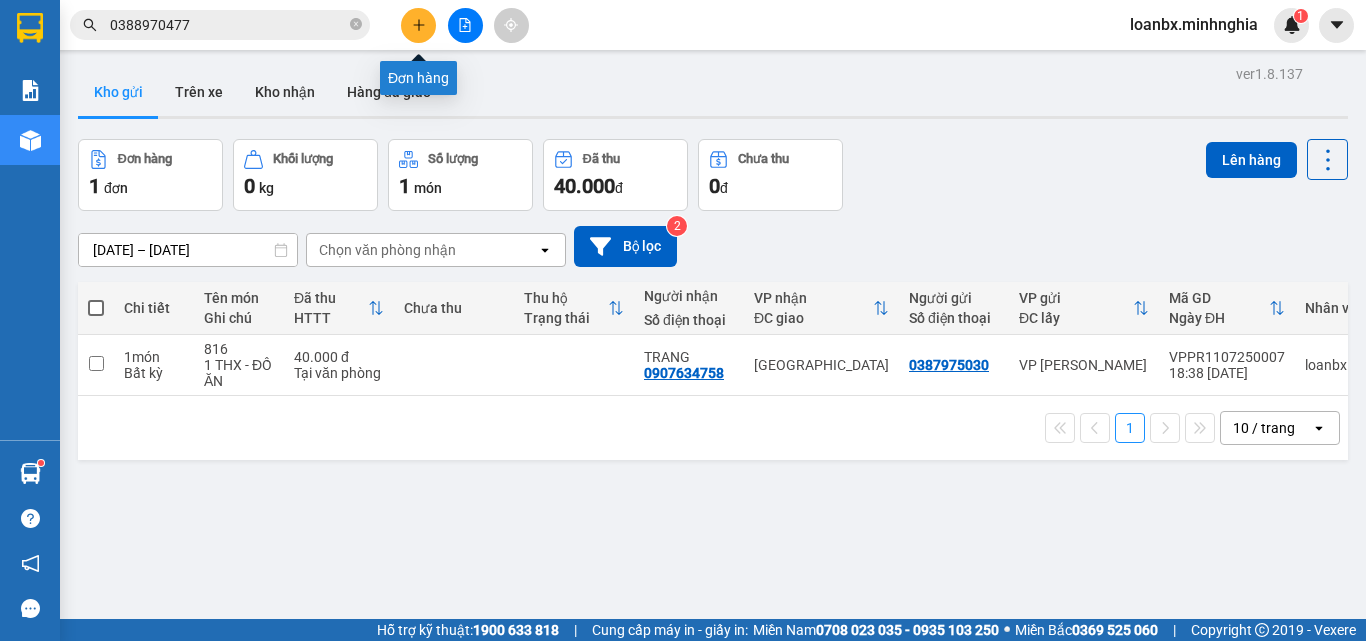 click 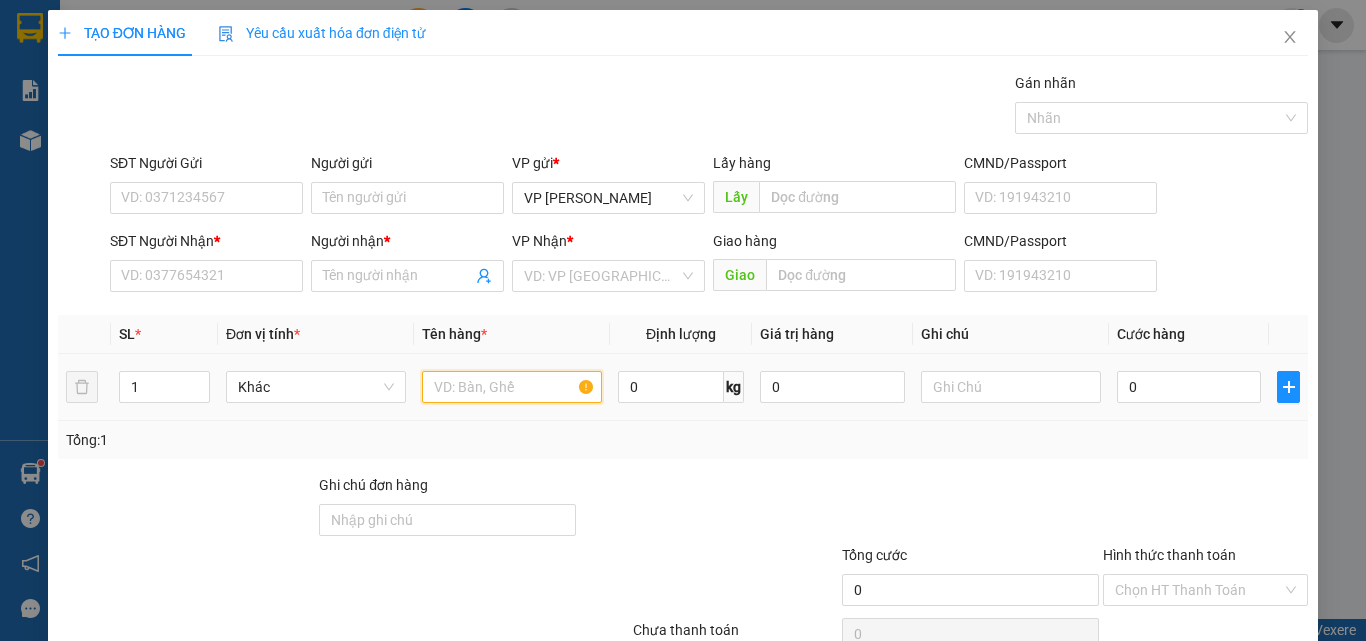 click at bounding box center (512, 387) 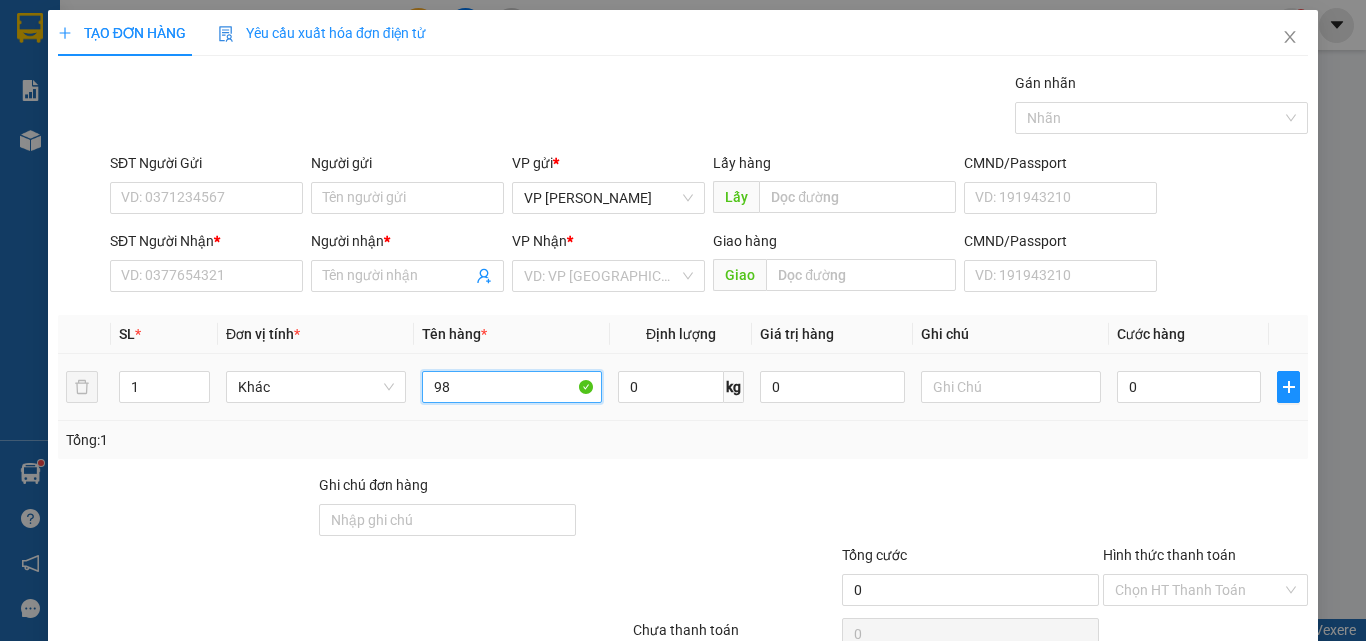 type on "9" 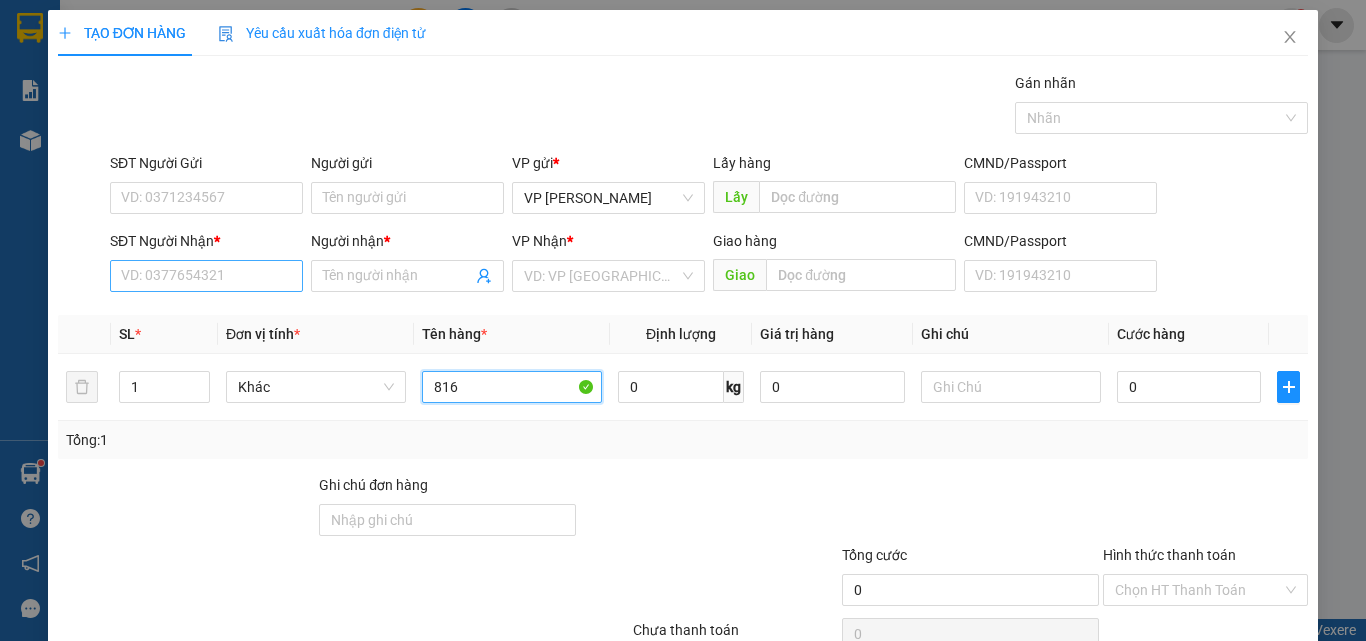 type on "816" 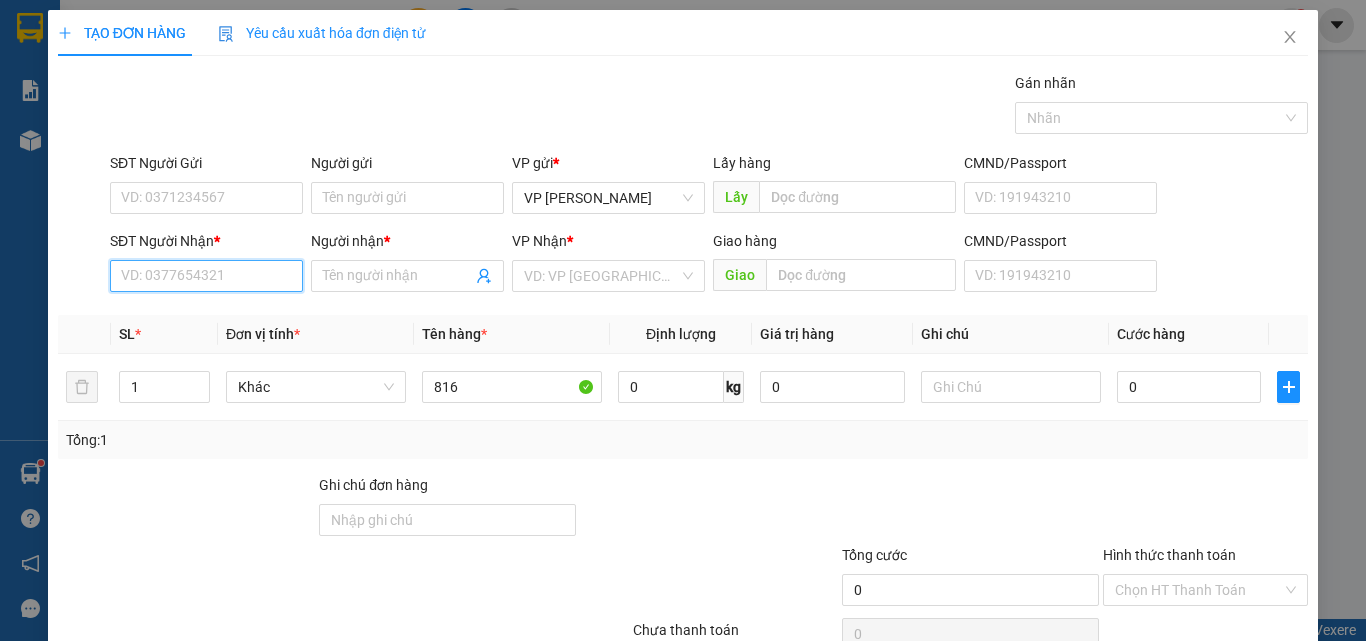 click on "SĐT Người Nhận  *" at bounding box center (206, 276) 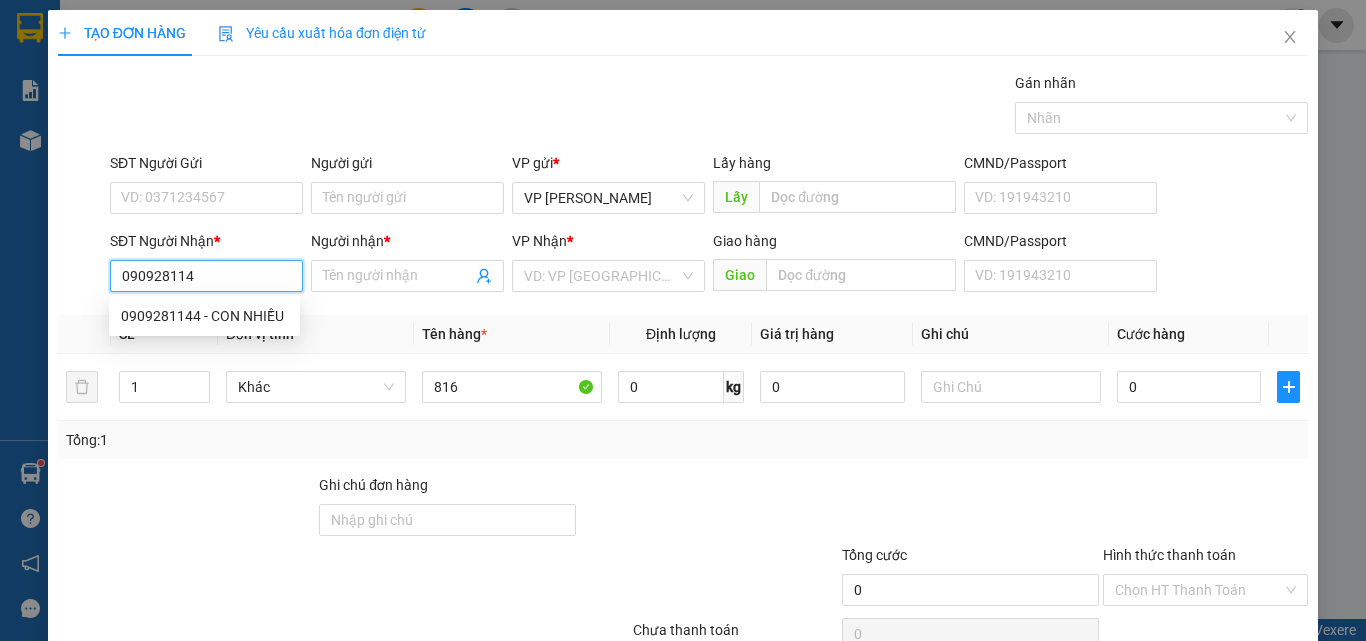 type on "0909281144" 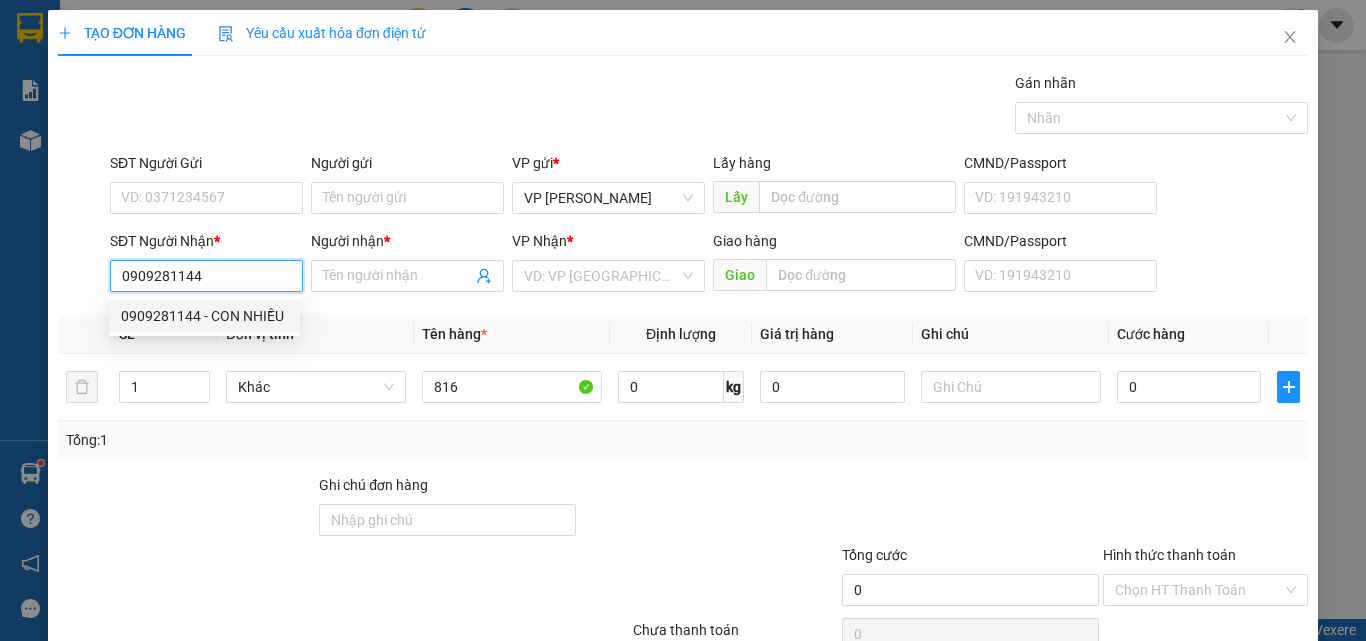 click on "0909281144 - CON NHIỀU" at bounding box center (204, 316) 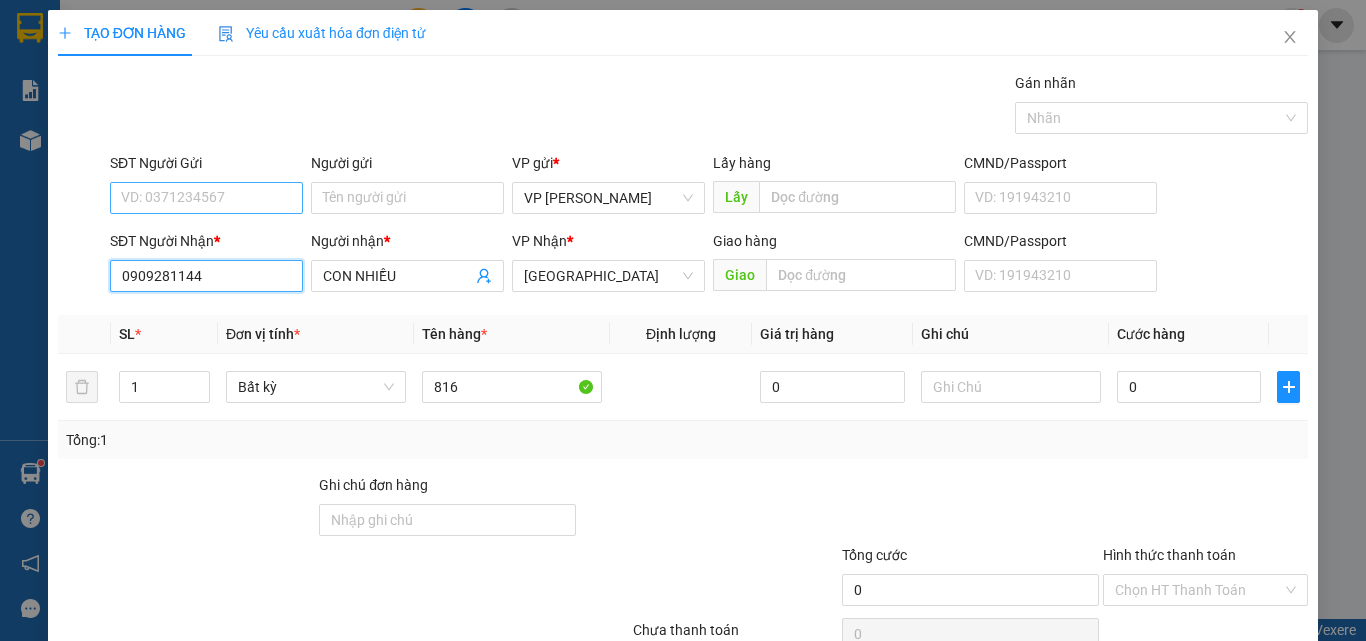 type on "0909281144" 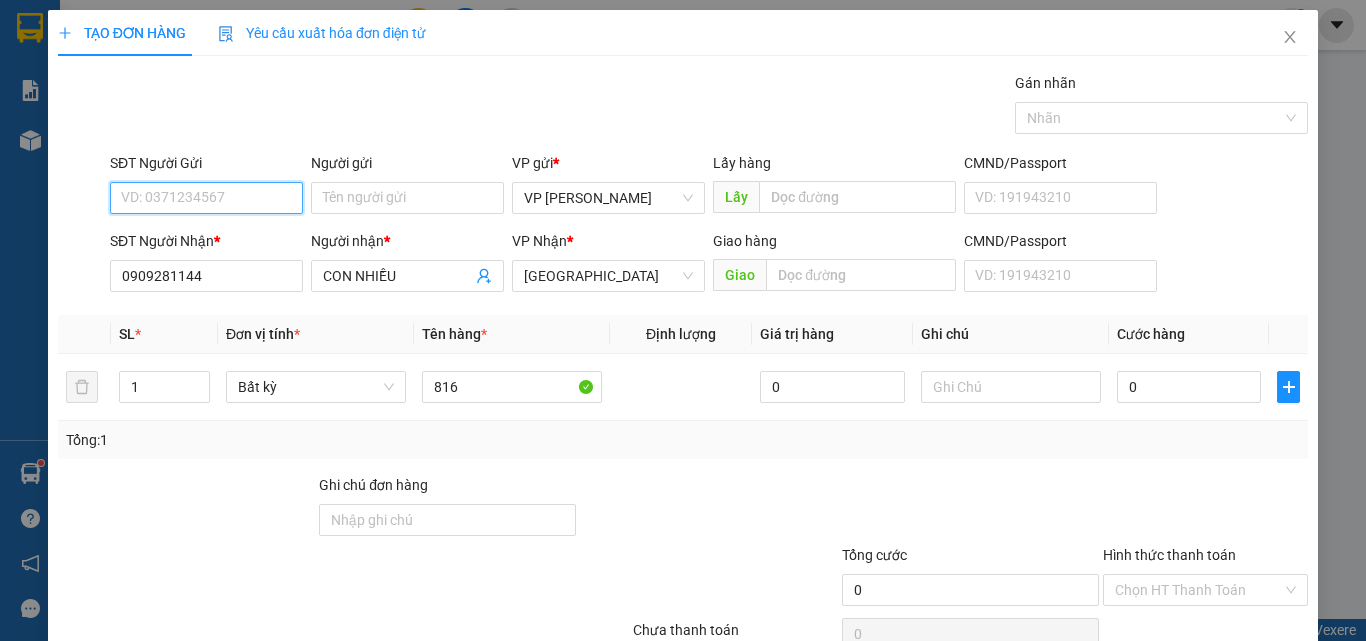 click on "SĐT Người Gửi" at bounding box center (206, 198) 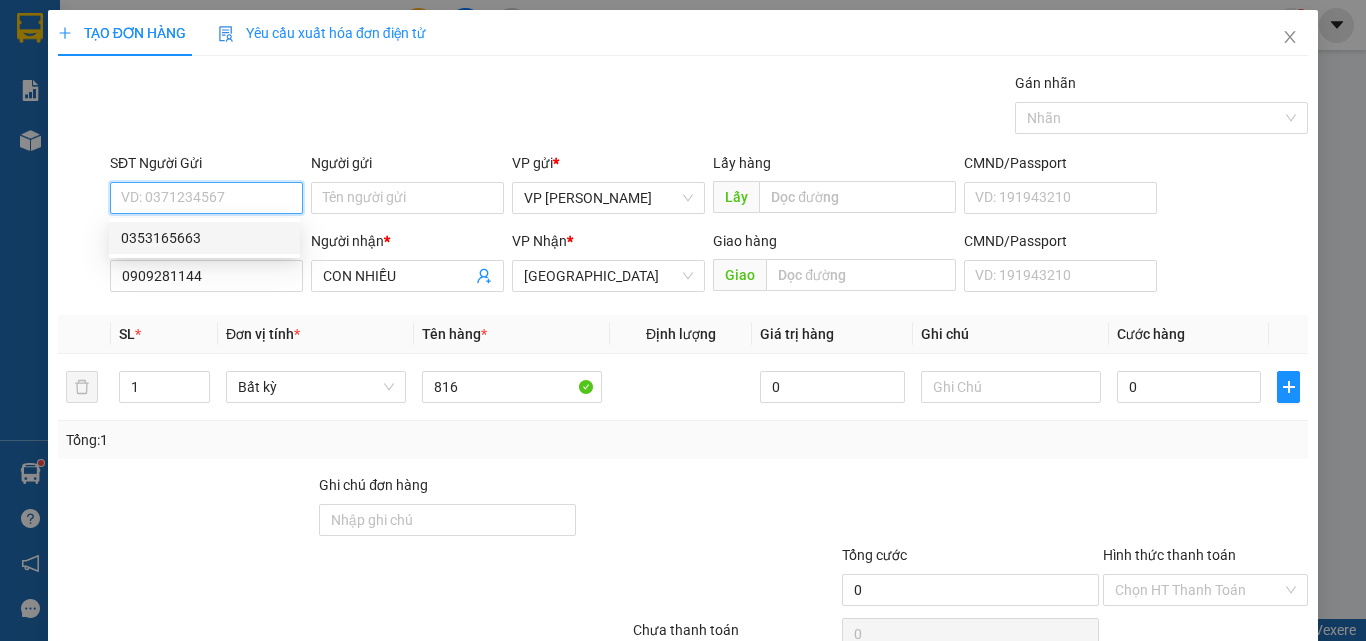 click on "0353165663" at bounding box center [204, 238] 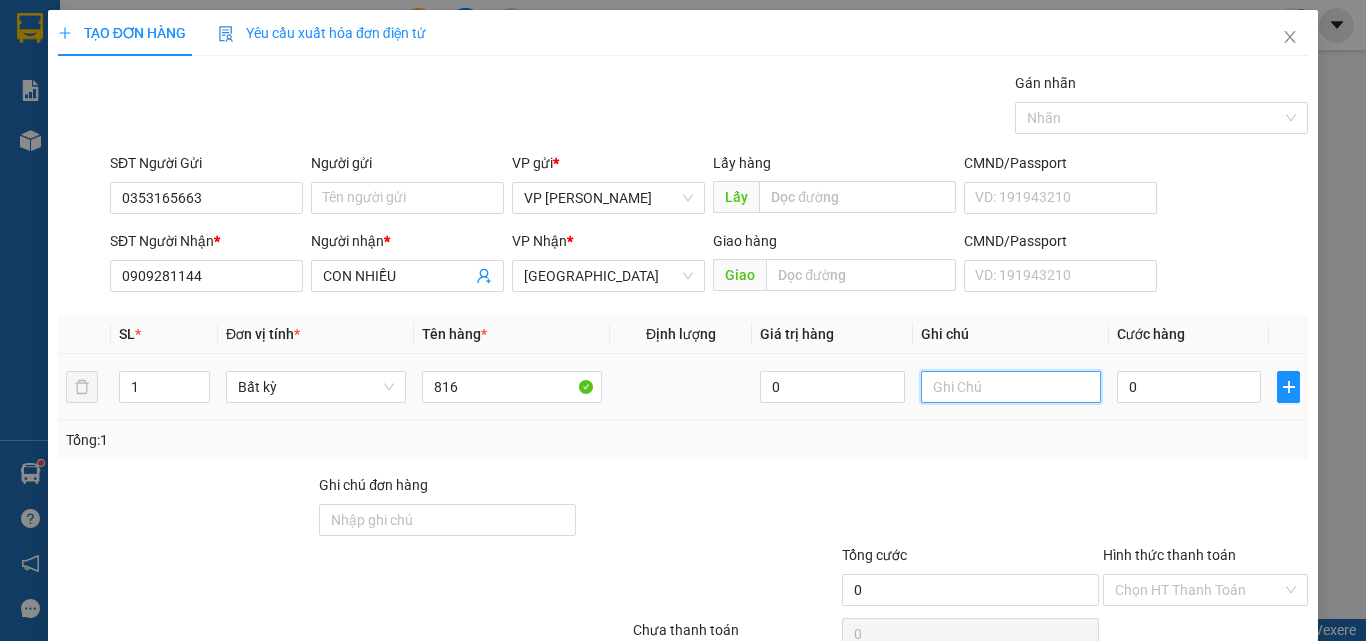 click at bounding box center [1011, 387] 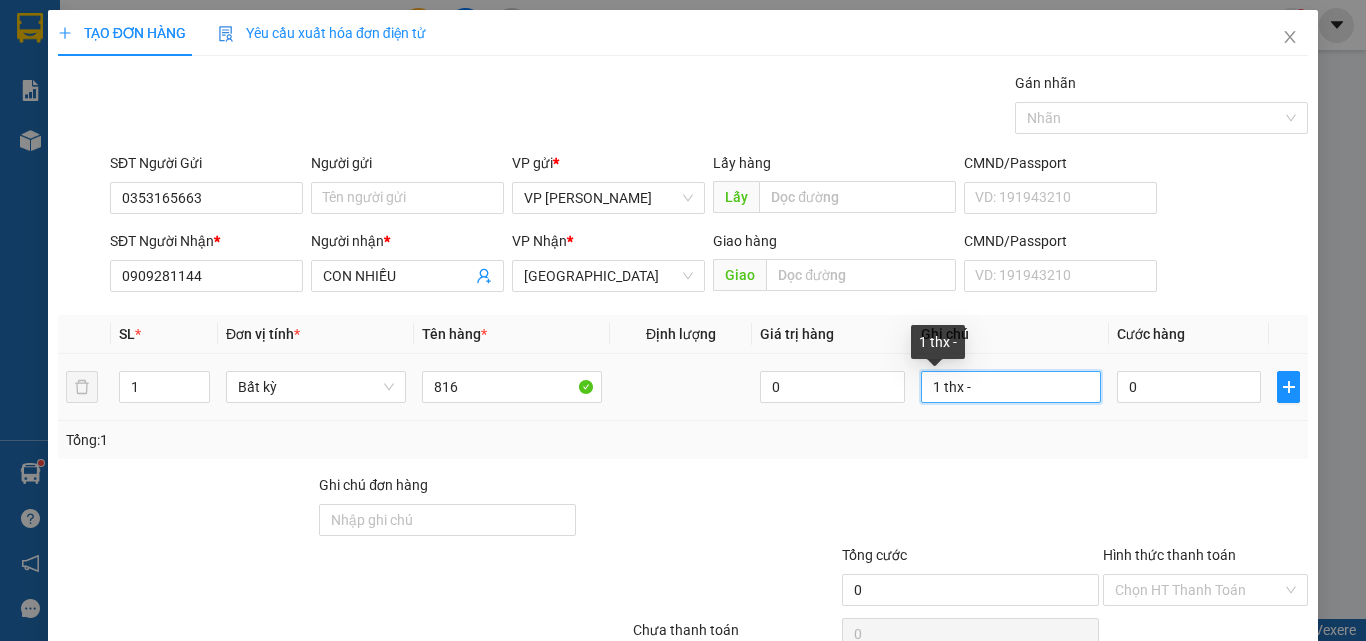 drag, startPoint x: 965, startPoint y: 391, endPoint x: 932, endPoint y: 391, distance: 33 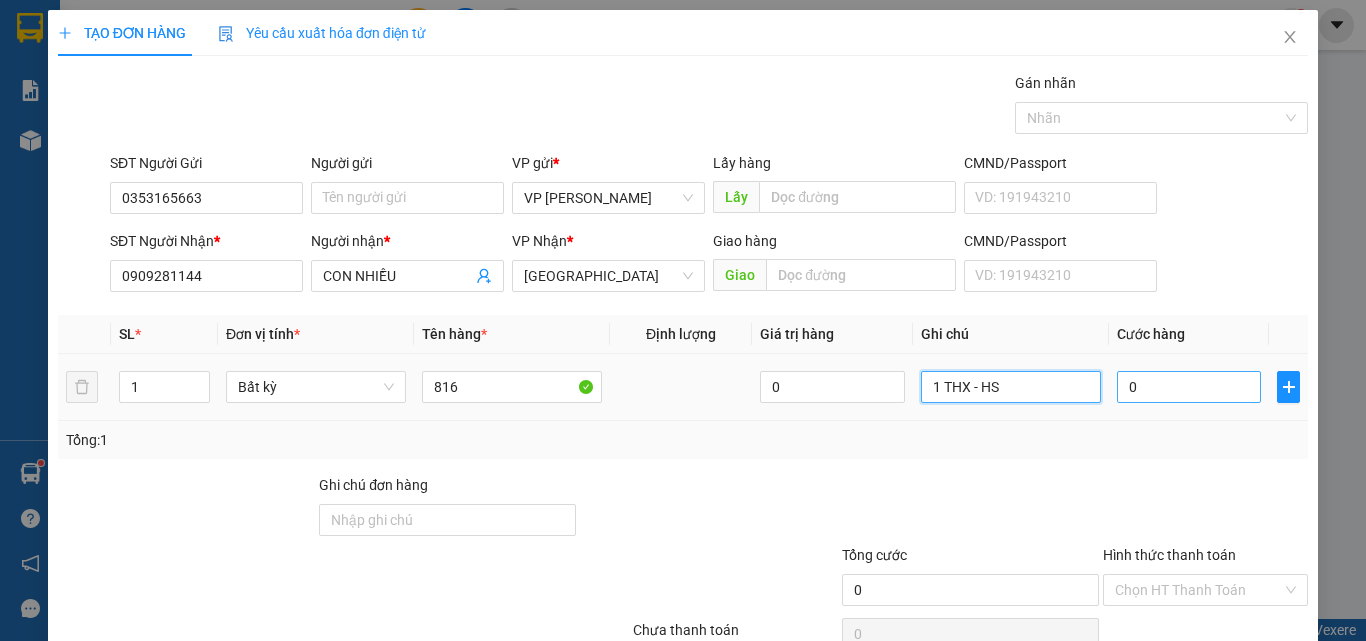 type on "1 THX - HS" 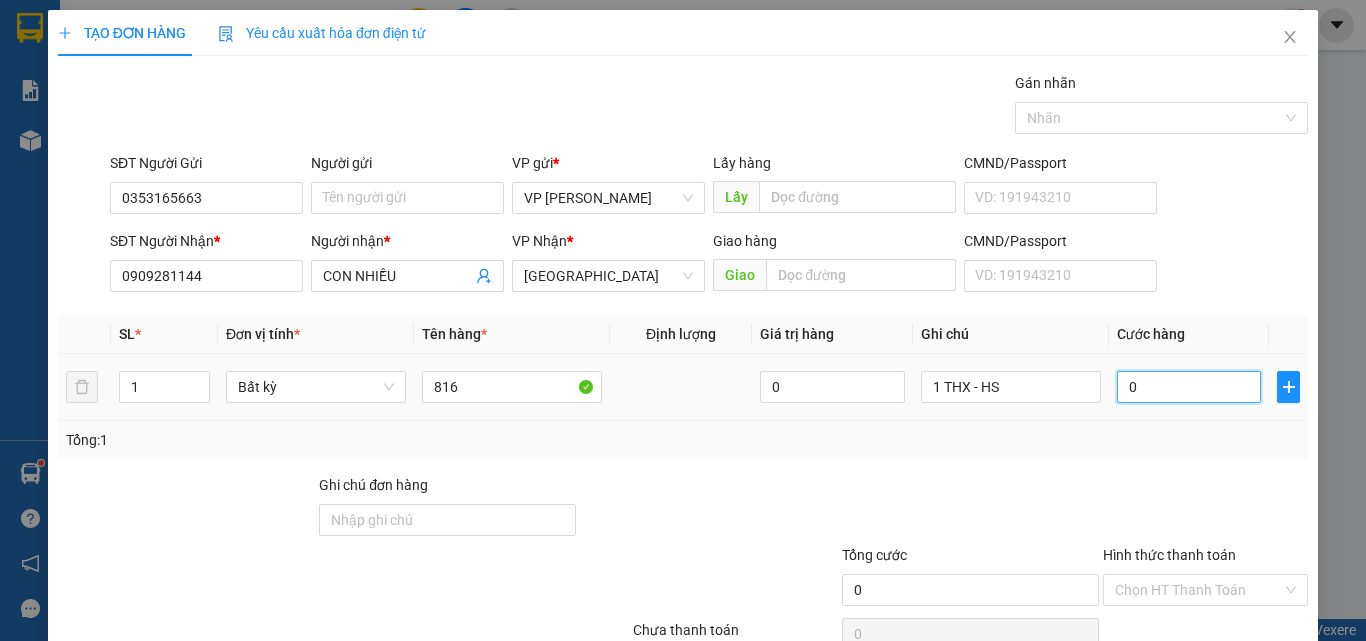 click on "0" at bounding box center [1189, 387] 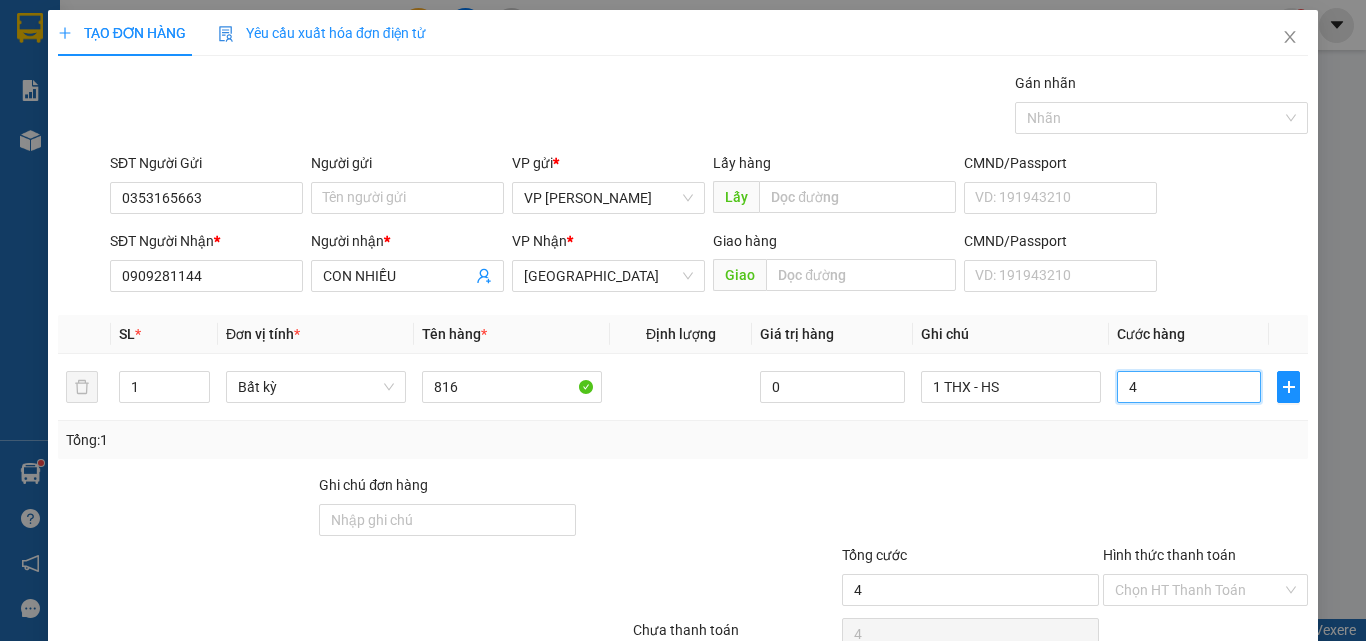 type on "40" 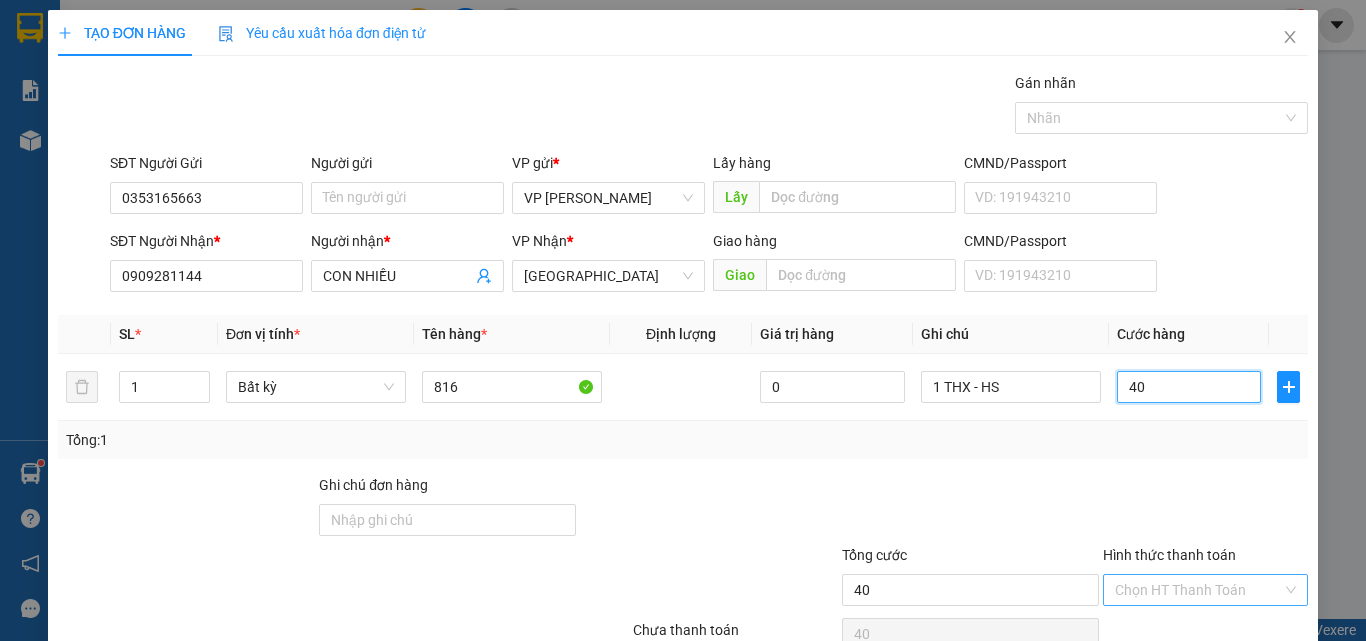 scroll, scrollTop: 99, scrollLeft: 0, axis: vertical 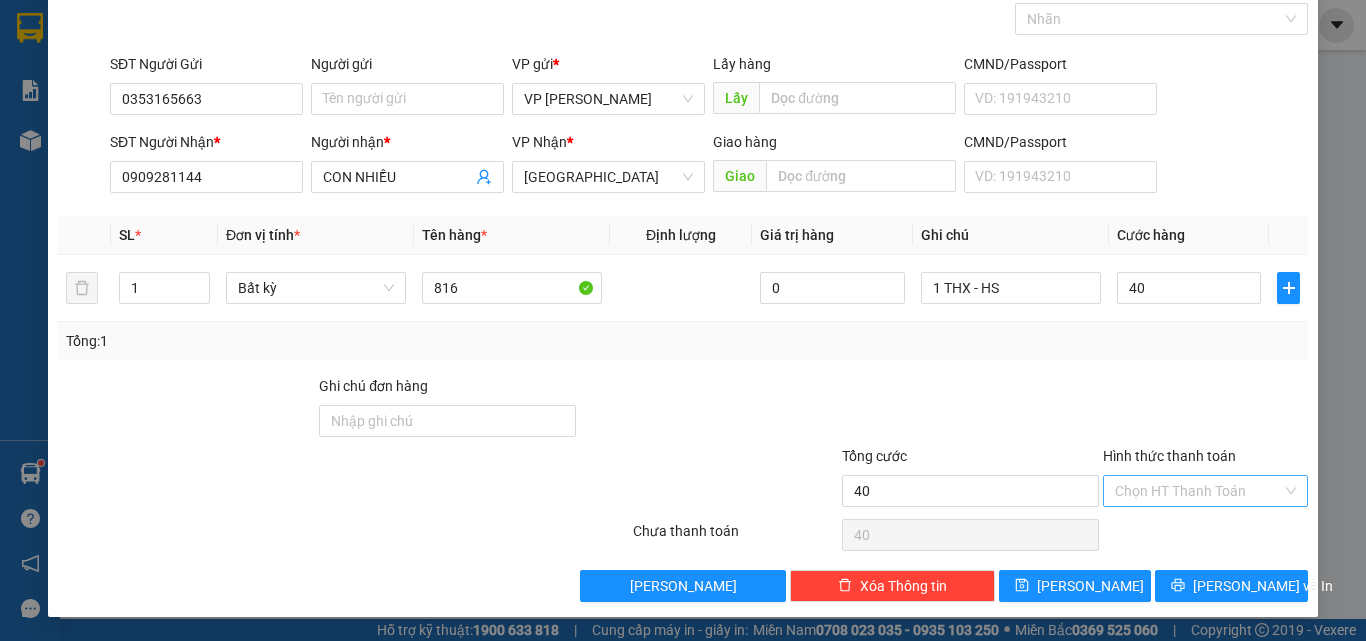 type on "40.000" 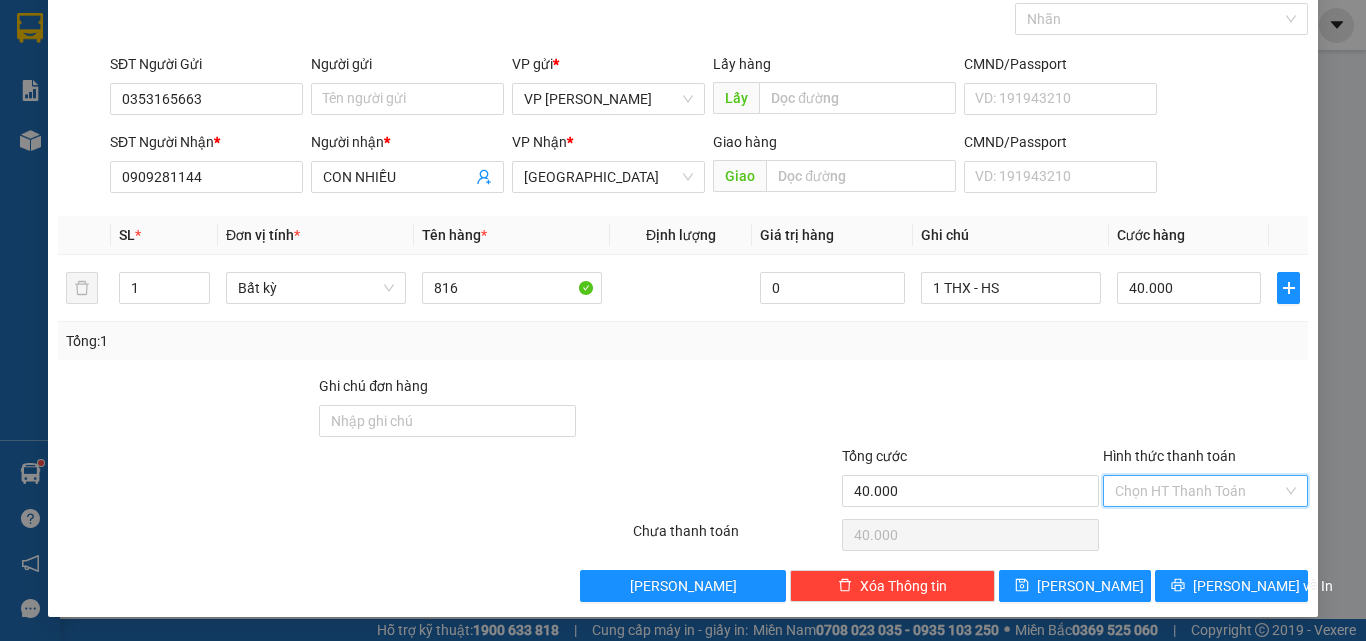 drag, startPoint x: 1160, startPoint y: 492, endPoint x: 1165, endPoint y: 508, distance: 16.763054 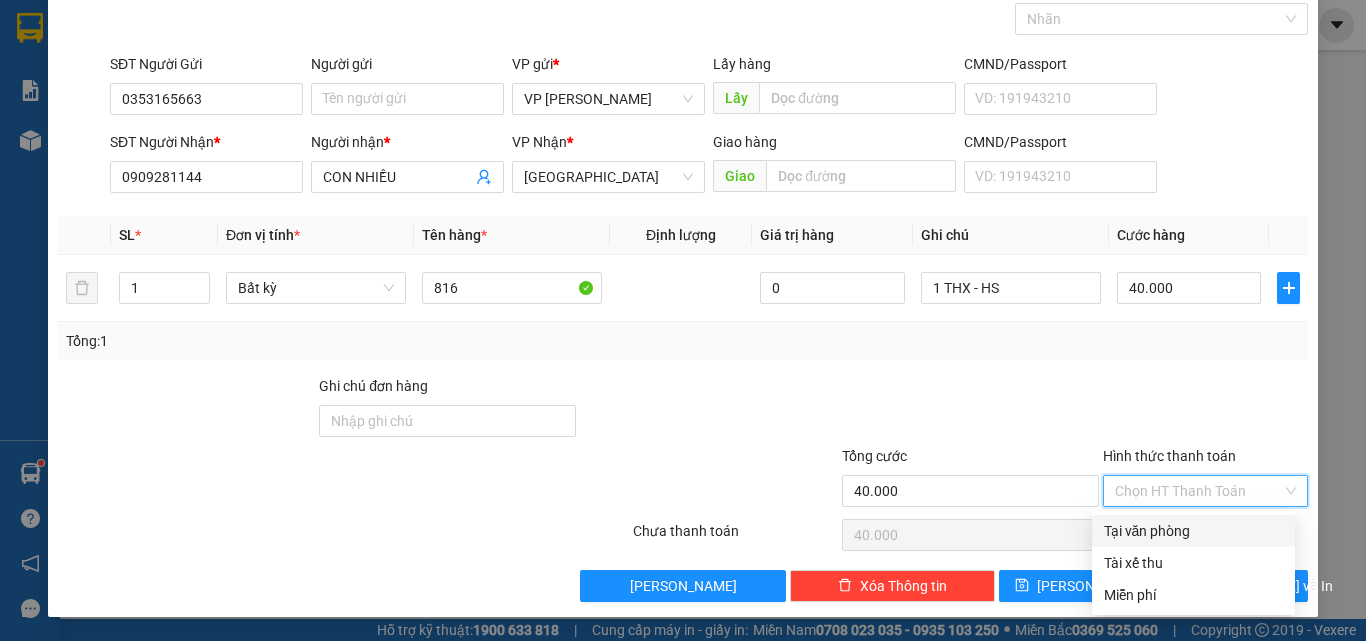click on "Tại văn phòng" at bounding box center (1193, 531) 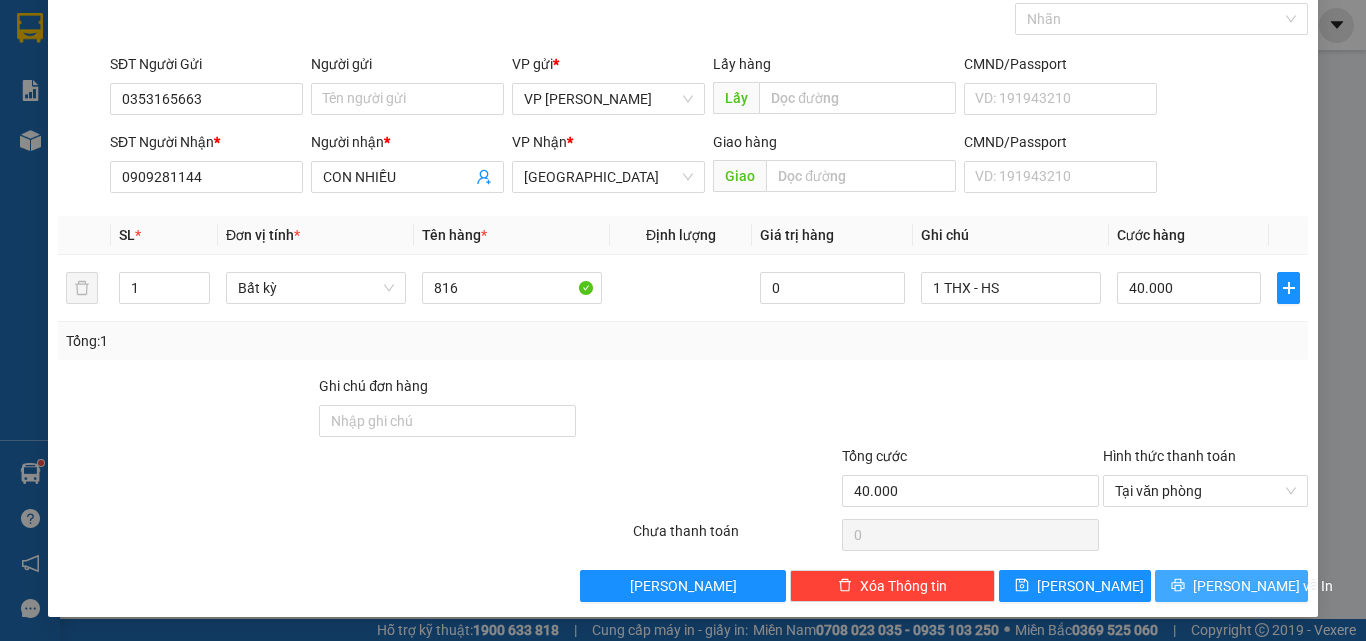 click on "[PERSON_NAME] và In" at bounding box center [1263, 586] 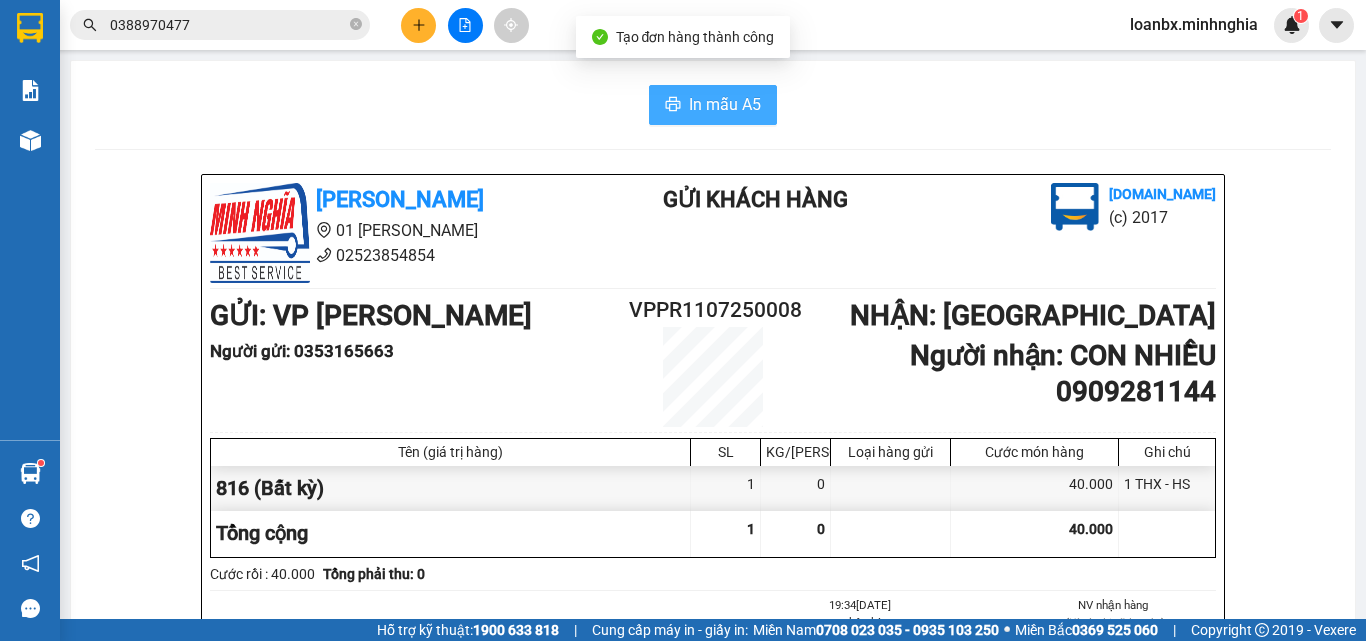 click on "In mẫu A5" at bounding box center (725, 104) 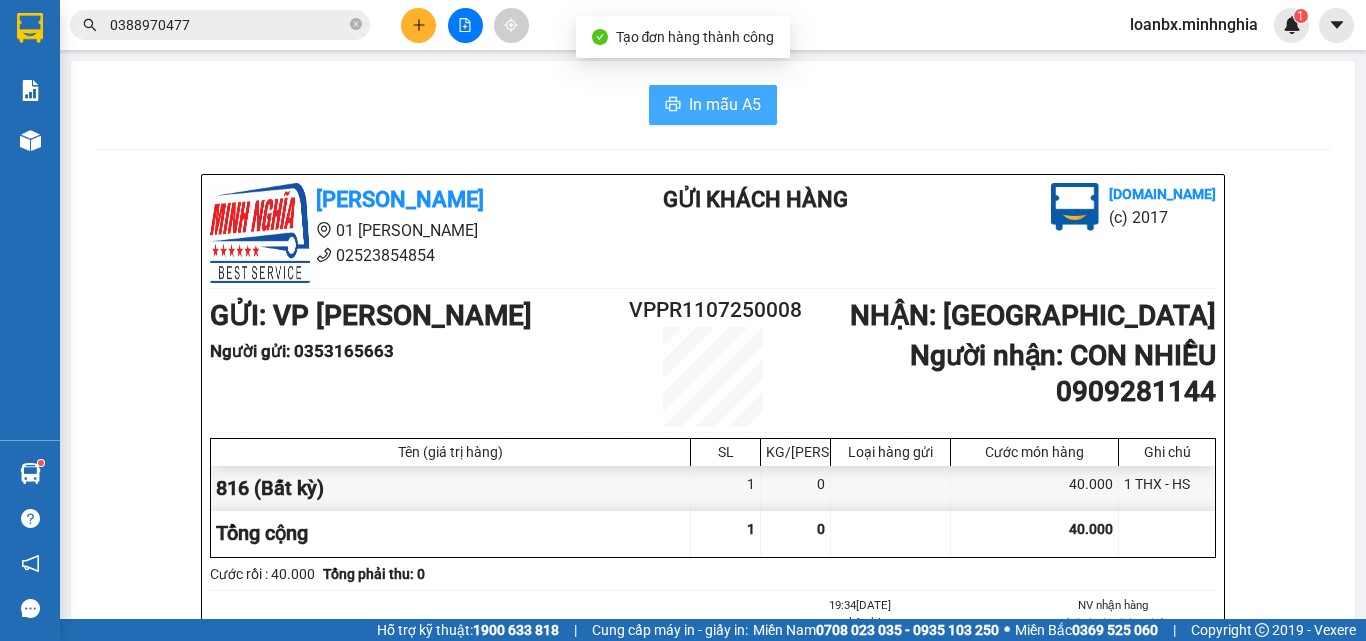 scroll, scrollTop: 0, scrollLeft: 0, axis: both 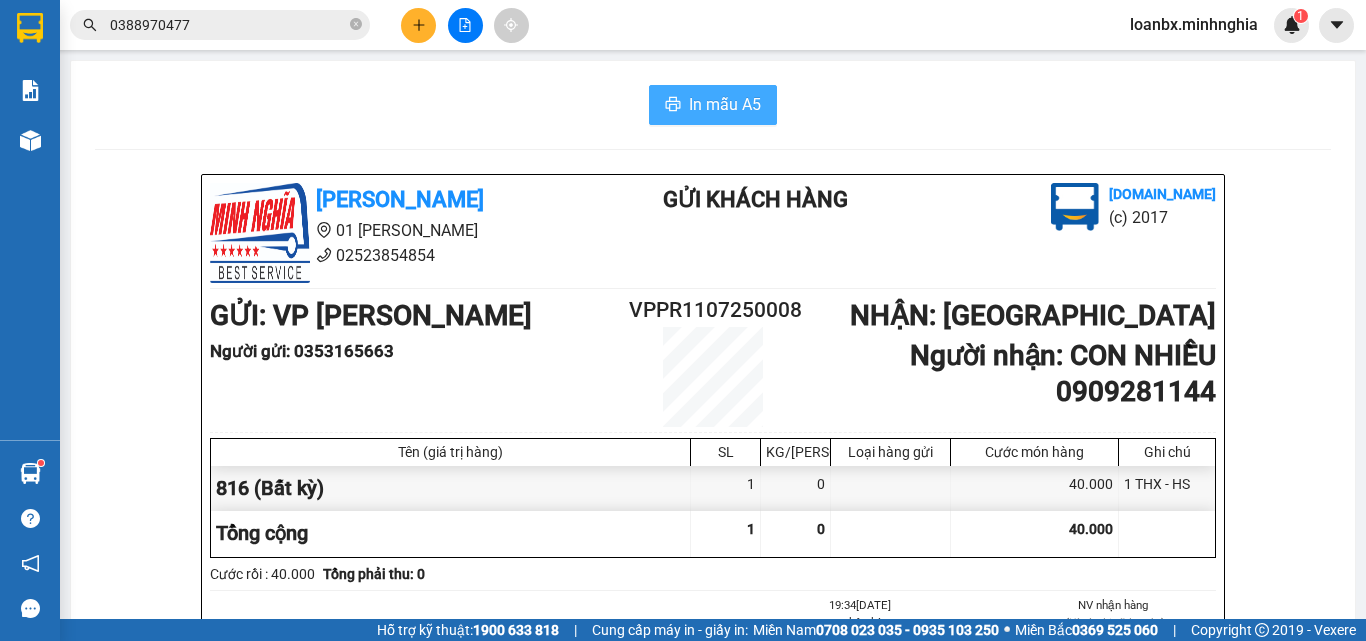click on "In mẫu A5" at bounding box center [725, 104] 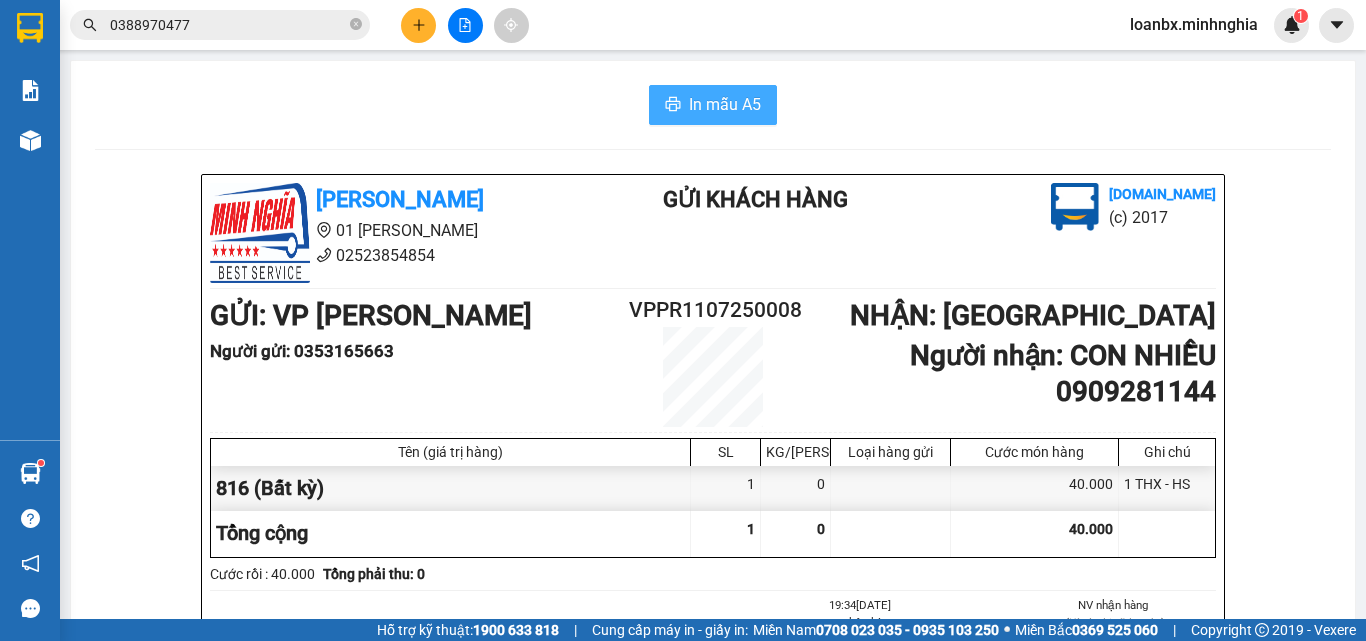 scroll, scrollTop: 0, scrollLeft: 0, axis: both 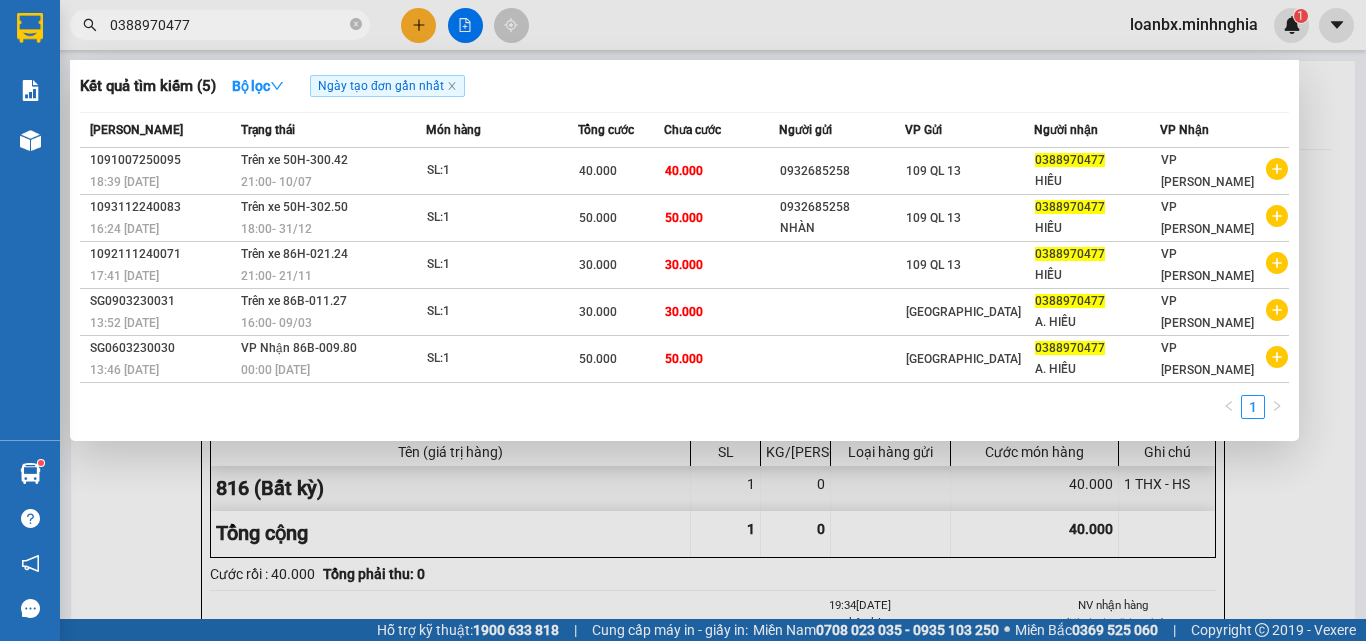 click on "0388970477" at bounding box center [228, 25] 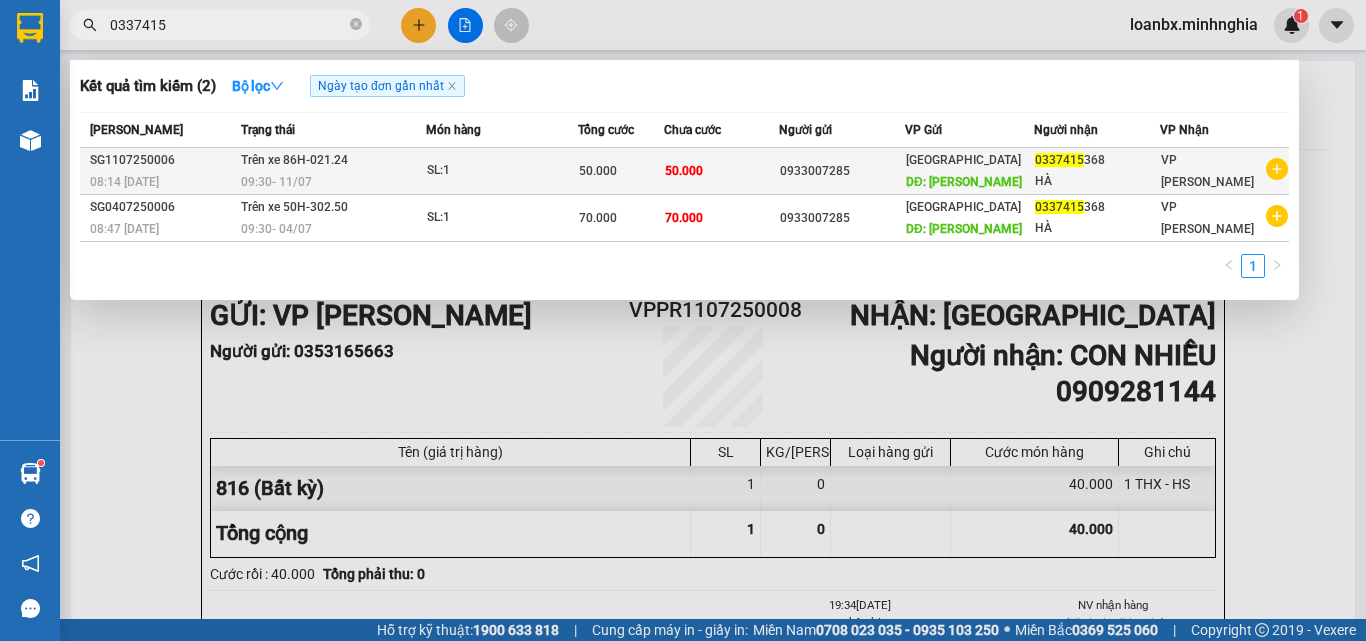 type on "0337415" 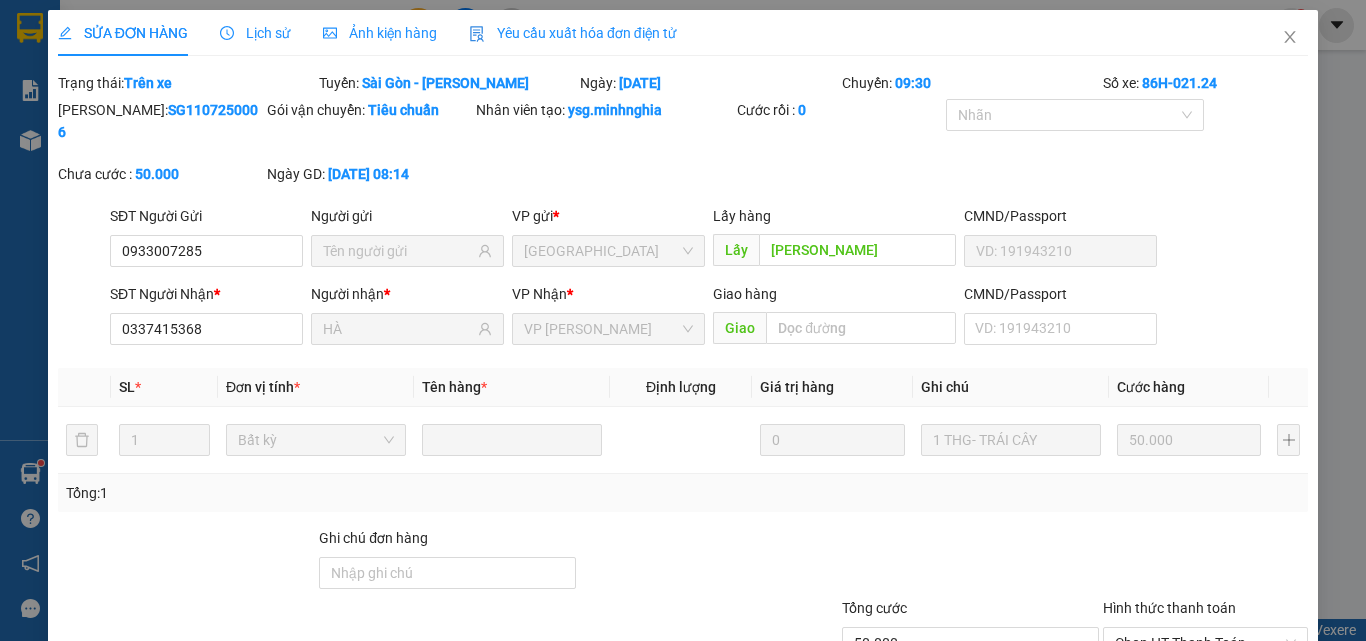 type on "0933007285" 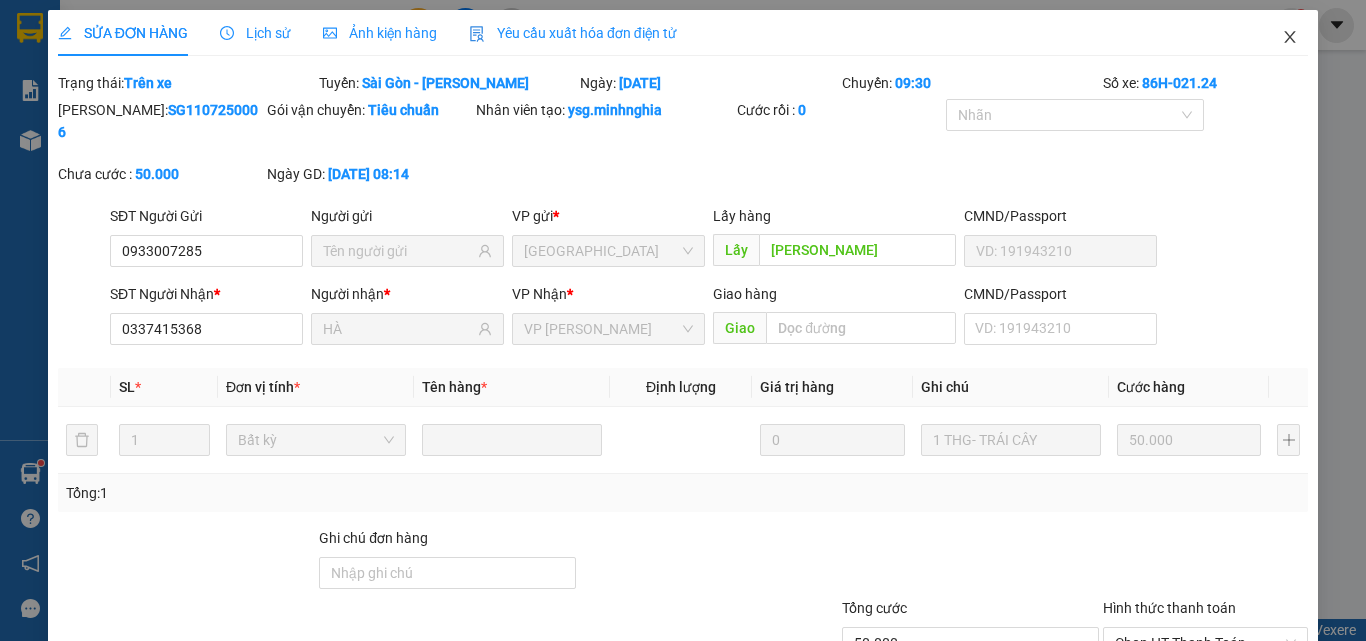 click at bounding box center (1290, 38) 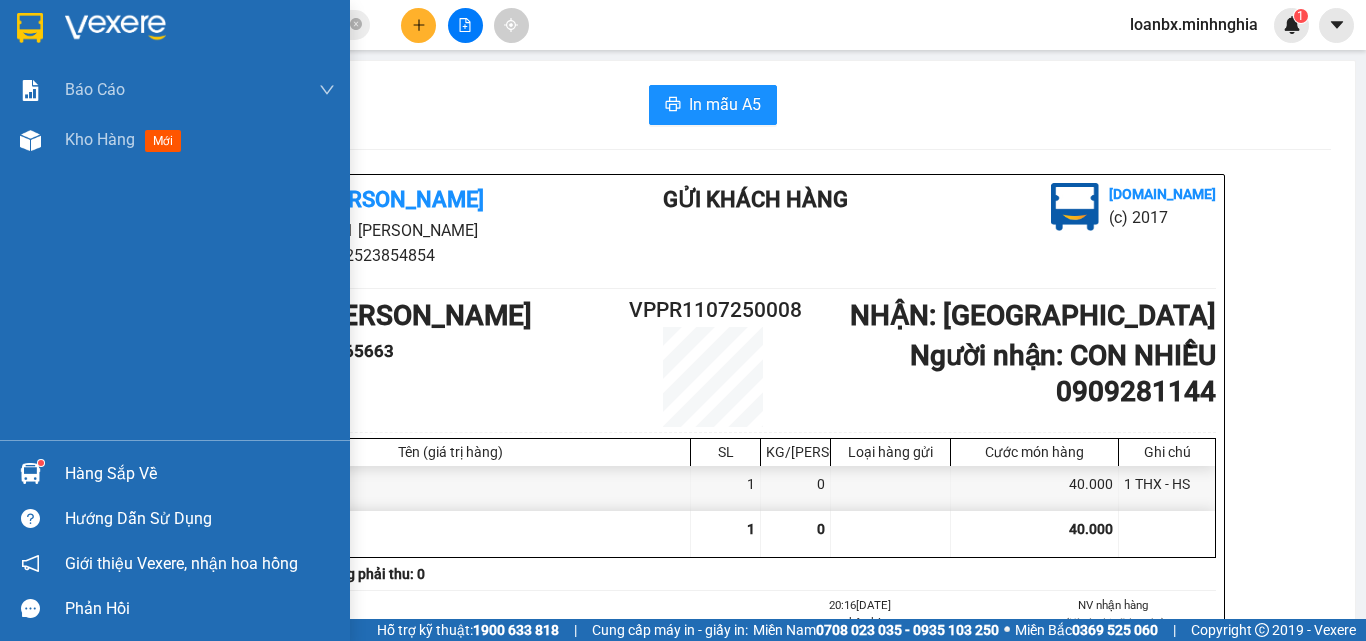 click on "Báo cáo Báo cáo dòng tiền (nhân viên) Doanh số tạo đơn theo VP gửi (nhân viên)     Kho hàng mới" at bounding box center (175, 252) 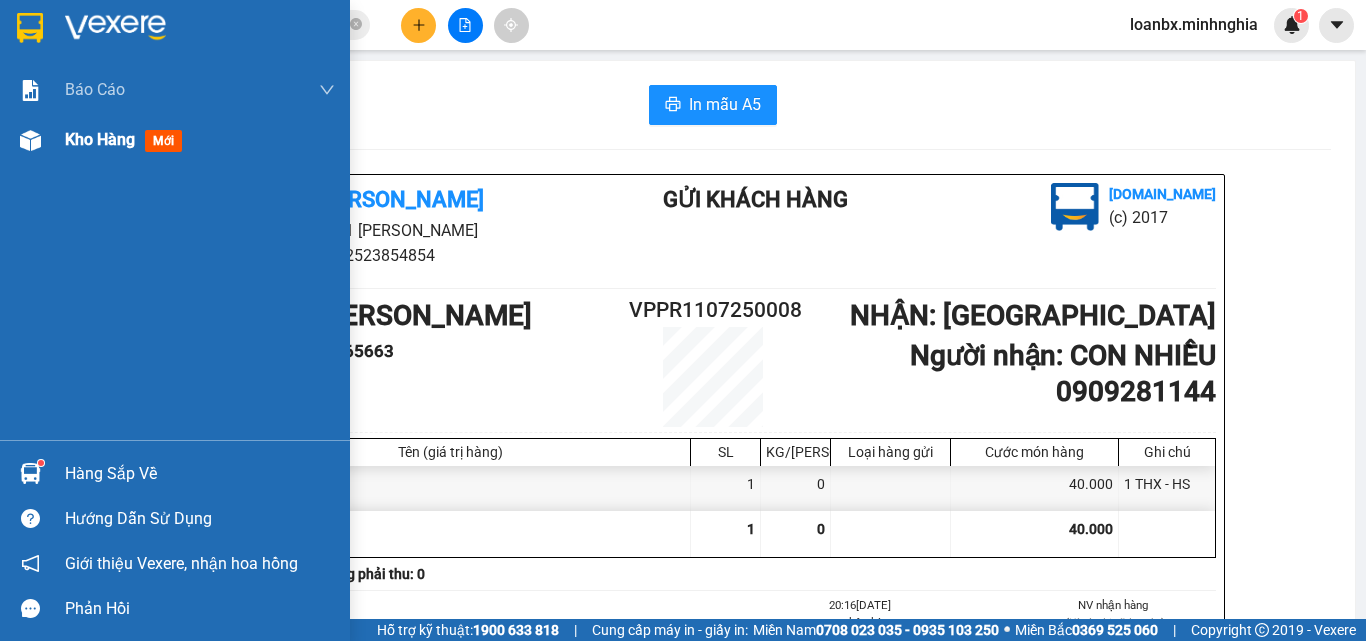 click on "Kho hàng mới" at bounding box center (175, 140) 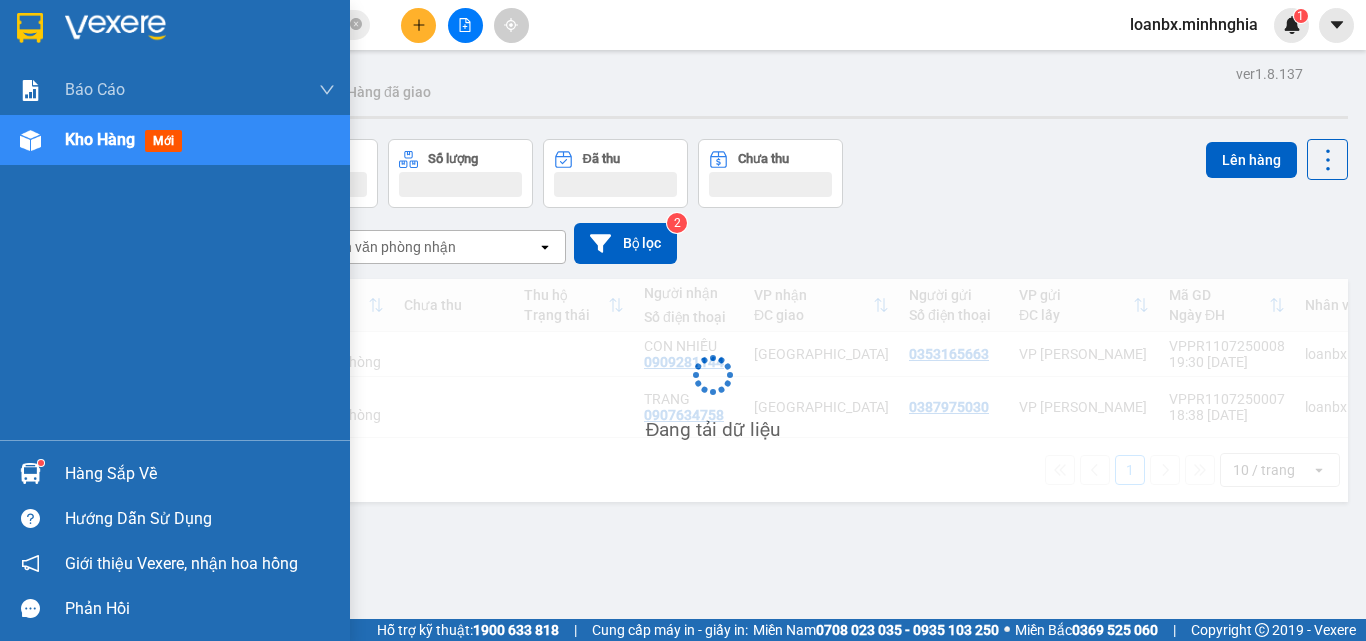 drag, startPoint x: 111, startPoint y: 157, endPoint x: 375, endPoint y: 191, distance: 266.1804 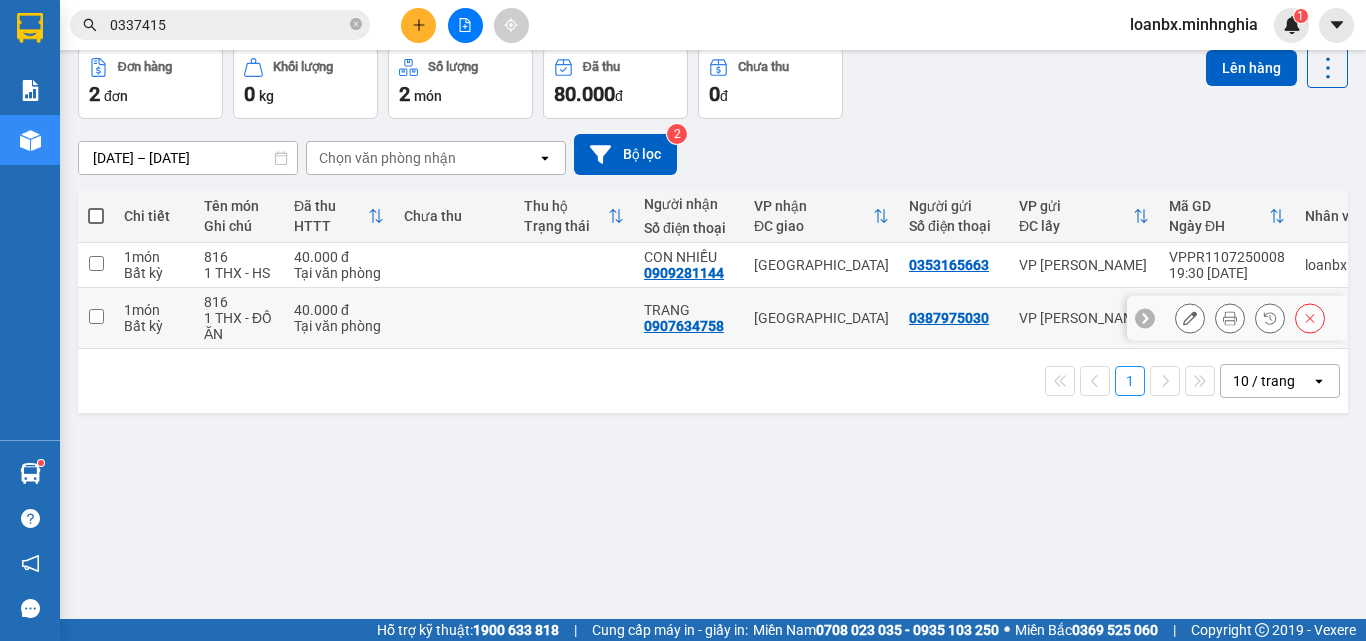 scroll, scrollTop: 0, scrollLeft: 0, axis: both 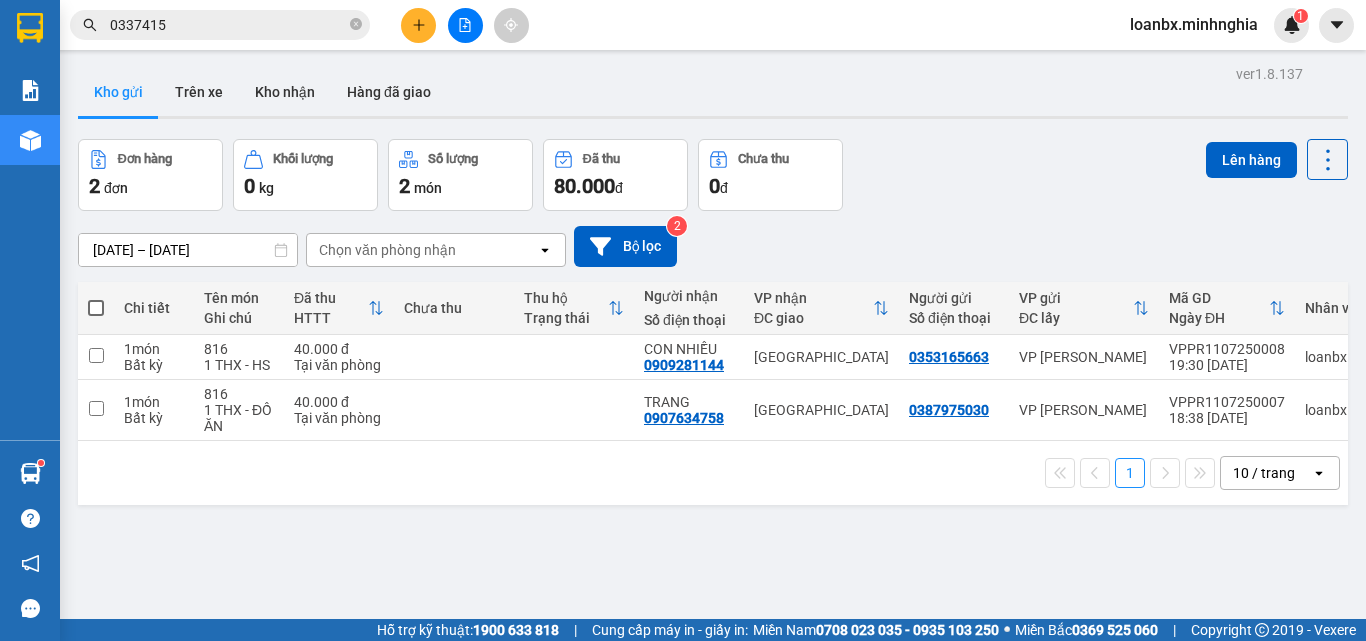 click at bounding box center [418, 25] 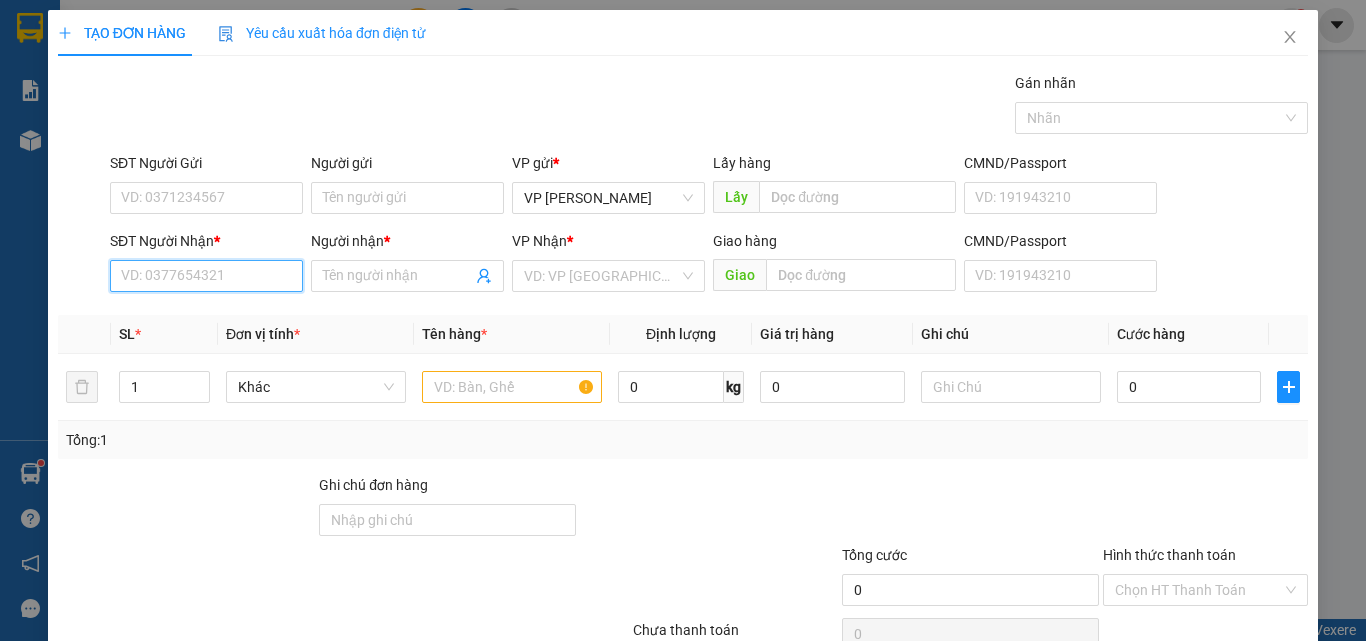 click on "SĐT Người Nhận  *" at bounding box center [206, 276] 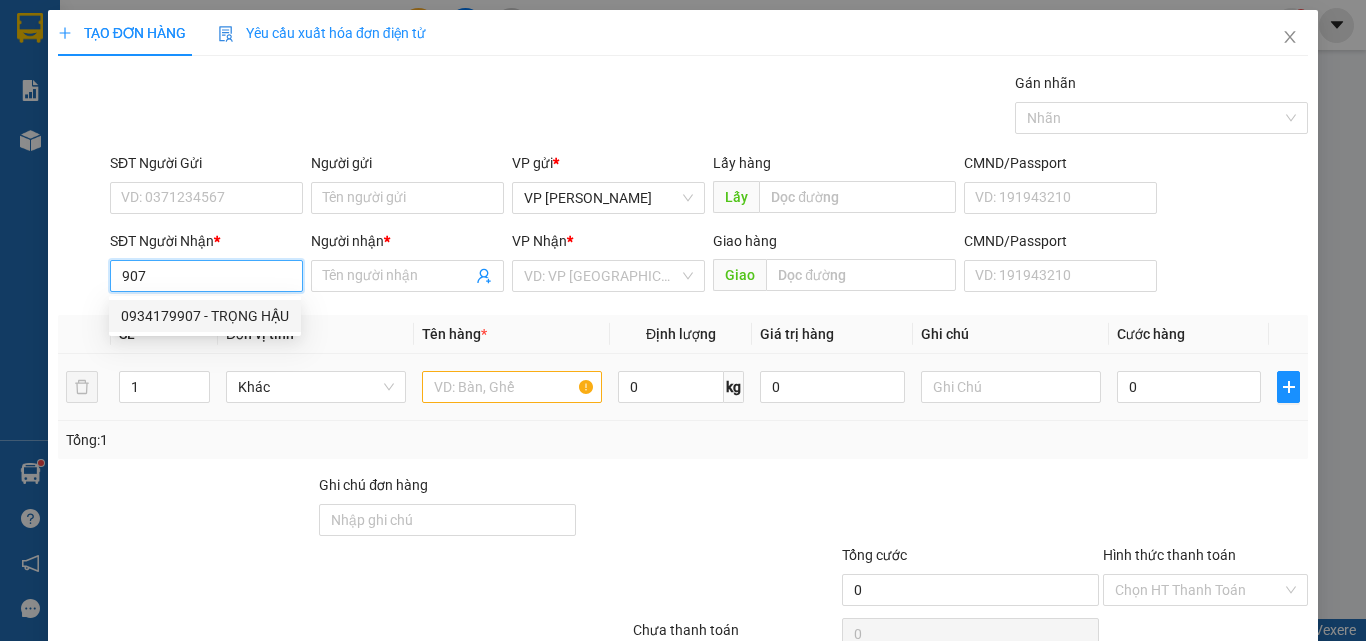 drag, startPoint x: 235, startPoint y: 307, endPoint x: 483, endPoint y: 387, distance: 260.58395 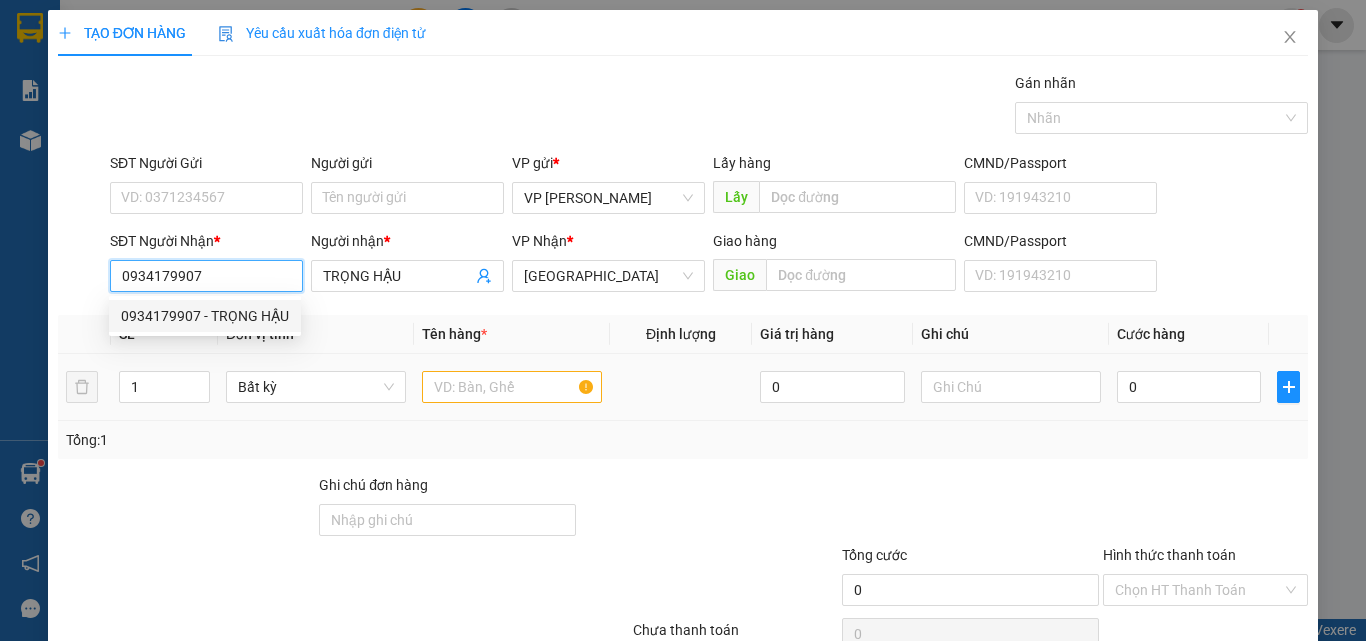 type on "0934179907" 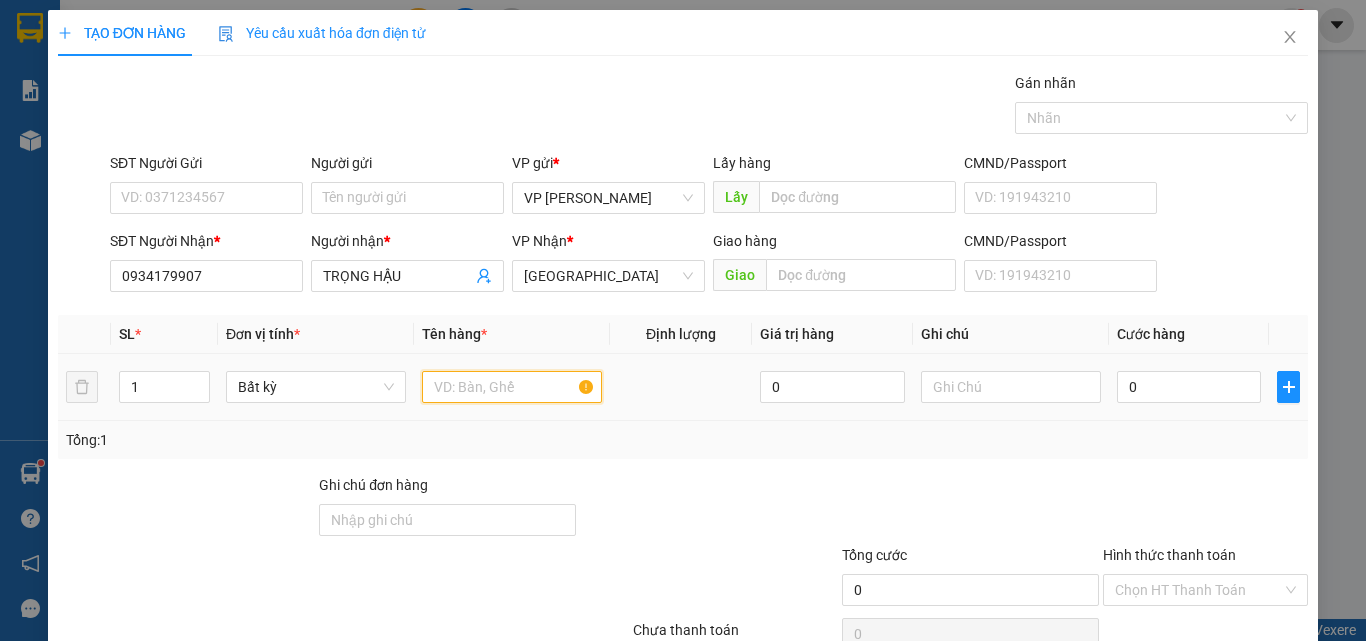 click at bounding box center (512, 387) 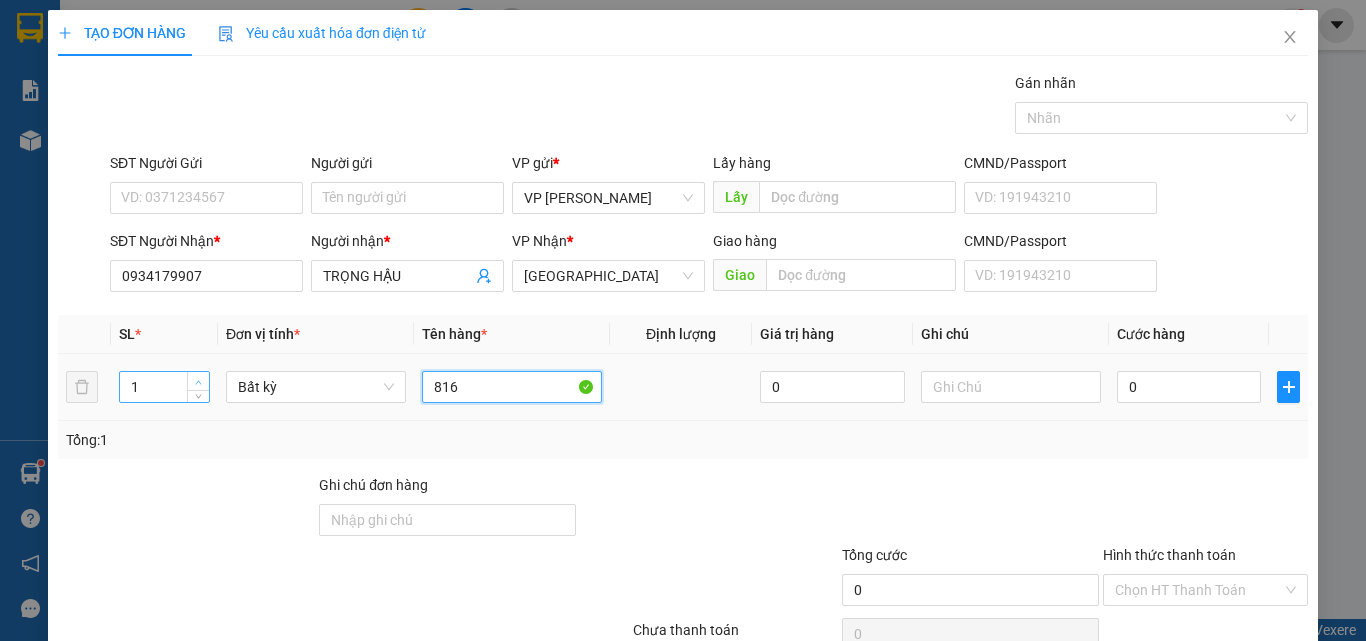 type on "816" 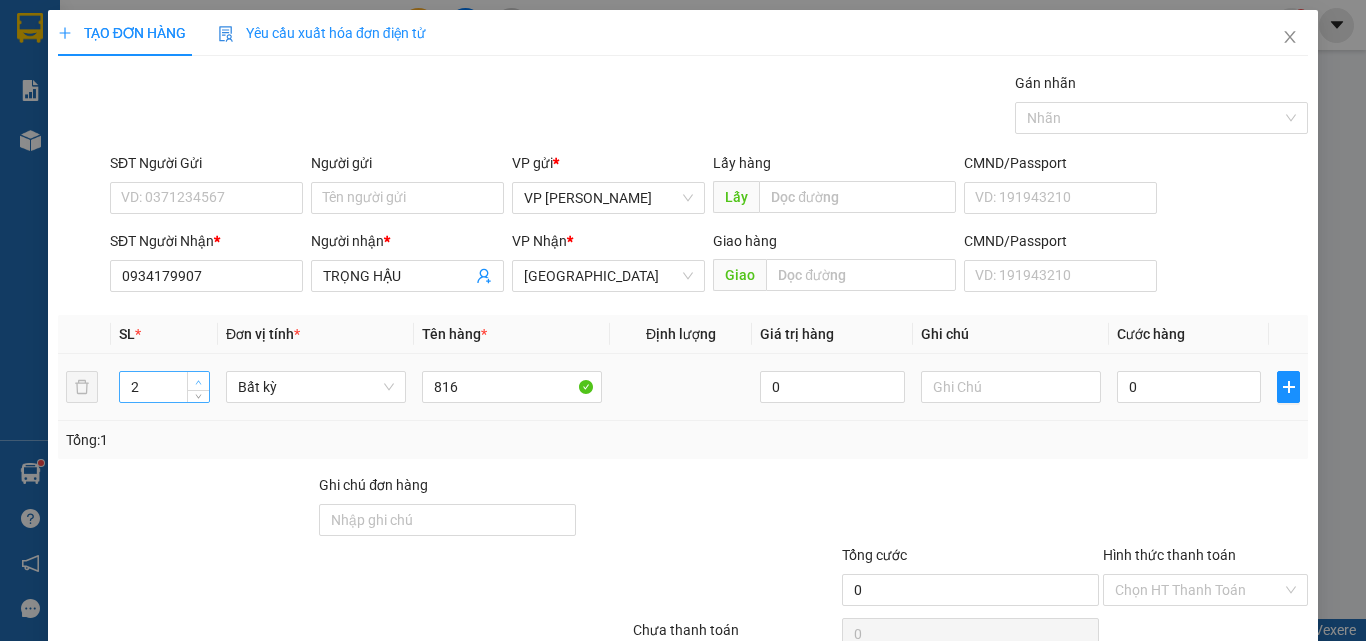 click at bounding box center [199, 382] 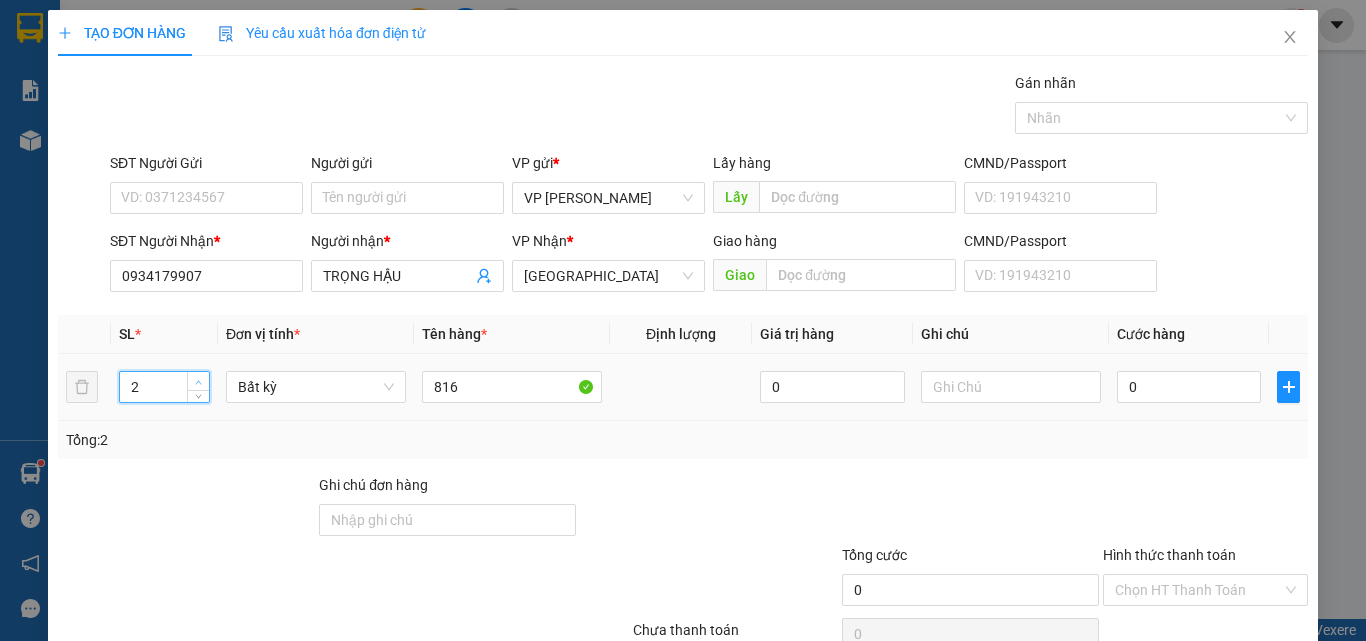 type on "3" 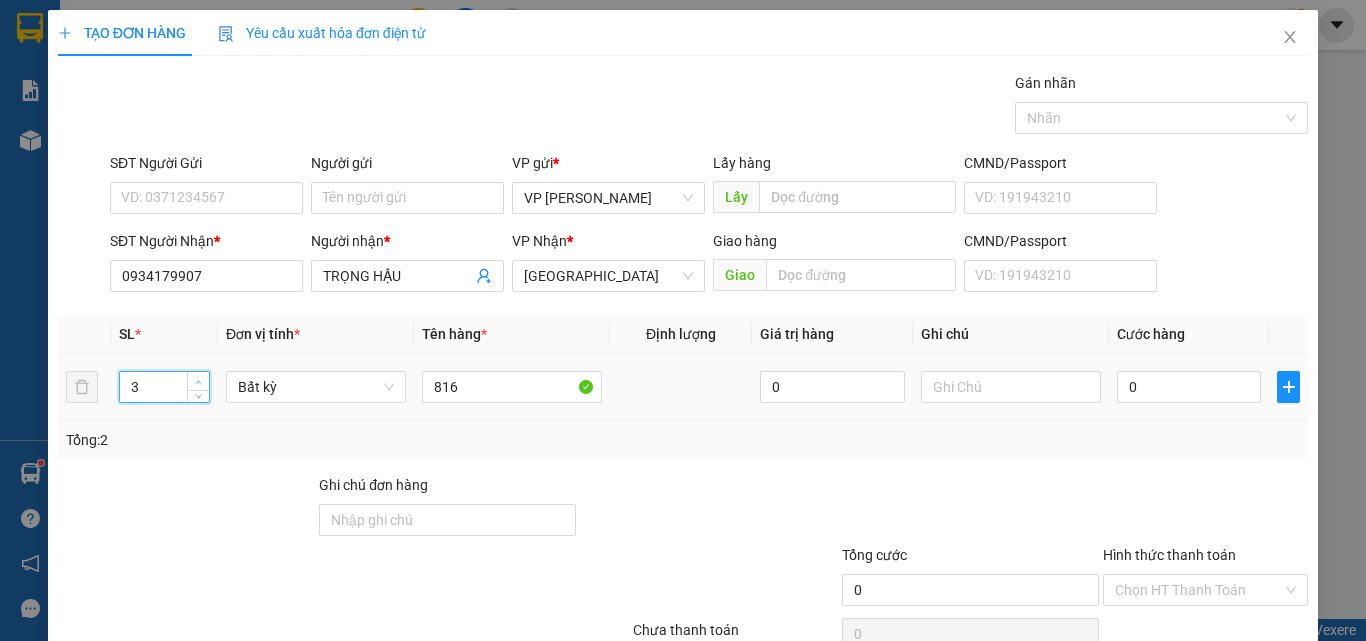 click at bounding box center (199, 382) 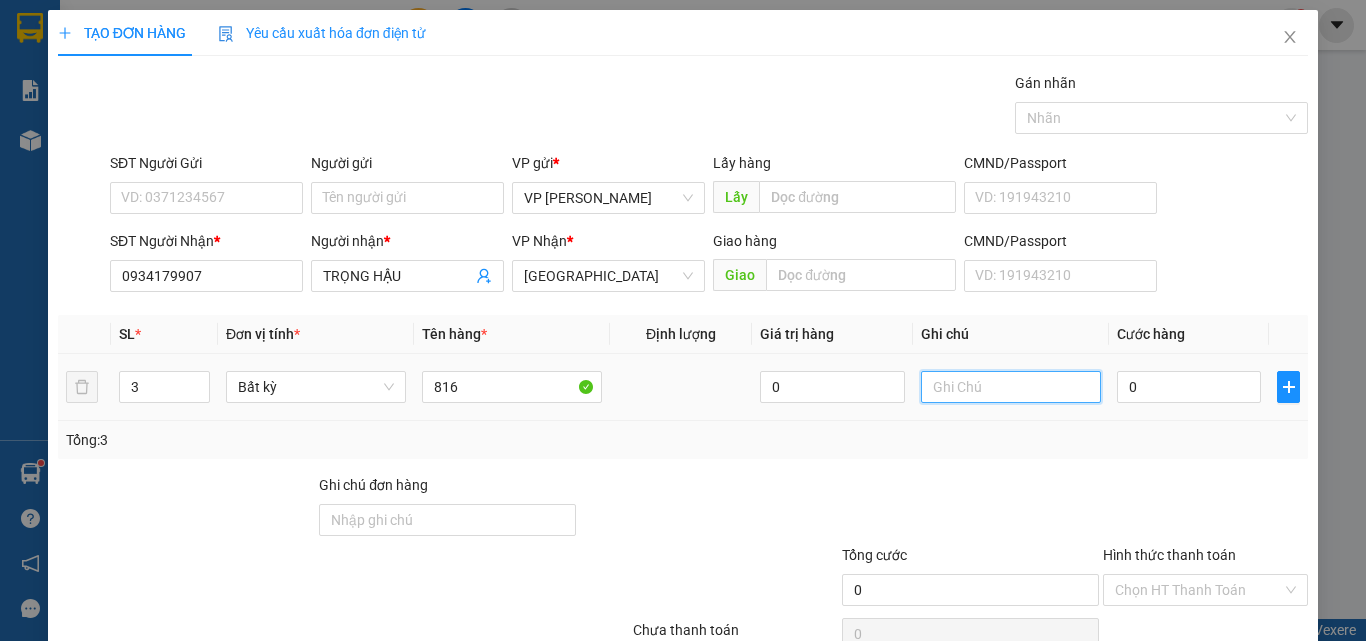 click at bounding box center [1011, 387] 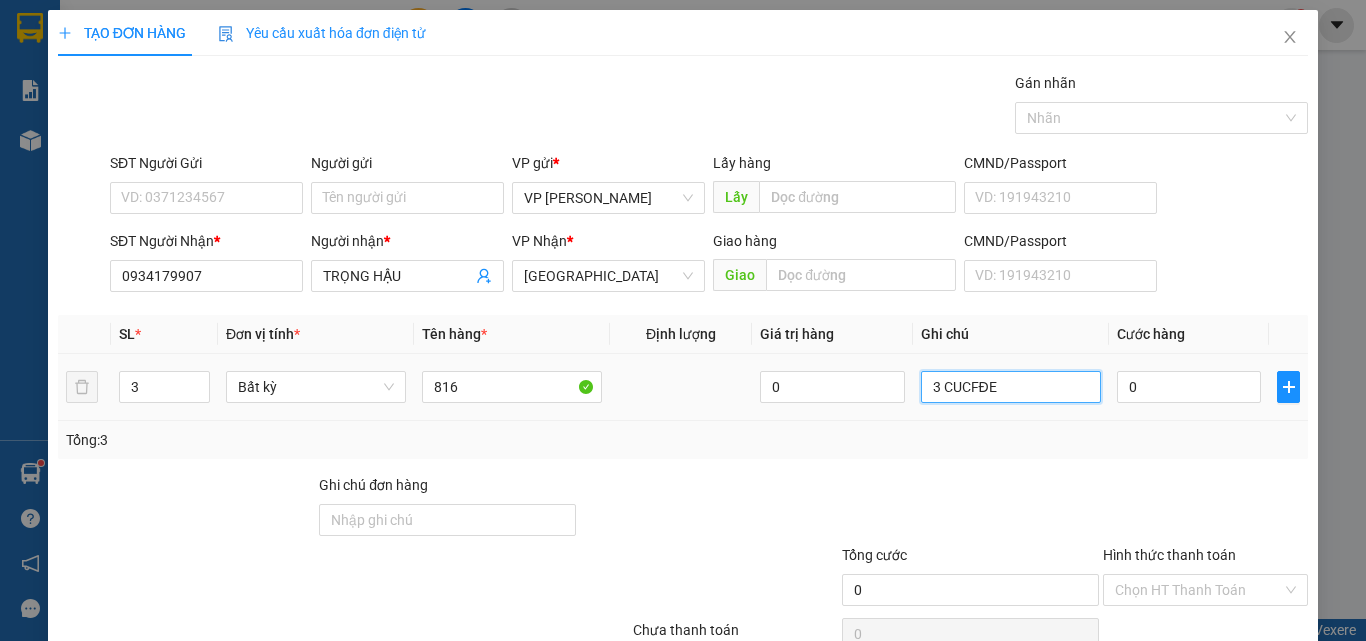 drag, startPoint x: 989, startPoint y: 392, endPoint x: 957, endPoint y: 401, distance: 33.24154 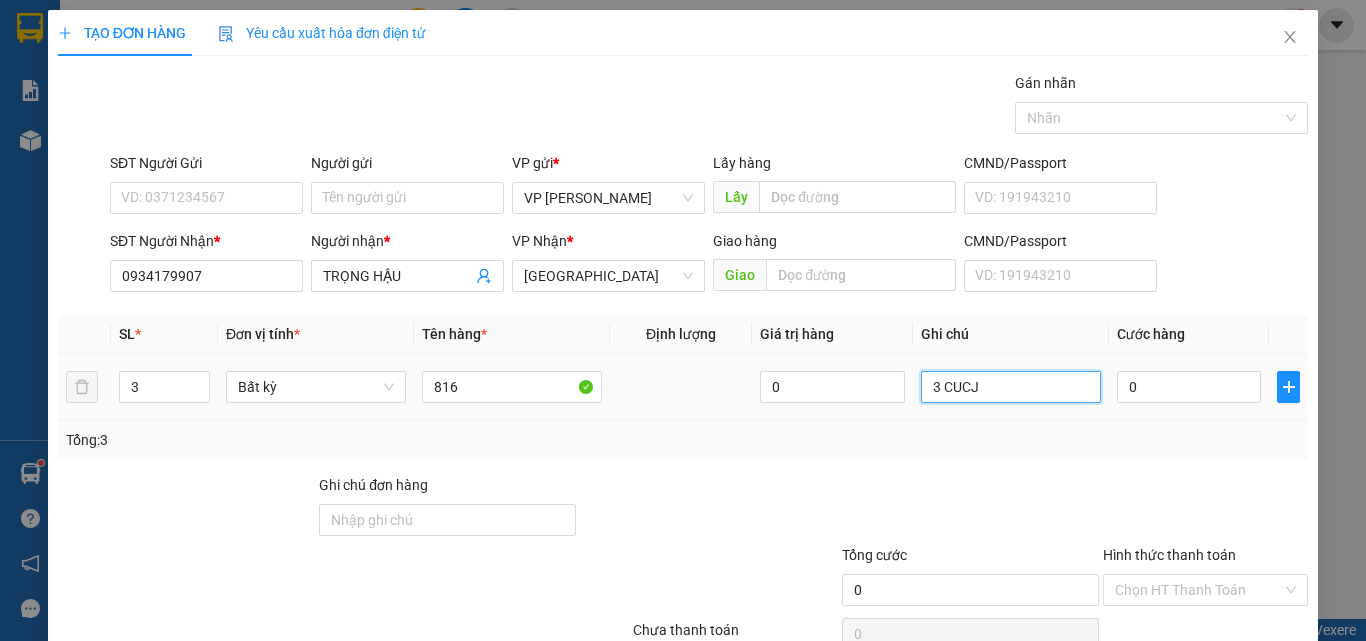 drag, startPoint x: 975, startPoint y: 401, endPoint x: 934, endPoint y: 401, distance: 41 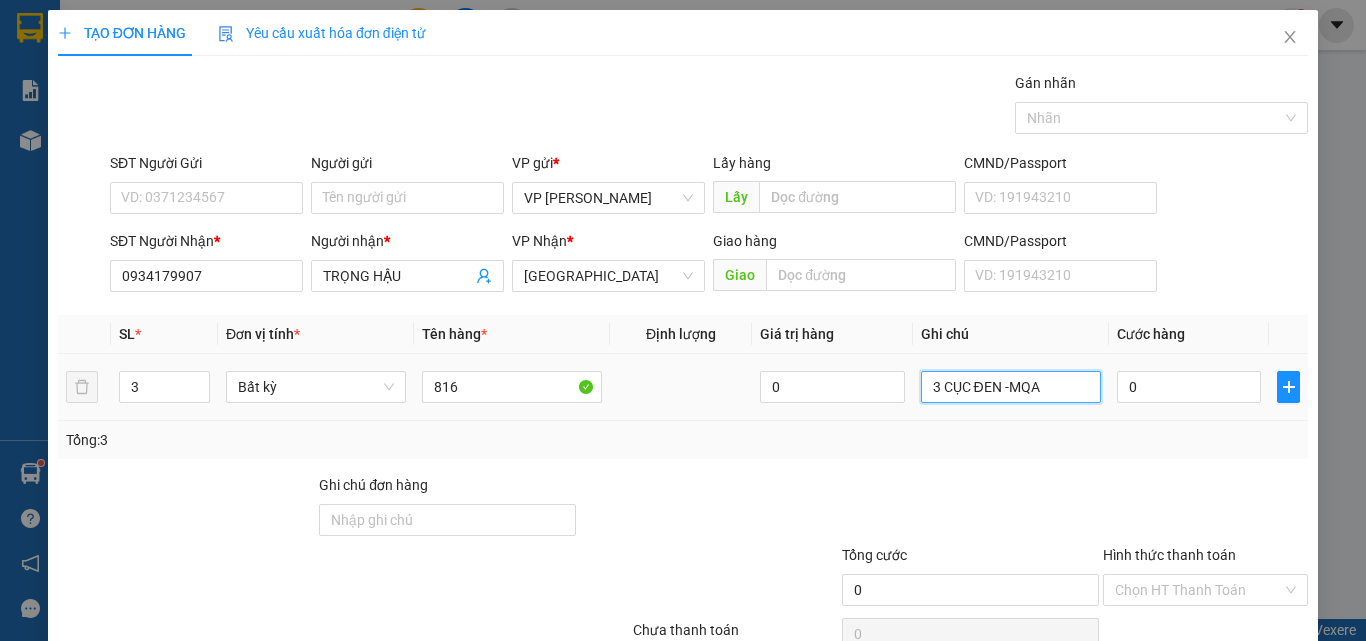 drag, startPoint x: 1045, startPoint y: 395, endPoint x: 1004, endPoint y: 400, distance: 41.303753 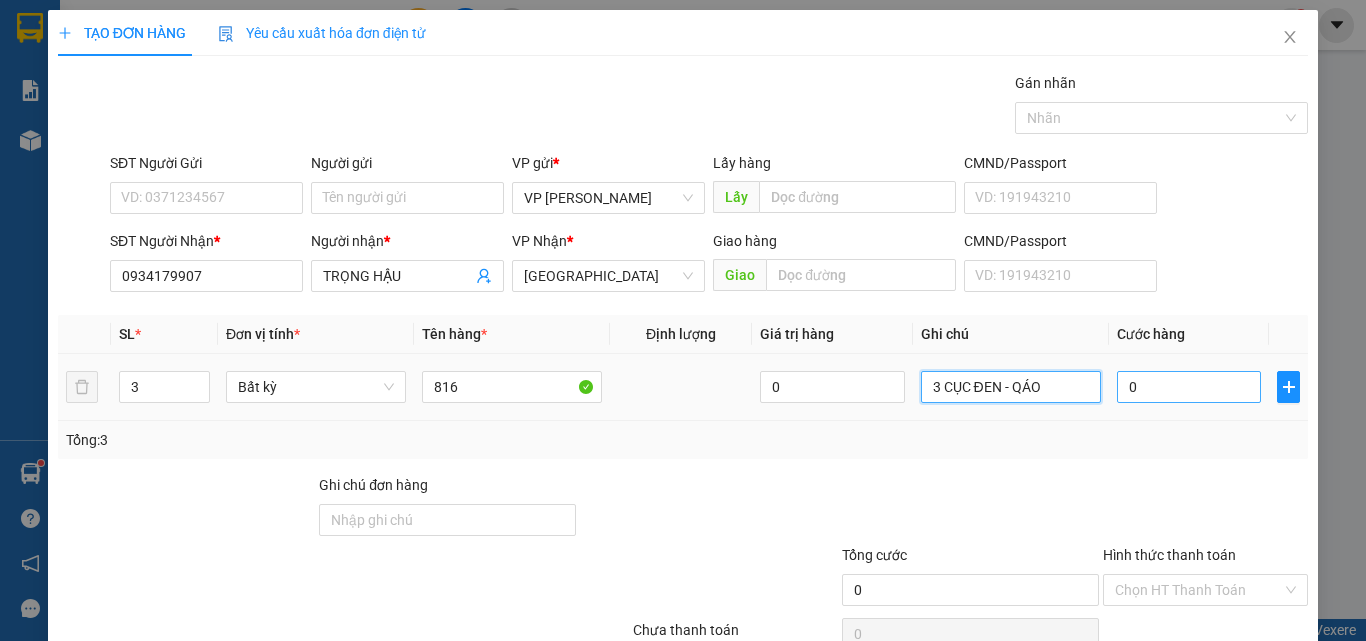 type on "3 CỤC ĐEN - QÁO" 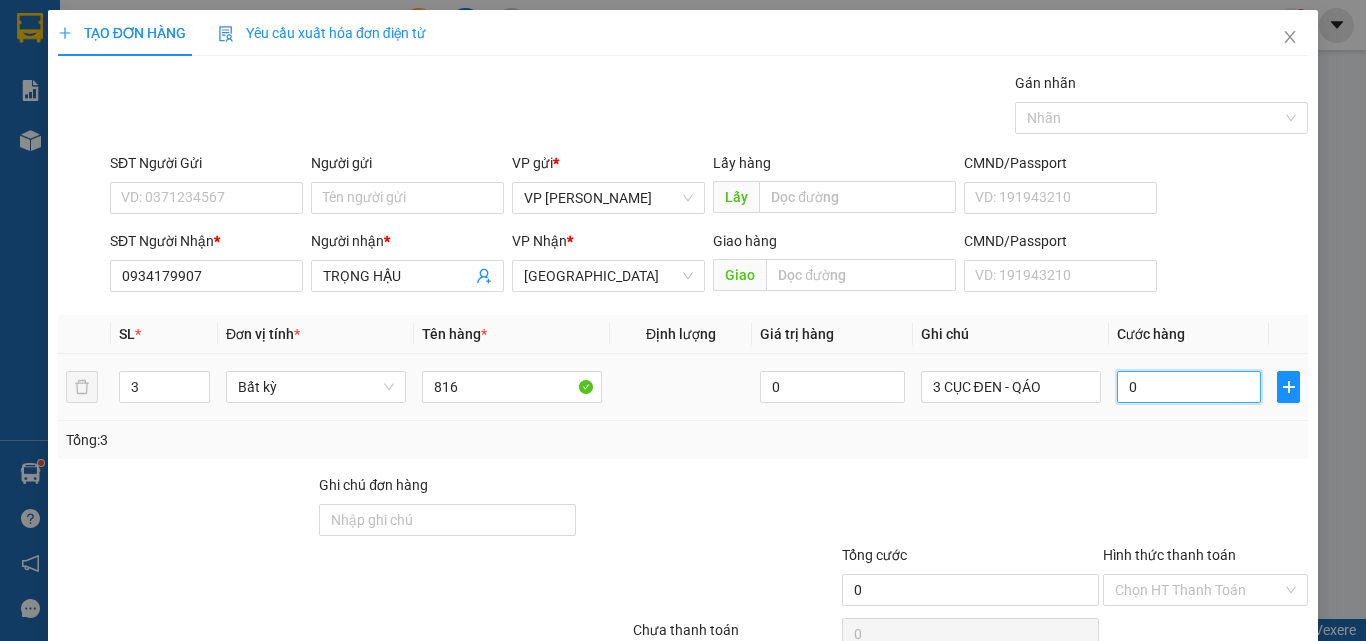 click on "0" at bounding box center [1189, 387] 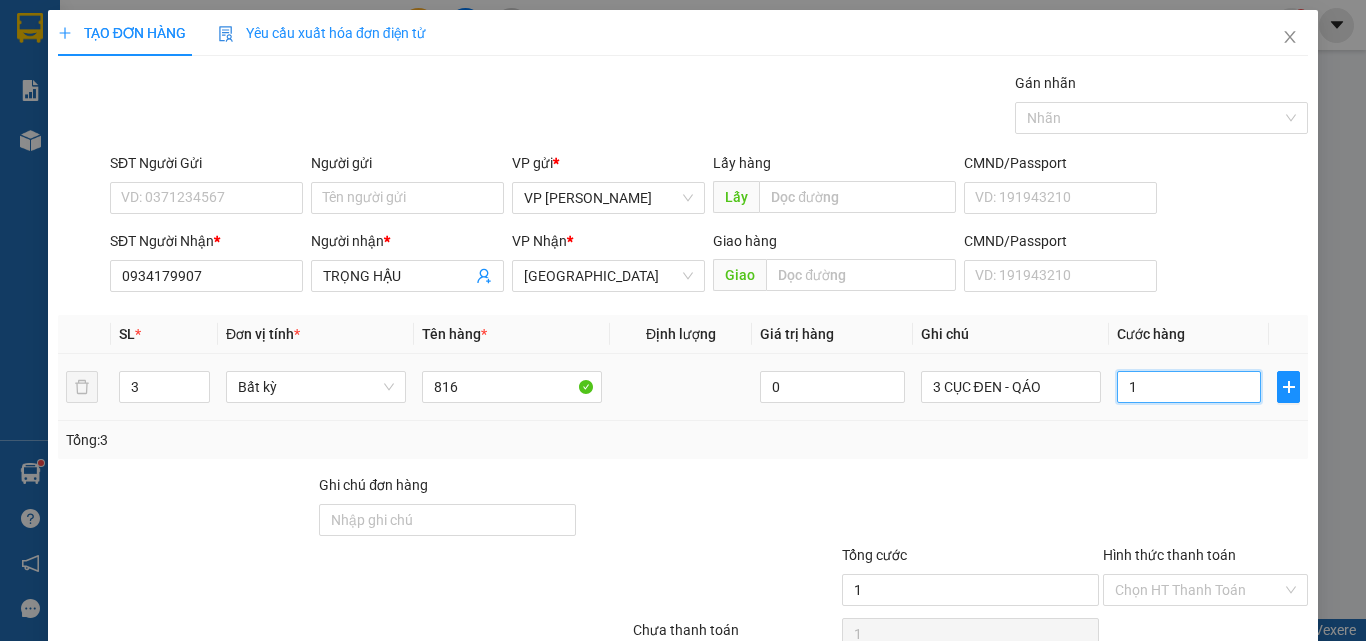type on "15" 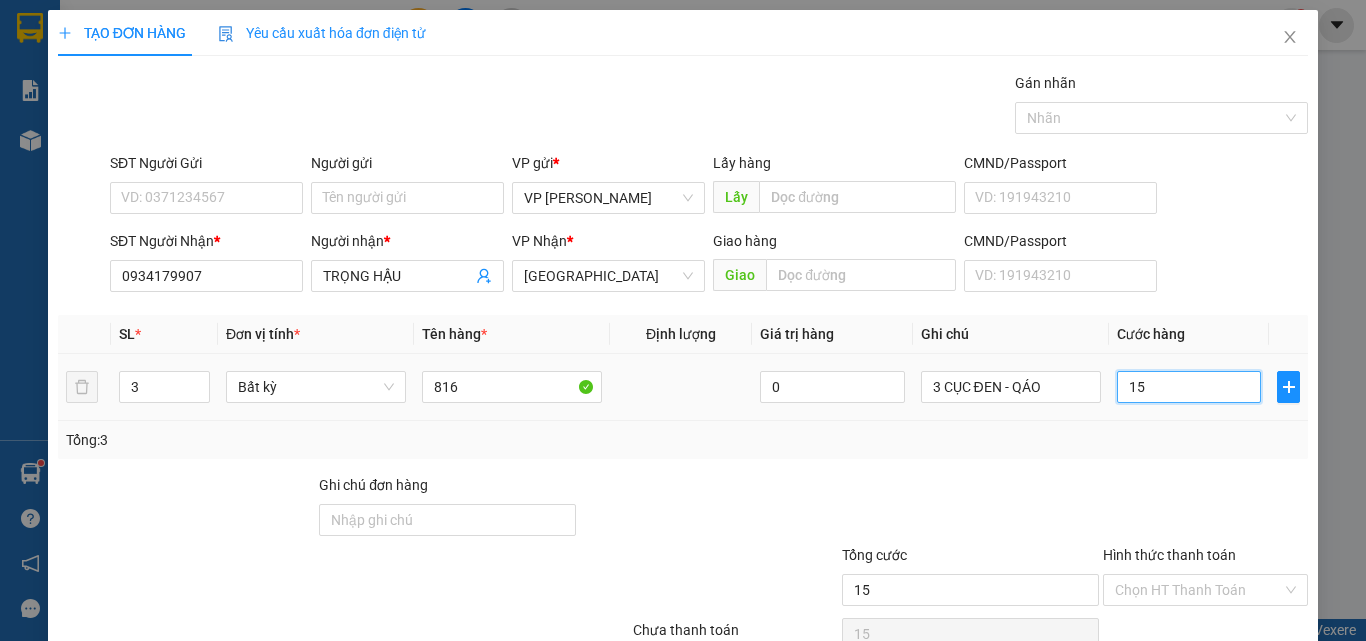type on "150" 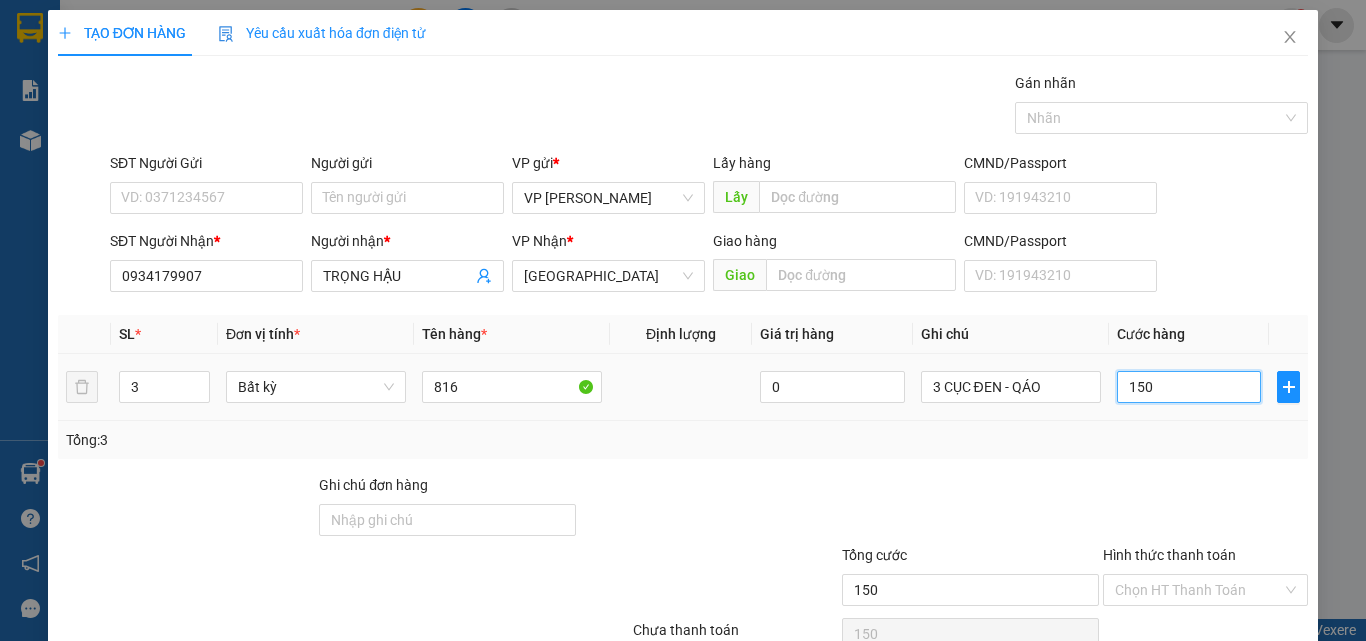 scroll, scrollTop: 99, scrollLeft: 0, axis: vertical 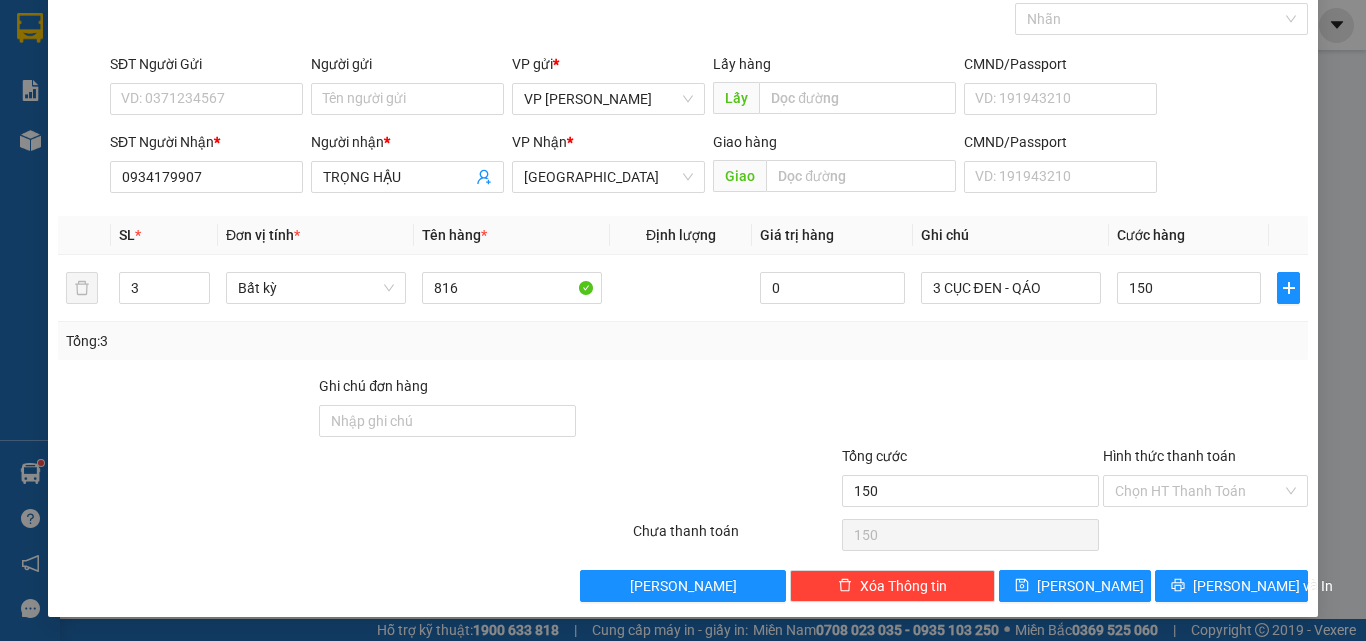 type on "150.000" 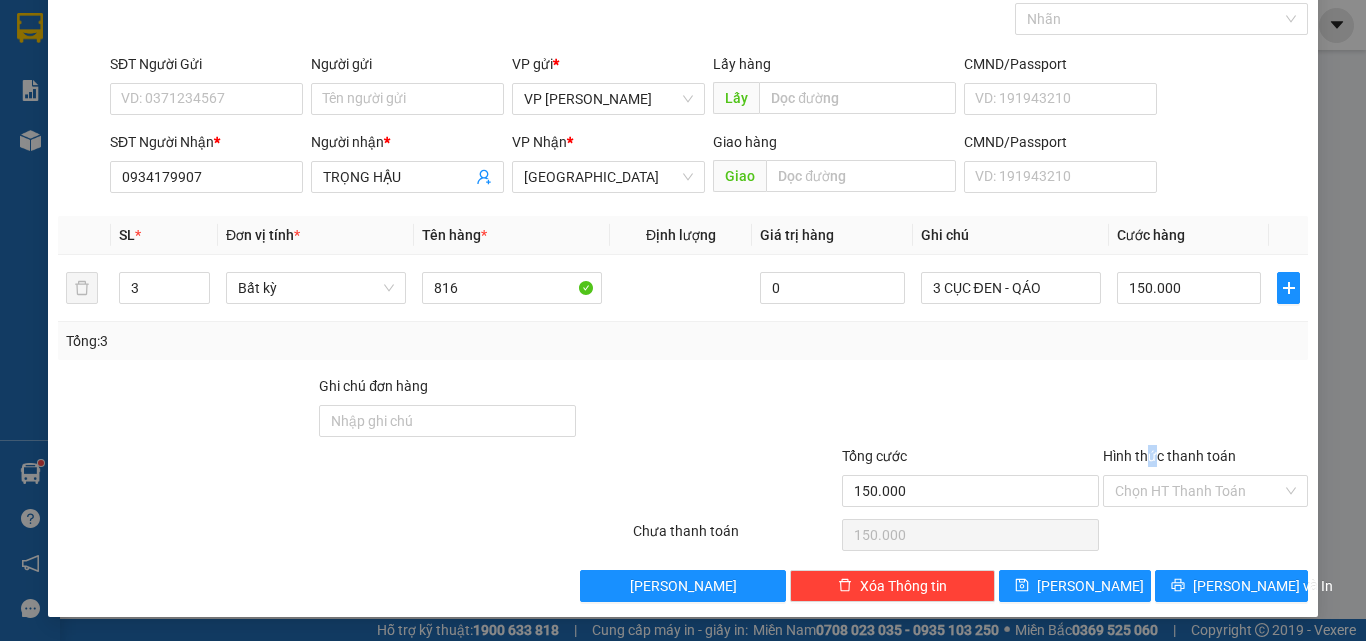 click on "Hình thức thanh toán" at bounding box center (1205, 460) 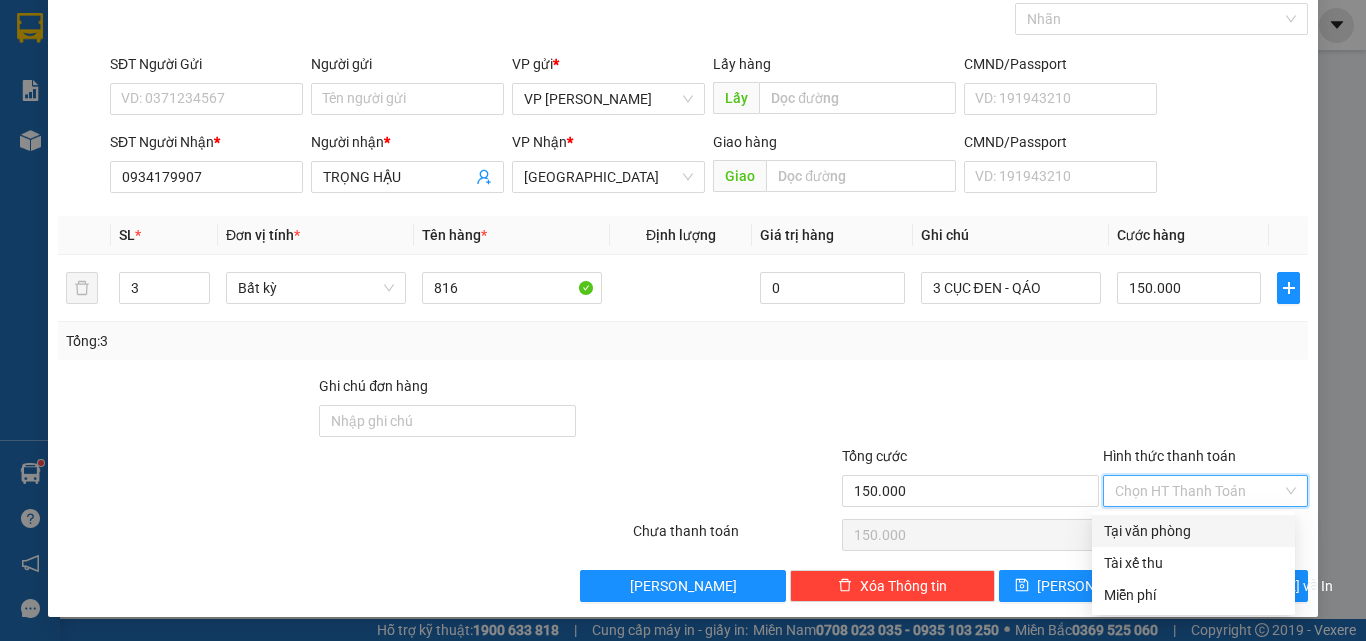 drag, startPoint x: 1157, startPoint y: 481, endPoint x: 1160, endPoint y: 502, distance: 21.213203 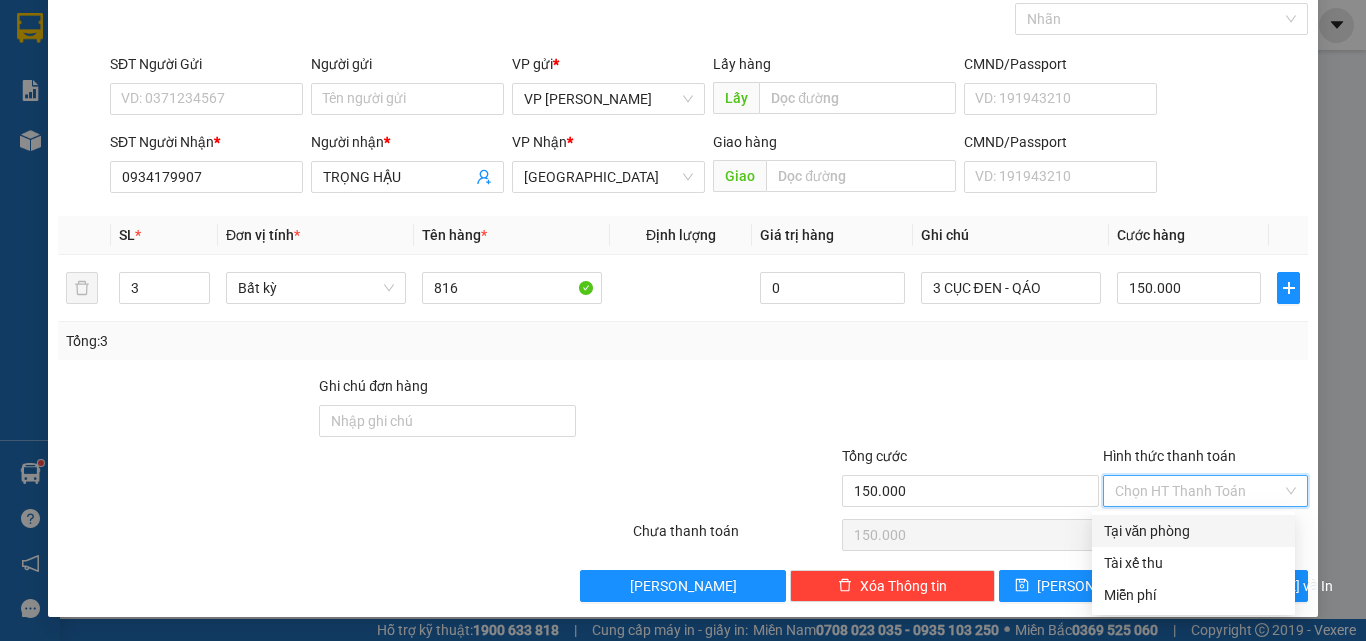drag, startPoint x: 1160, startPoint y: 523, endPoint x: 1177, endPoint y: 546, distance: 28.600698 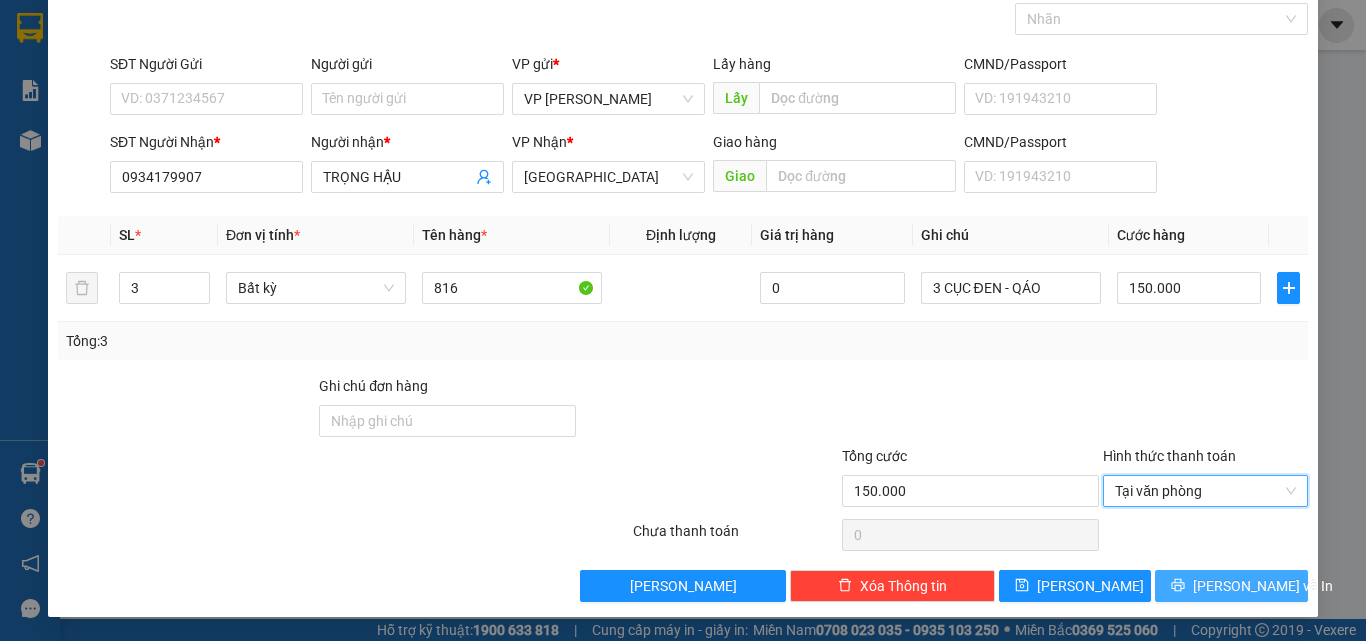 click on "[PERSON_NAME] và In" at bounding box center [1263, 586] 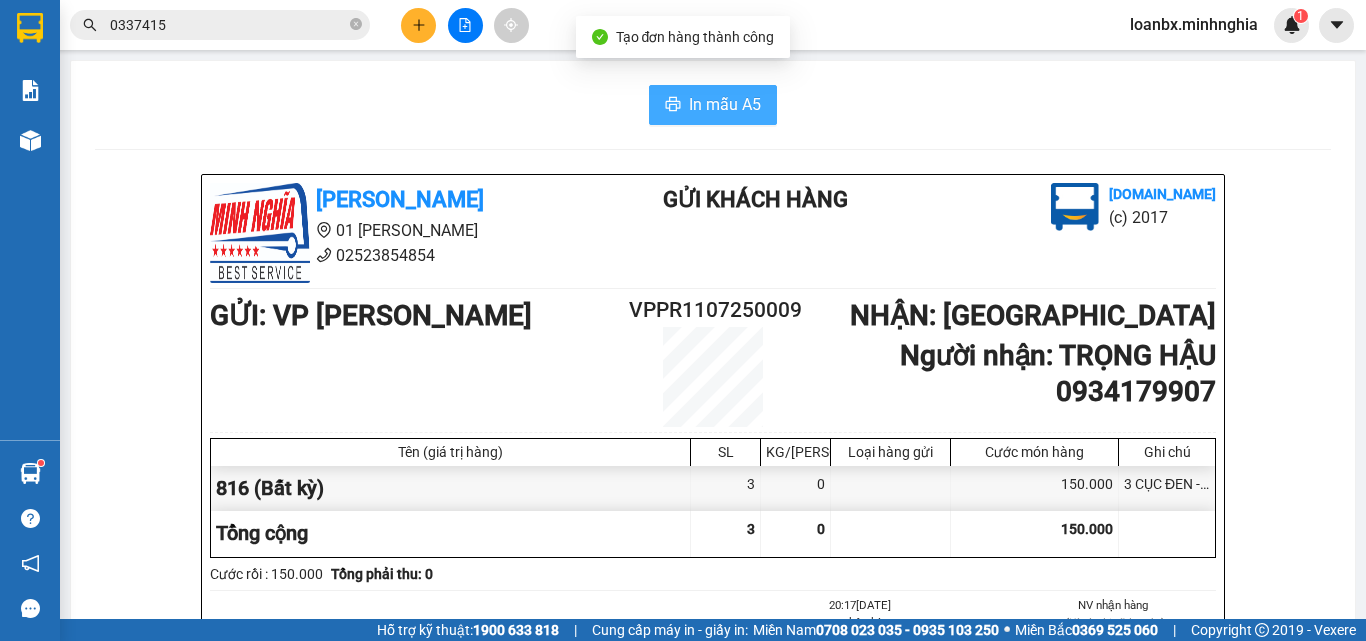 click on "In mẫu A5" at bounding box center [725, 104] 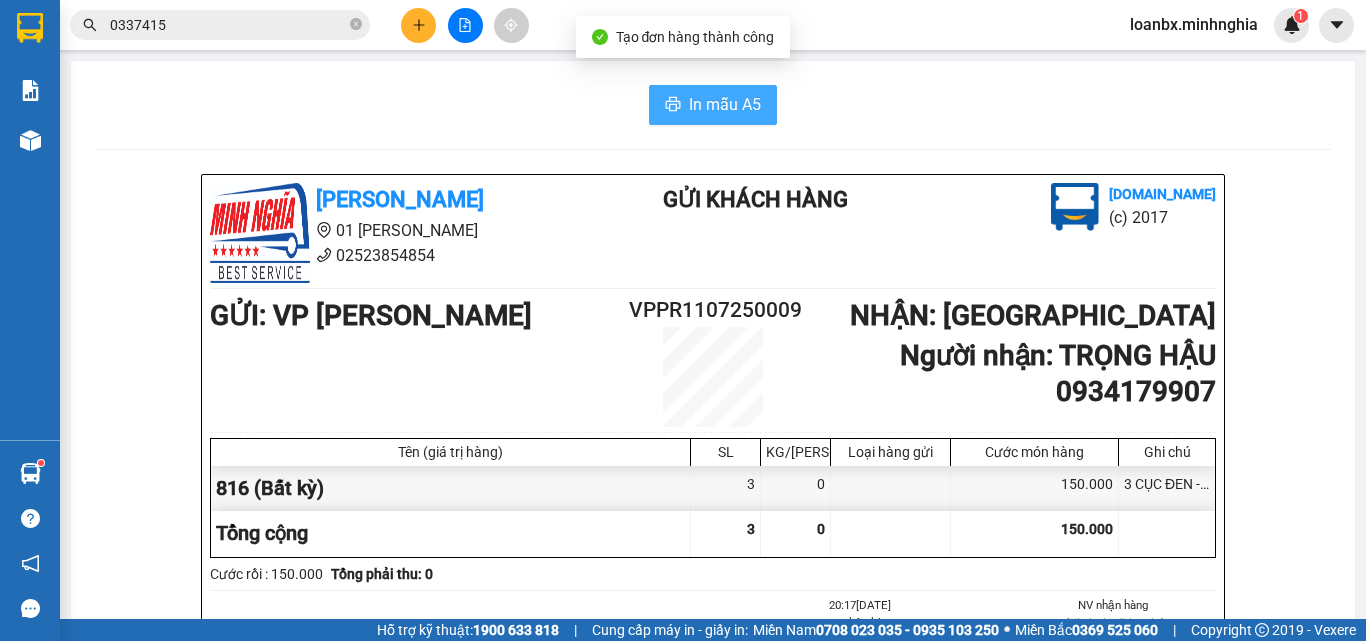 scroll, scrollTop: 0, scrollLeft: 0, axis: both 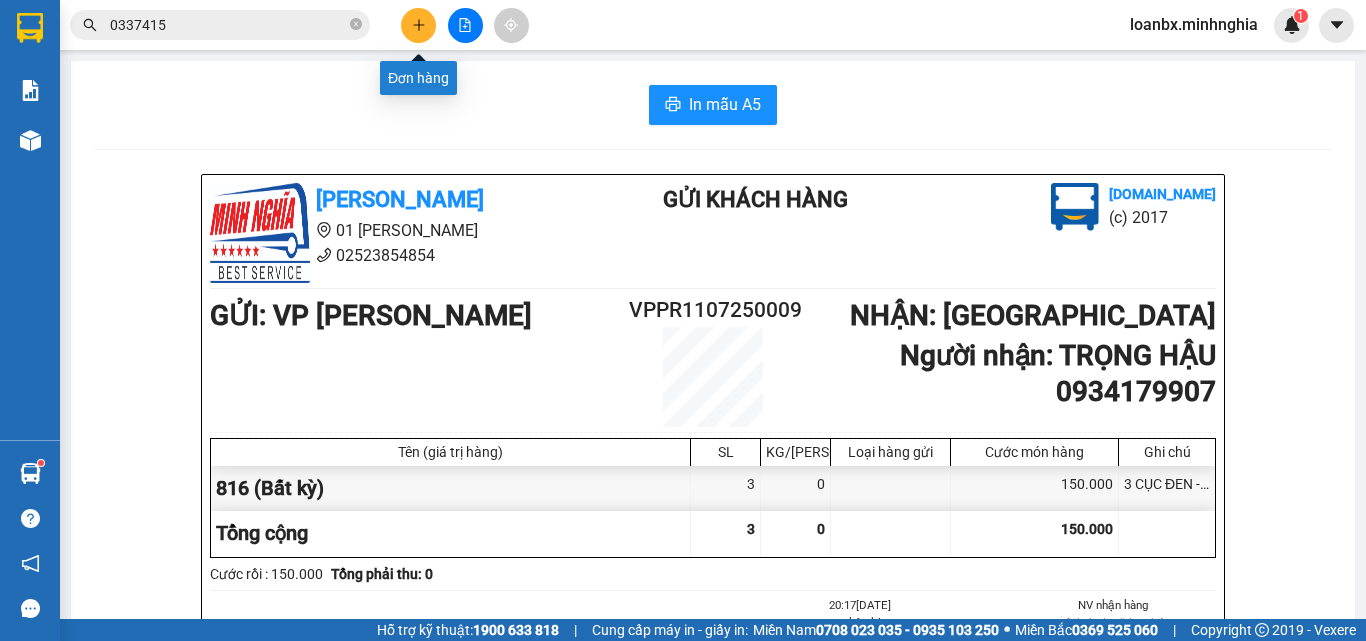 click at bounding box center [418, 25] 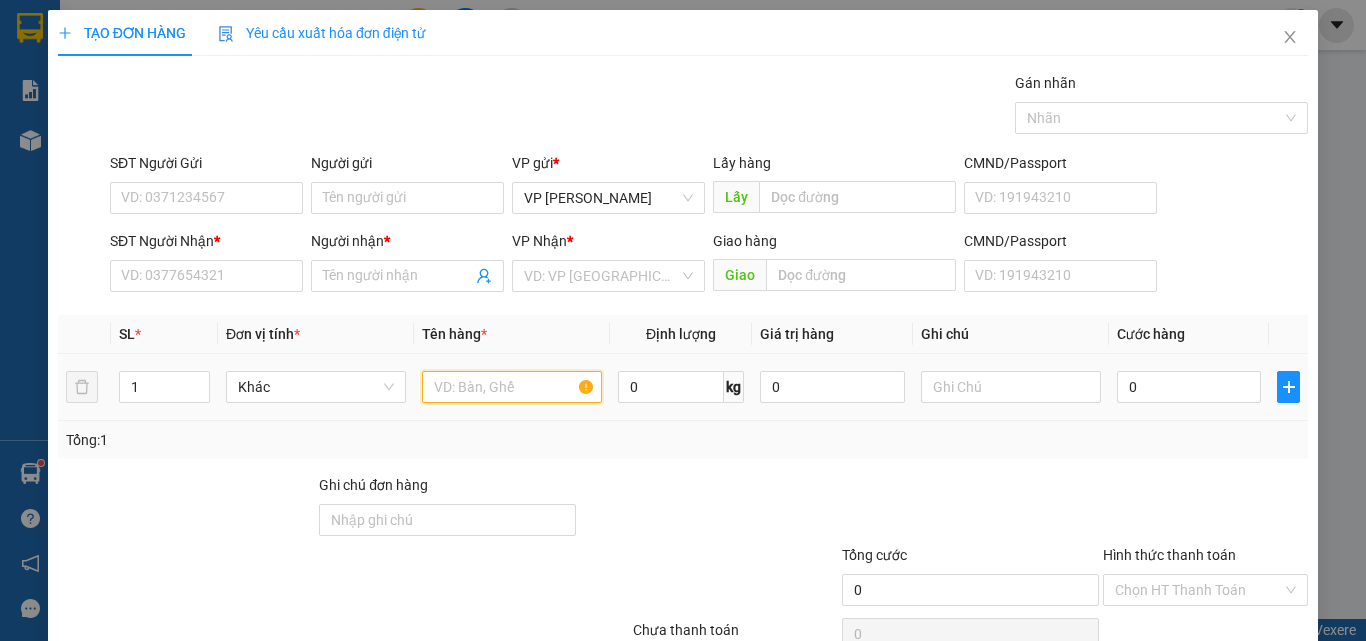 click at bounding box center (512, 387) 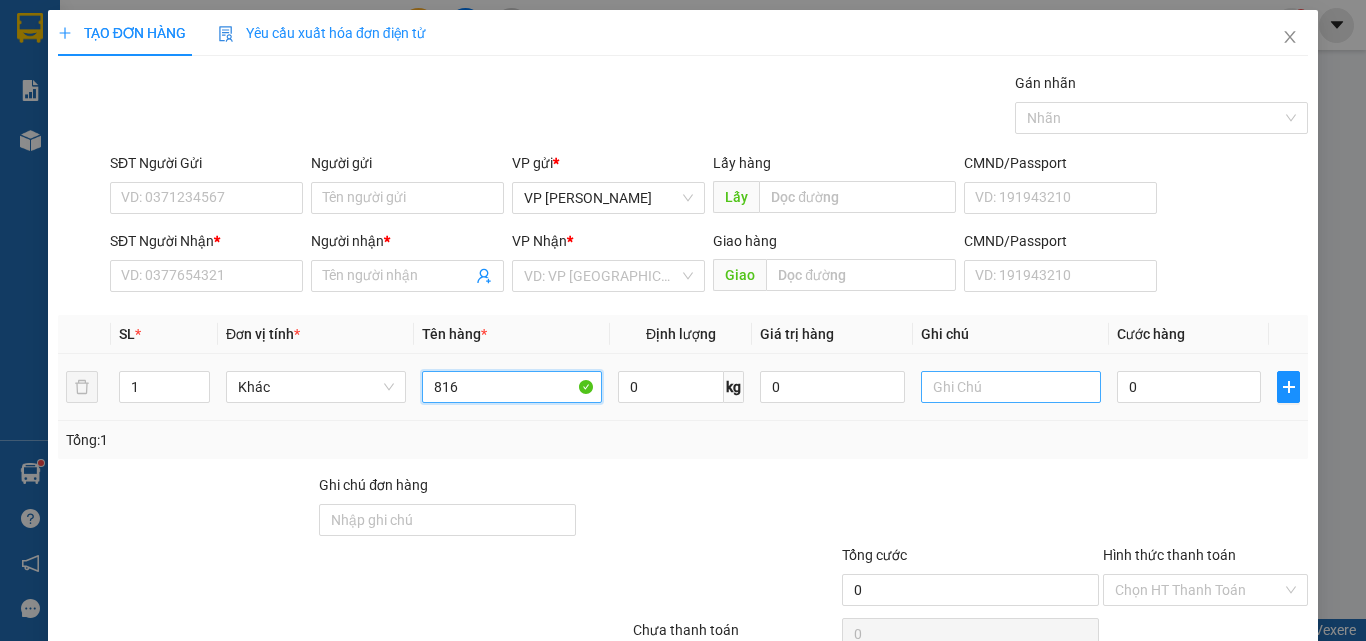 type on "816" 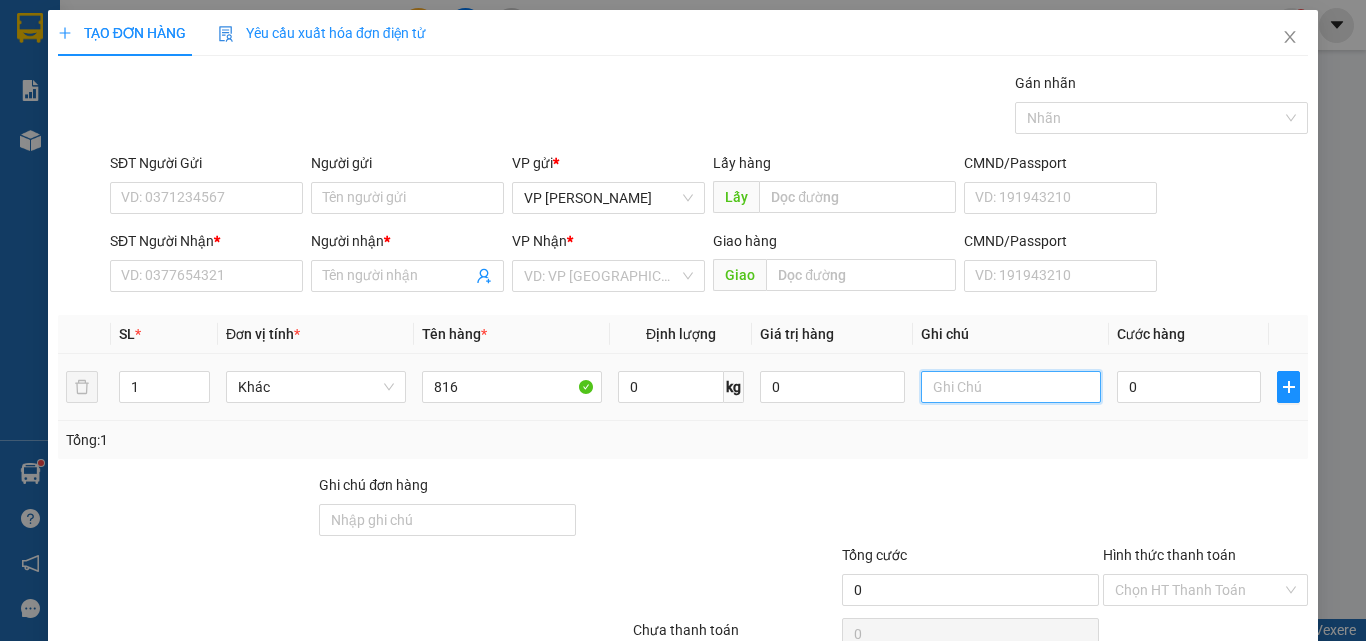 click at bounding box center [1011, 387] 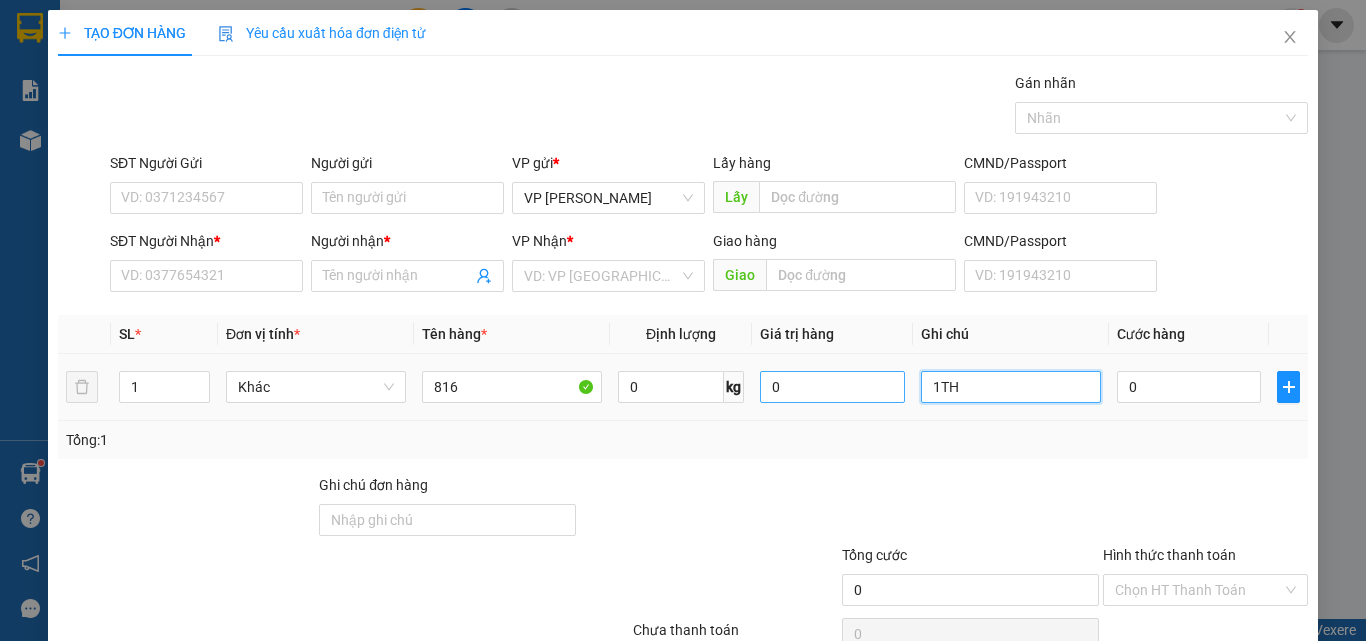 drag, startPoint x: 959, startPoint y: 392, endPoint x: 865, endPoint y: 394, distance: 94.02127 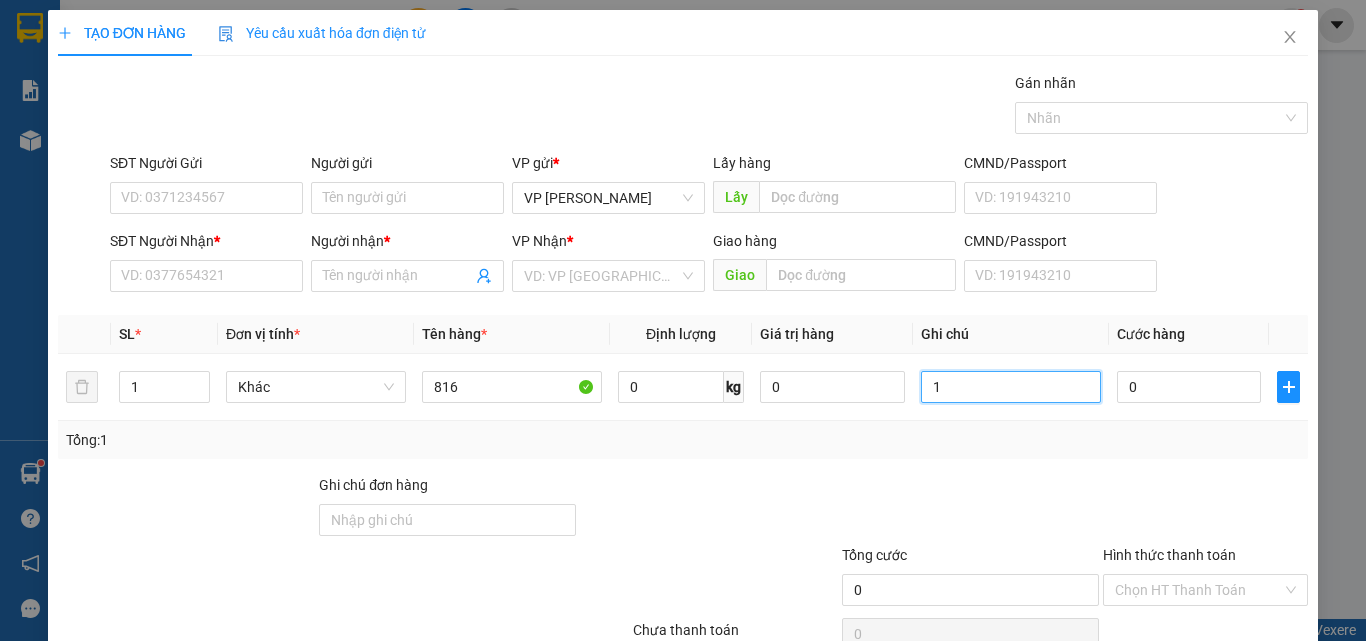 type on "1" 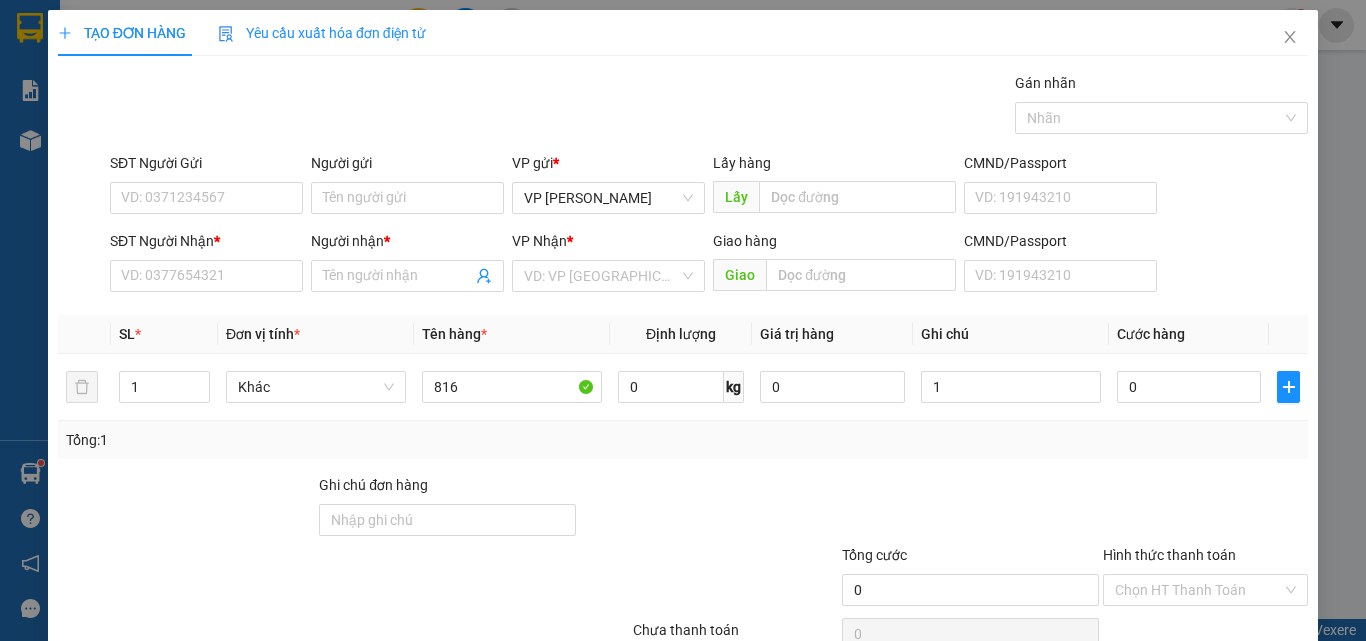 click on "SĐT Người Nhận  *" at bounding box center [206, 245] 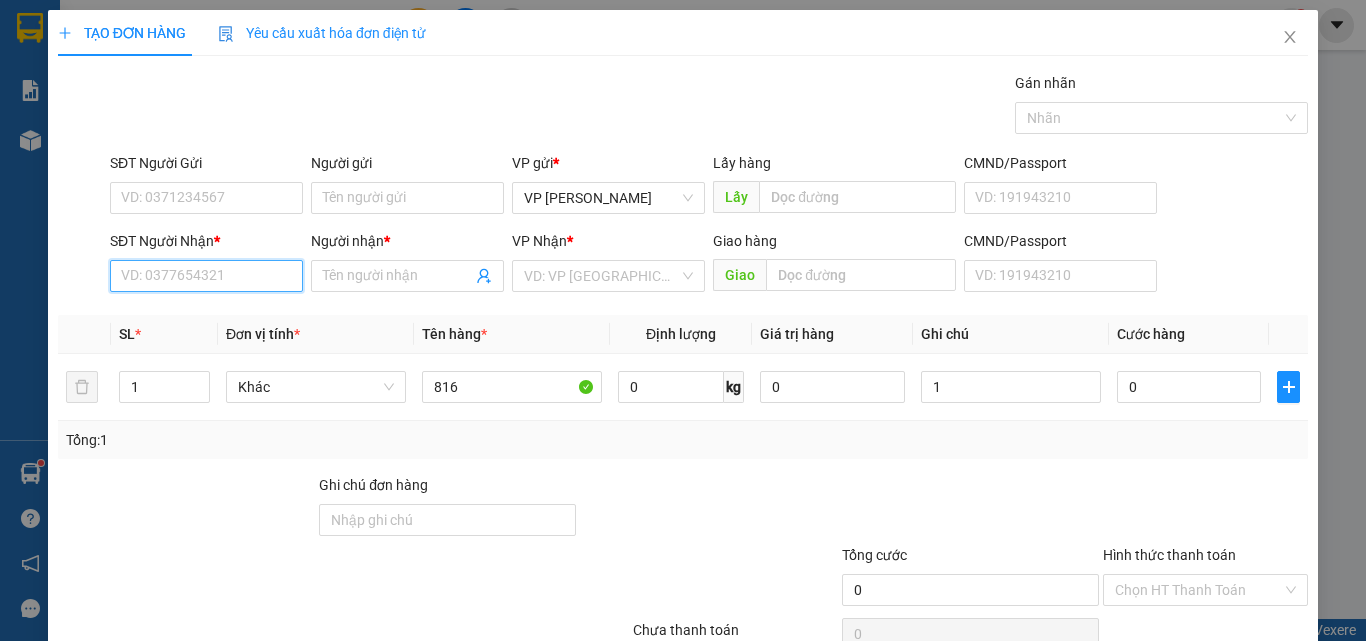 click on "SĐT Người Nhận  *" at bounding box center (206, 276) 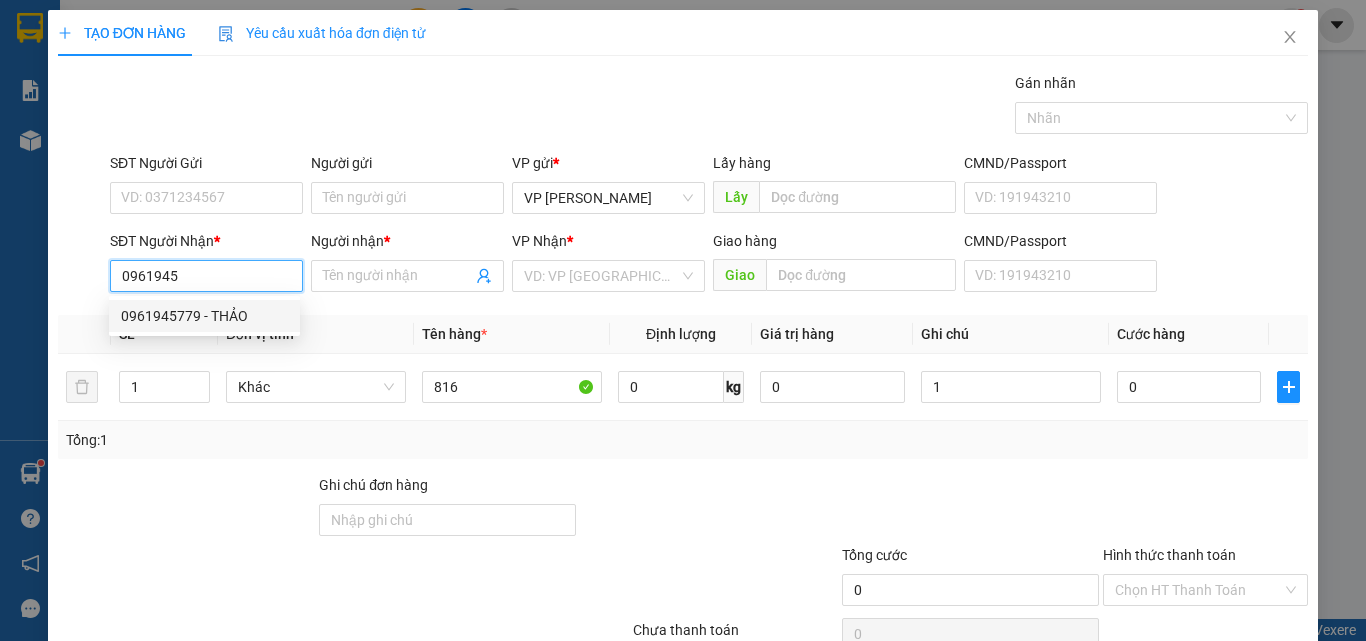 click on "0961945779 - THẢO" at bounding box center (204, 316) 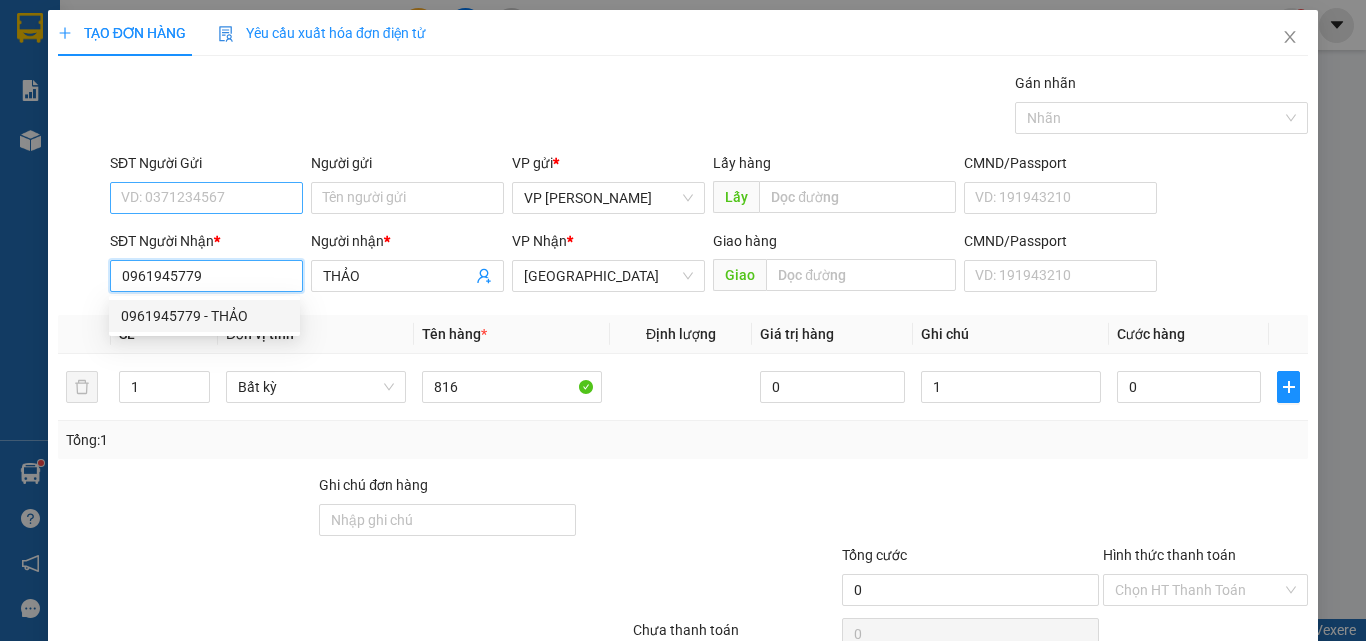 type on "0961945779" 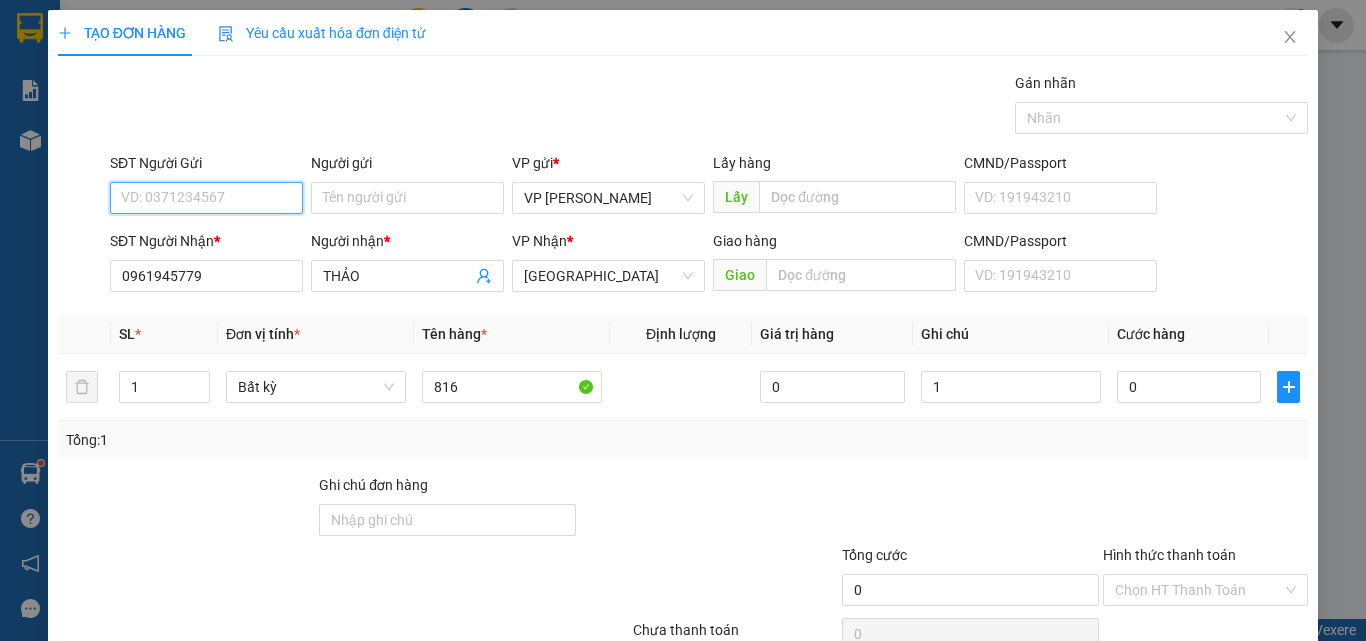 click on "SĐT Người Gửi" at bounding box center (206, 198) 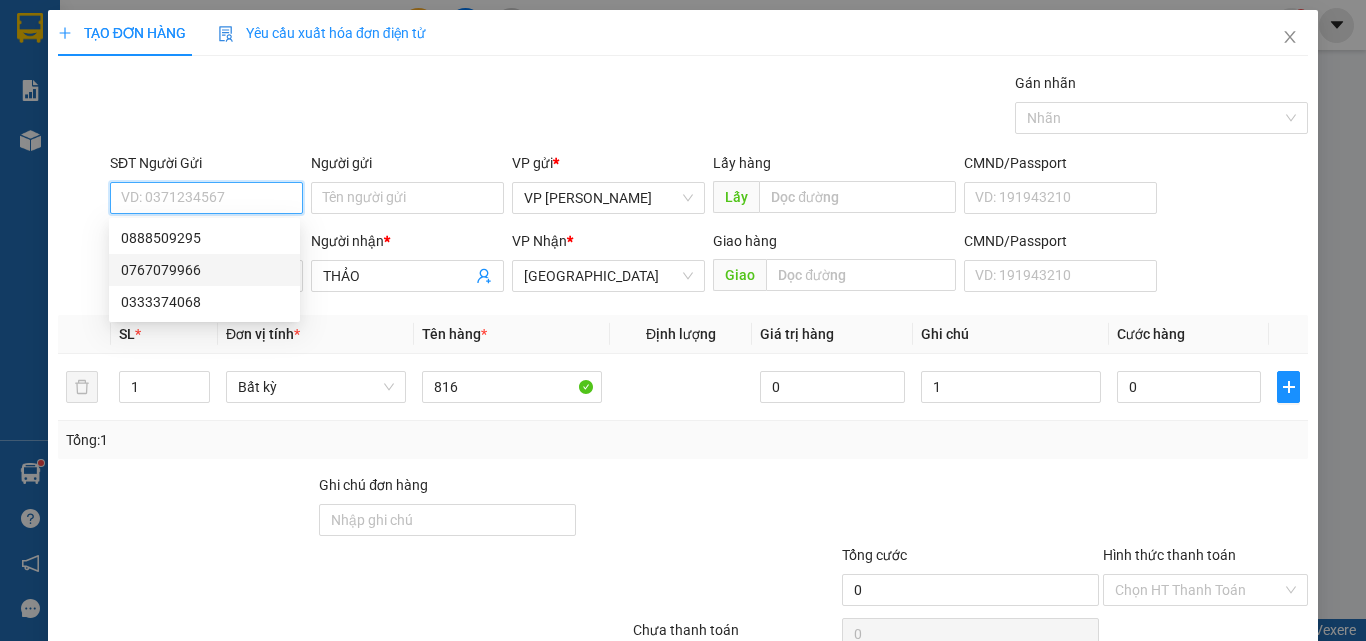 click on "0767079966" at bounding box center [204, 270] 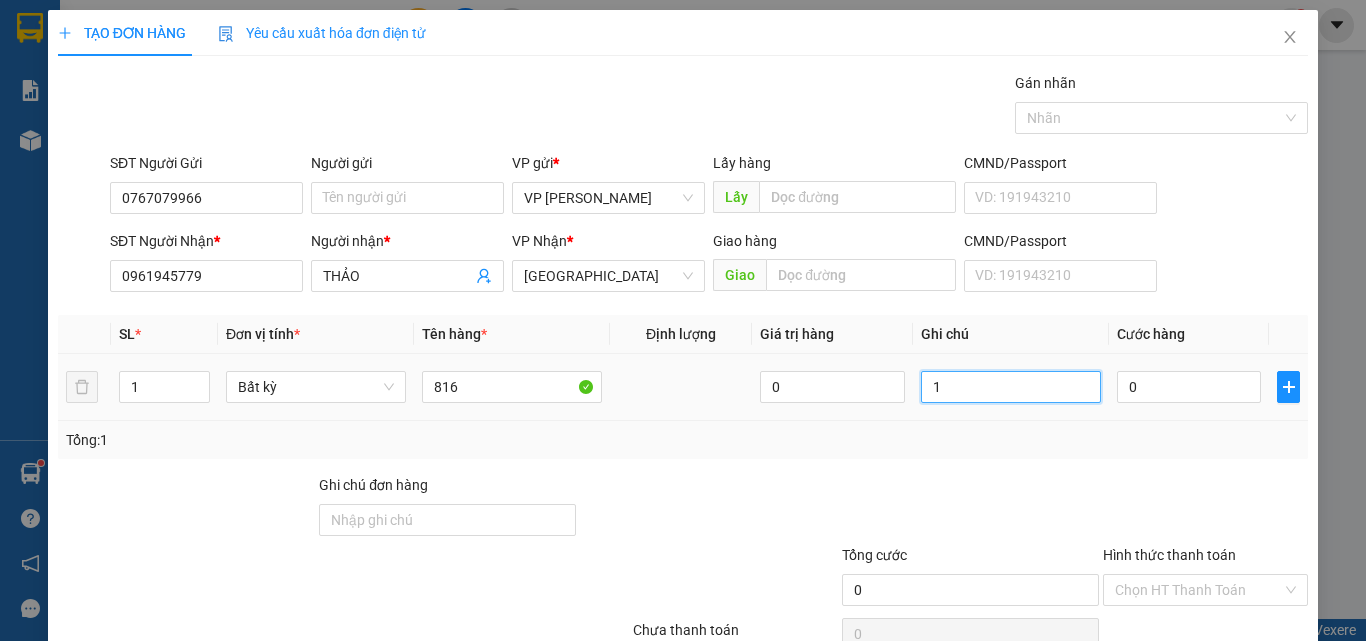 click on "1" at bounding box center [1011, 387] 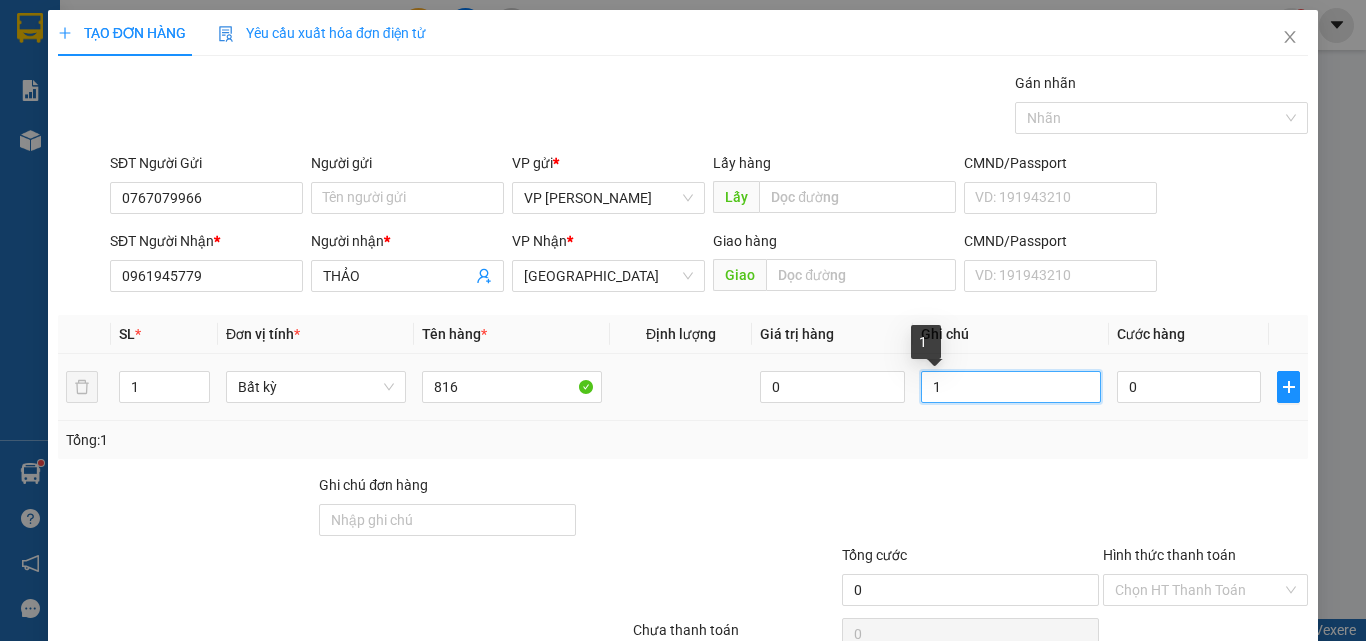 click on "1" at bounding box center [1011, 387] 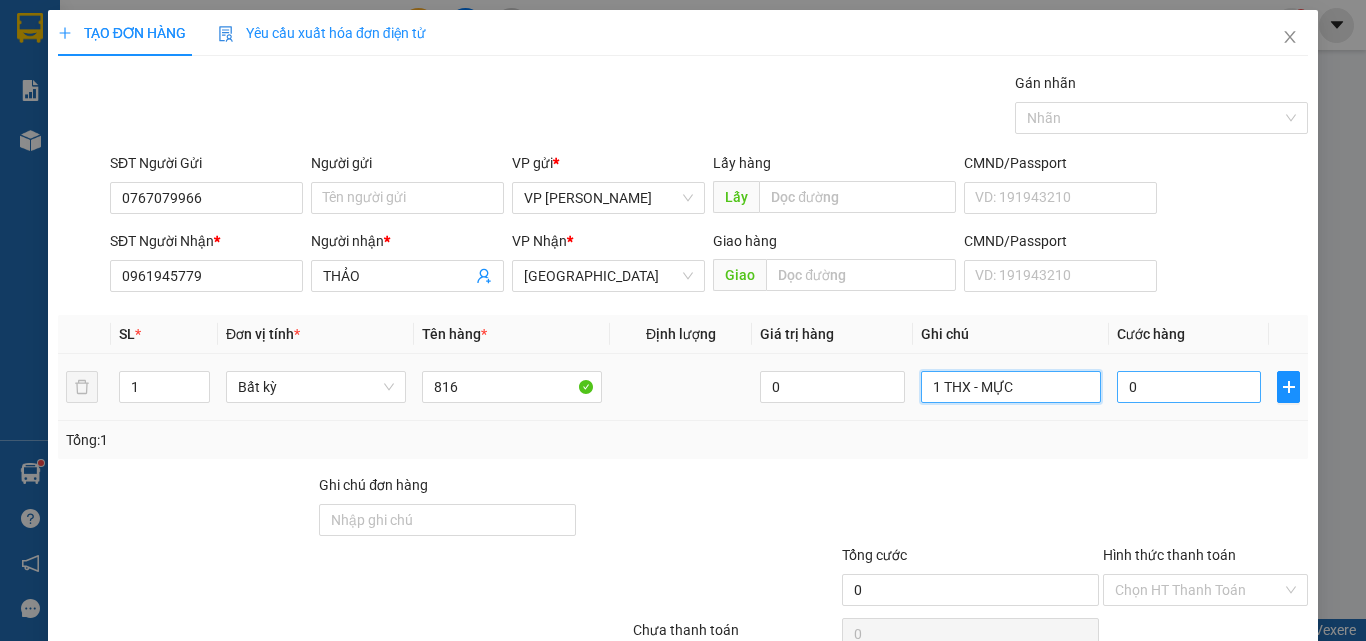 type on "1 THX - MỰC" 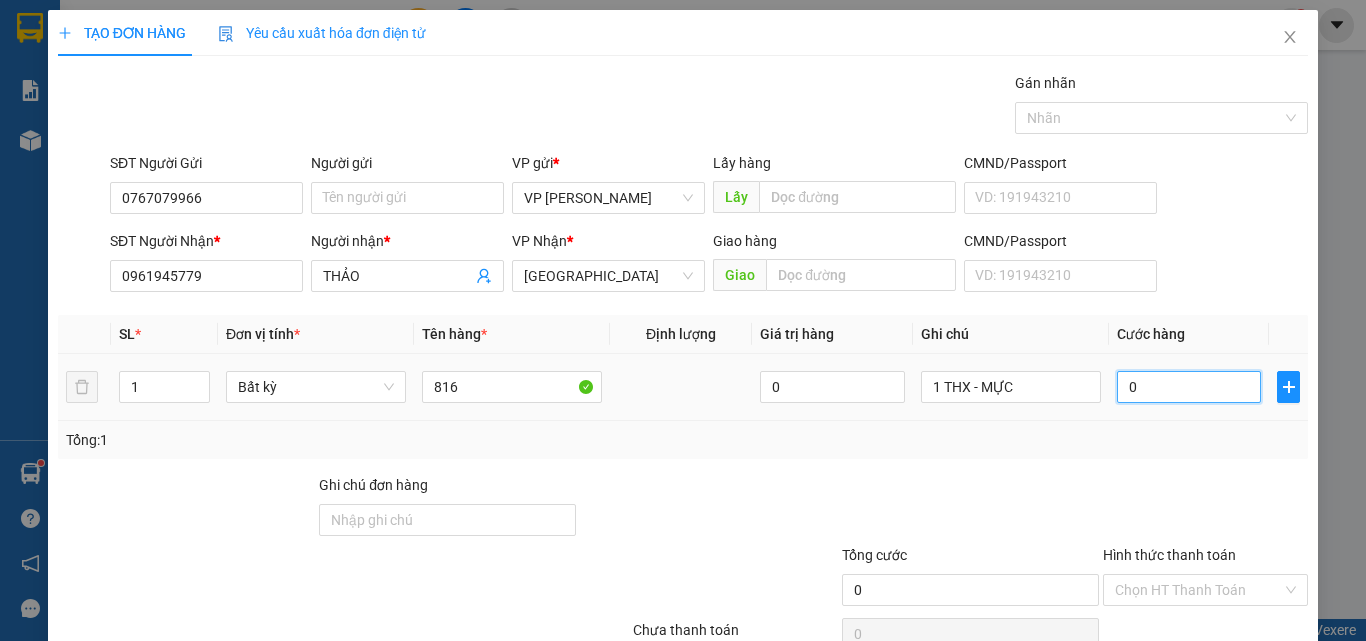 click on "0" at bounding box center (1189, 387) 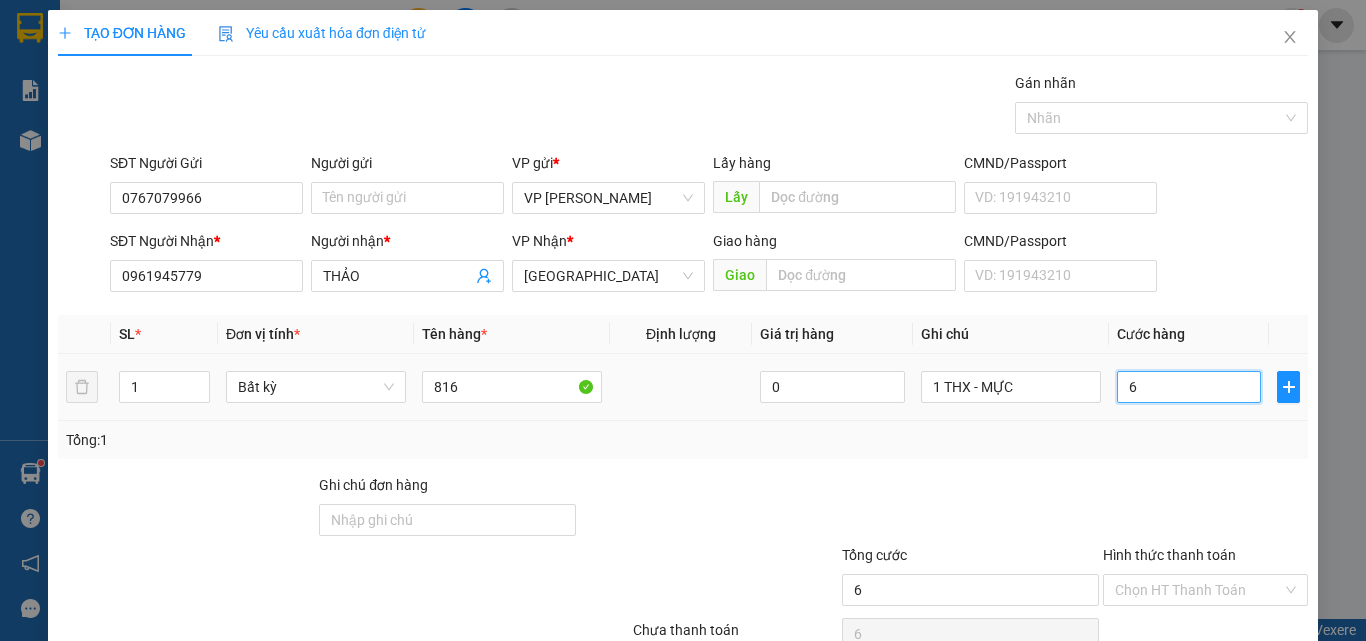type on "60" 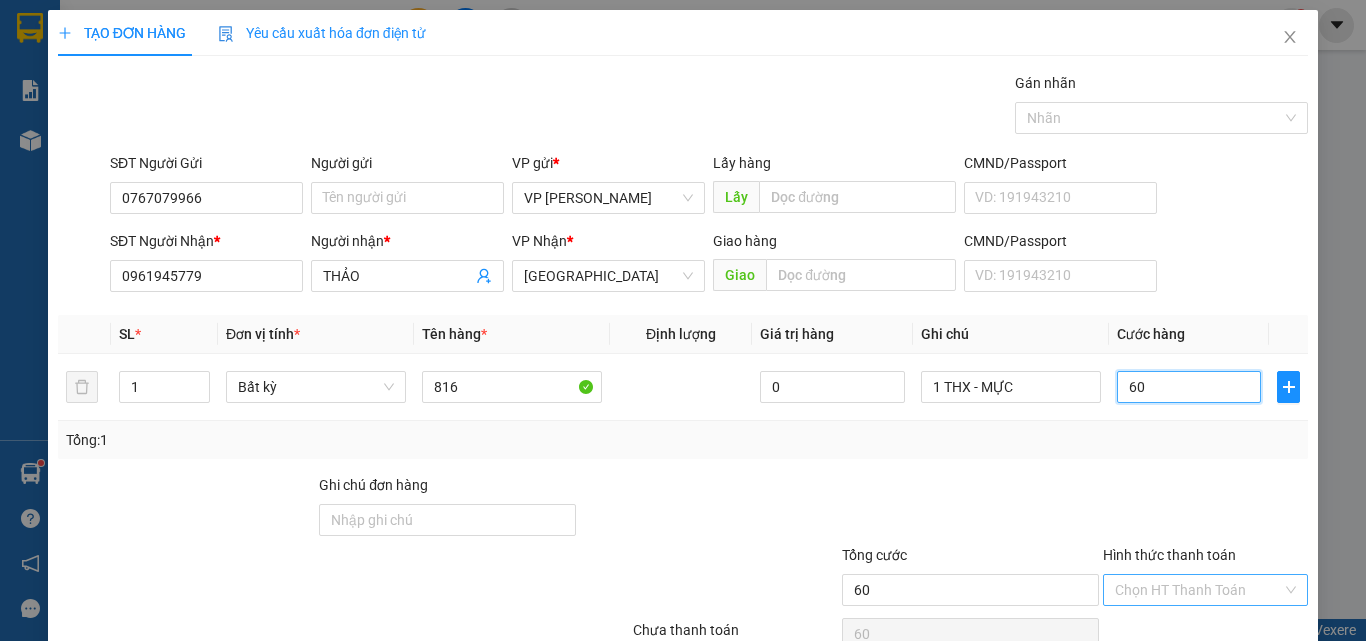 scroll, scrollTop: 99, scrollLeft: 0, axis: vertical 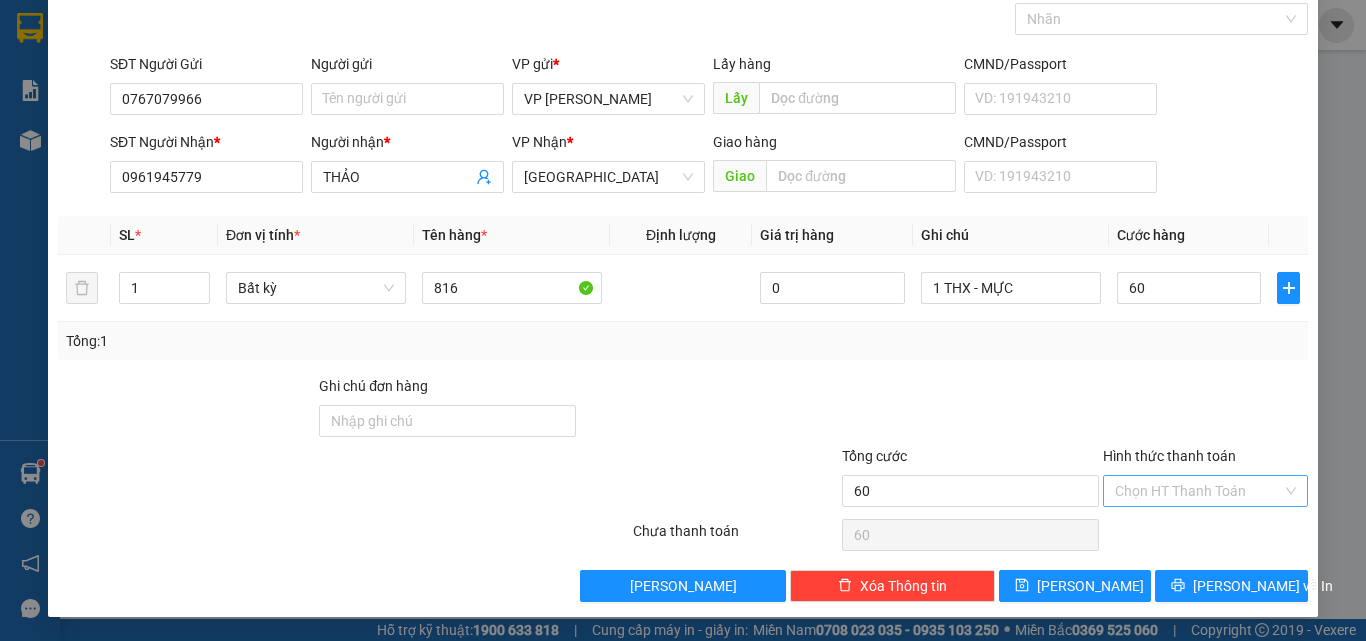 type on "60.000" 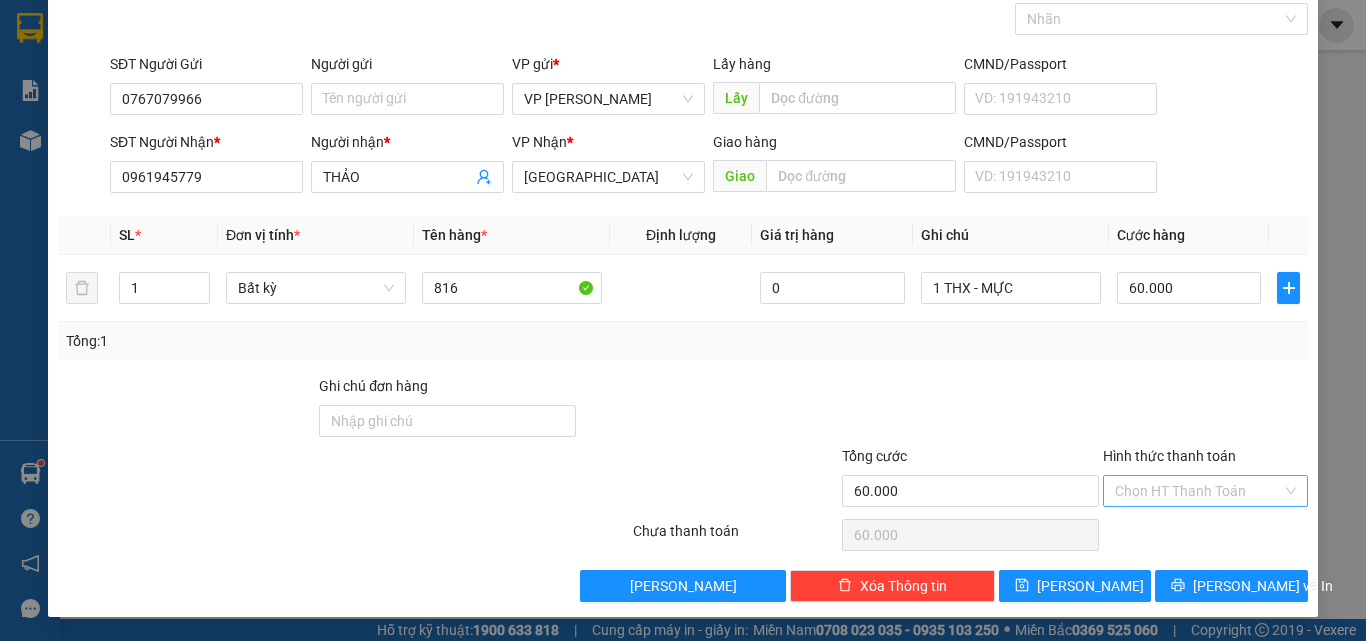 click on "Hình thức thanh toán" at bounding box center (1198, 491) 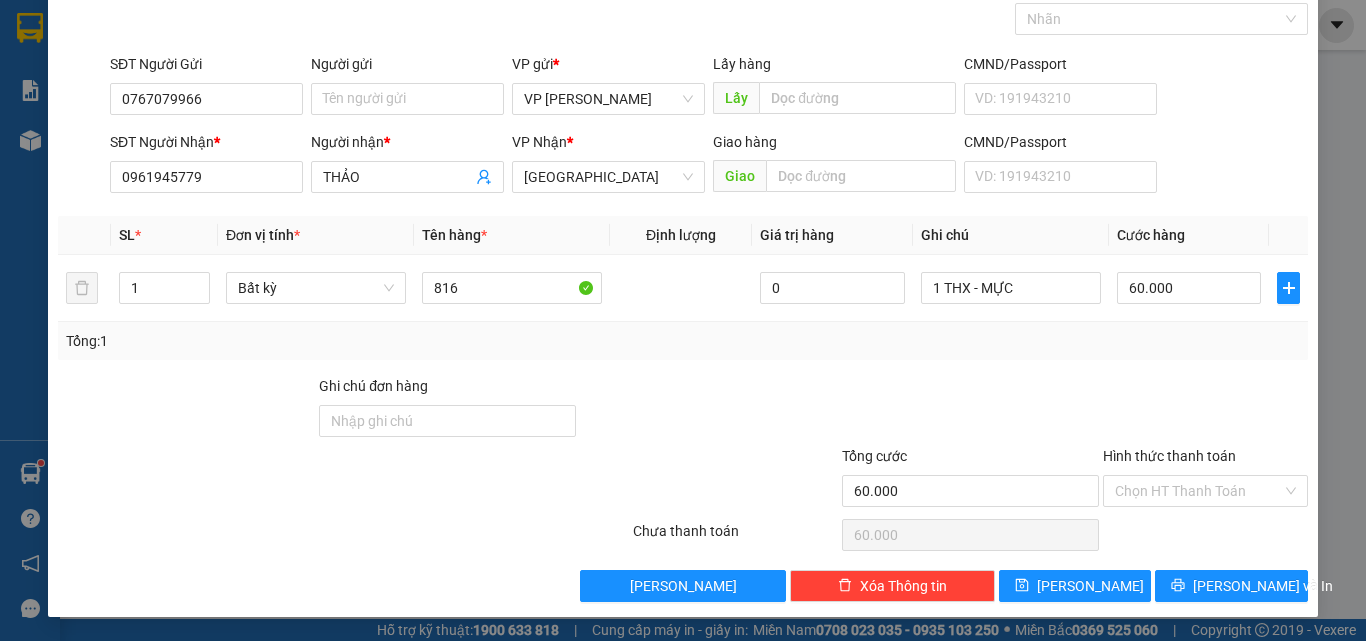 click on "Transit Pickup Surcharge Ids Transit Deliver Surcharge Ids Transit Deliver Surcharge Transit Deliver Surcharge Gói vận chuyển  * Tiêu chuẩn Gán nhãn   Nhãn SĐT Người Gửi 0767079966 Người gửi Tên người gửi VP gửi  * VP [PERSON_NAME] Lấy hàng Lấy CMND/Passport VD: [PASSPORT] SĐT Người Nhận  * 0961945779 Người nhận  * THẢO VP Nhận  * [GEOGRAPHIC_DATA] Giao hàng Giao CMND/Passport VD: [PASSPORT] SL  * Đơn vị tính  * Tên hàng  * Định lượng Giá trị hàng Ghi chú Cước hàng                   1 Bất kỳ 816 0 1 THX - MỰC 60.000 Tổng:  1 Ghi chú đơn hàng Tổng cước 60.000 Hình thức thanh toán Chọn HT Thanh Toán Số tiền thu trước 0 Chưa thanh toán 60.000 Chọn HT Thanh Toán Lưu nháp Xóa Thông tin [PERSON_NAME] và In 1 THX - MỰC Tại văn phòng Tài xế thu Tại văn phòng Tài xế thu Miễn phí" at bounding box center (683, 287) 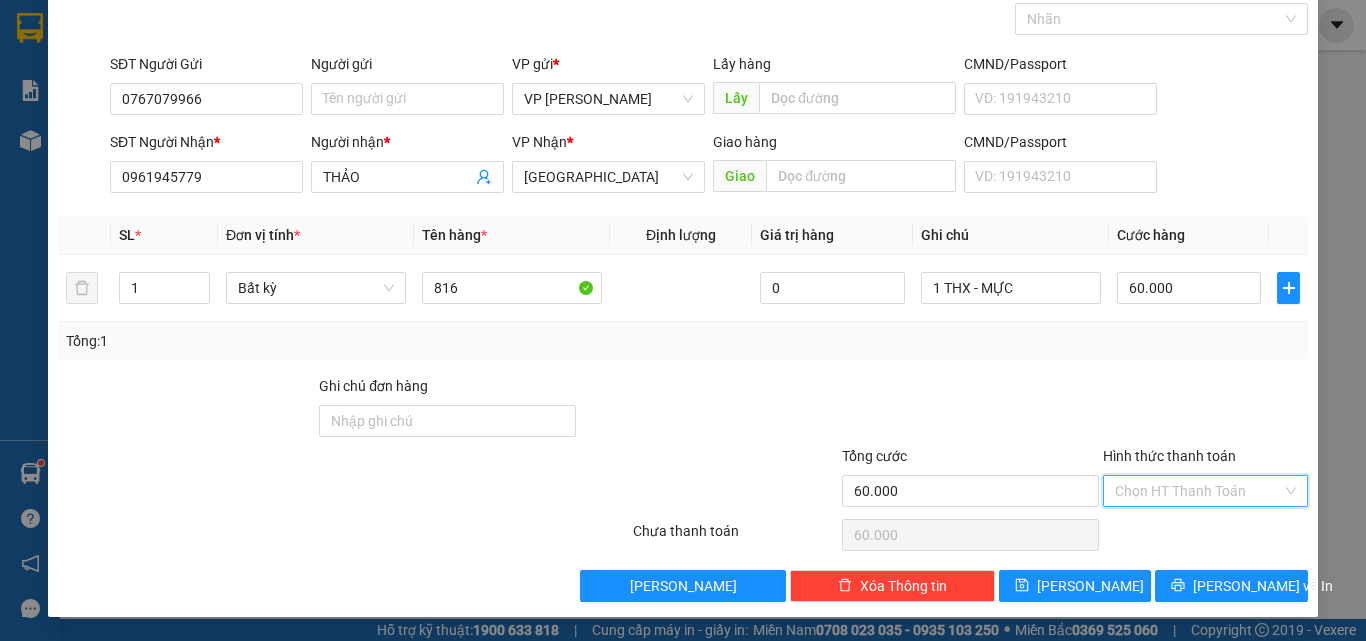 drag, startPoint x: 1186, startPoint y: 491, endPoint x: 1174, endPoint y: 517, distance: 28.635643 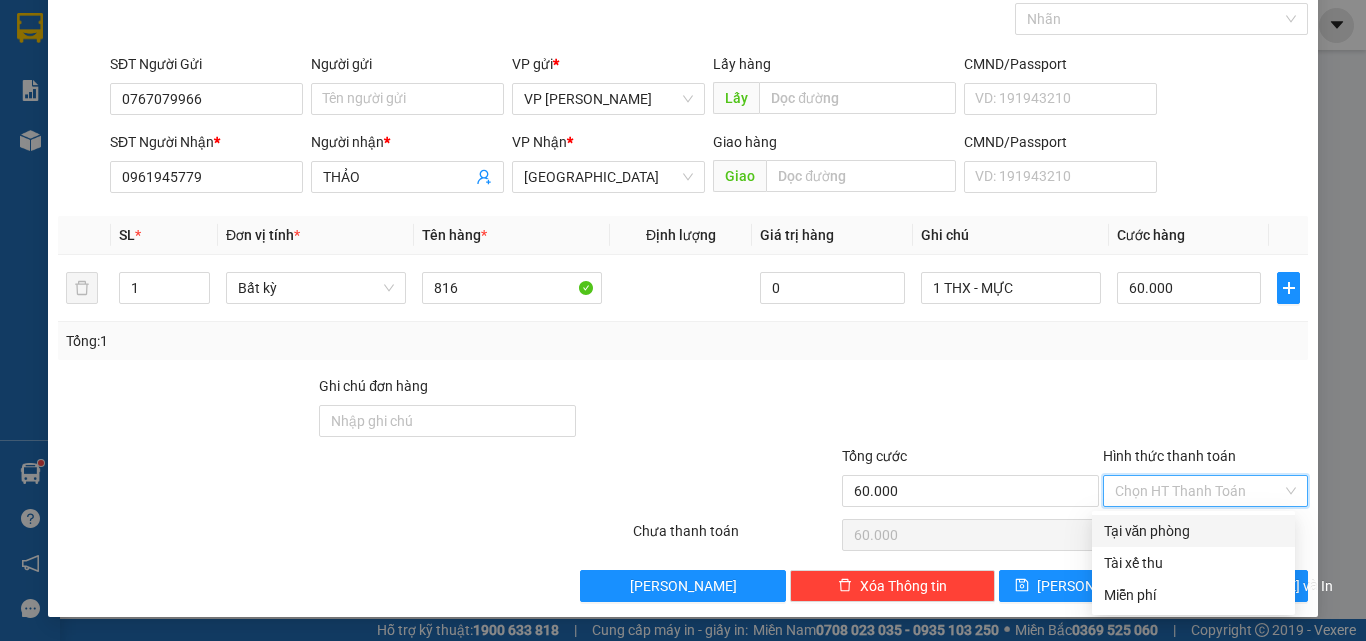 drag, startPoint x: 1167, startPoint y: 532, endPoint x: 1183, endPoint y: 548, distance: 22.627417 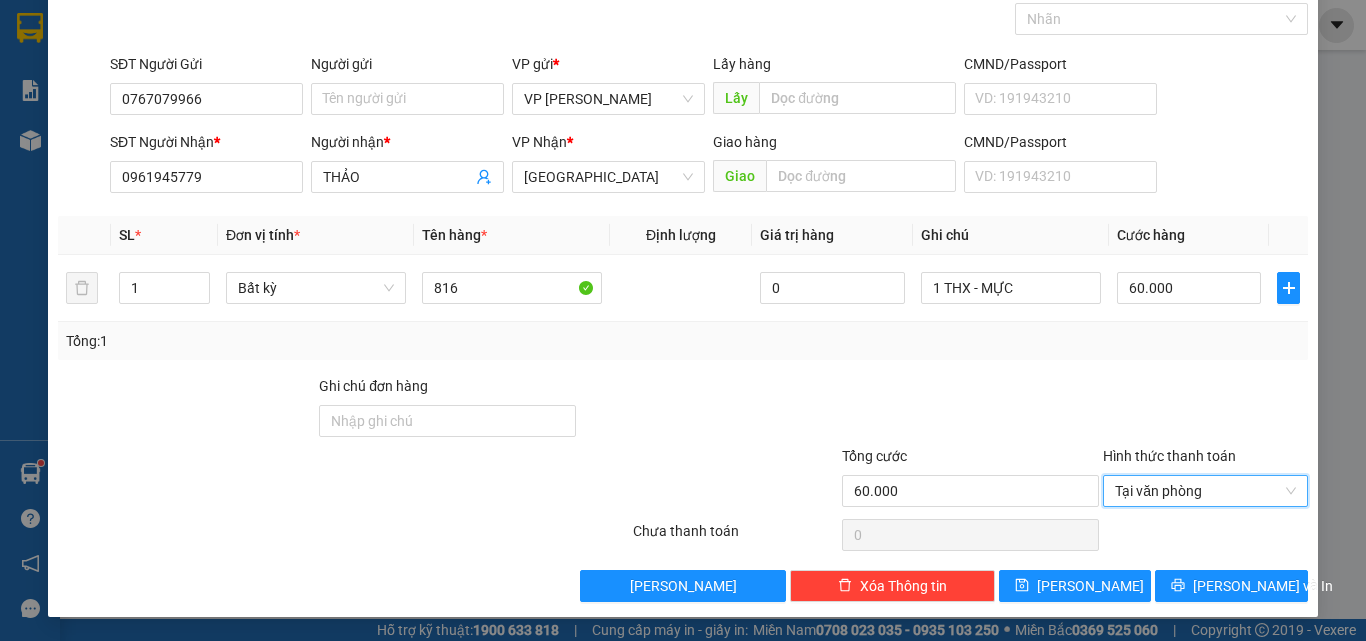 click on "TẠO ĐƠN HÀNG Yêu cầu xuất hóa đơn điện tử Transit Pickup Surcharge Ids Transit Deliver Surcharge Ids Transit Deliver Surcharge Transit Deliver Surcharge Gói vận chuyển  * Tiêu chuẩn Gán nhãn   Nhãn SĐT Người Gửi 0767079966 Người gửi Tên người gửi VP gửi  * VP [PERSON_NAME] Lấy hàng Lấy CMND/Passport VD: [PASSPORT] SĐT Người Nhận  * 0961945779 Người nhận  * THẢO VP Nhận  * [GEOGRAPHIC_DATA] Giao hàng Giao CMND/Passport VD: [PASSPORT] SL  * Đơn vị tính  * Tên hàng  * Định lượng Giá trị hàng Ghi chú Cước hàng                   1 Bất kỳ 816 0 1 THX - MỰC 60.000 Tổng:  1 Ghi chú đơn hàng Tổng cước 60.000 Hình thức thanh toán Tại văn phòng Tại văn phòng Số tiền thu trước 0 Tại văn phòng Chưa thanh toán 0 Lưu nháp Xóa Thông tin [PERSON_NAME] và In 1 THX - MỰC Tại văn phòng Tài xế thu Tại văn phòng Tài xế thu Miễn phí" at bounding box center [683, 264] 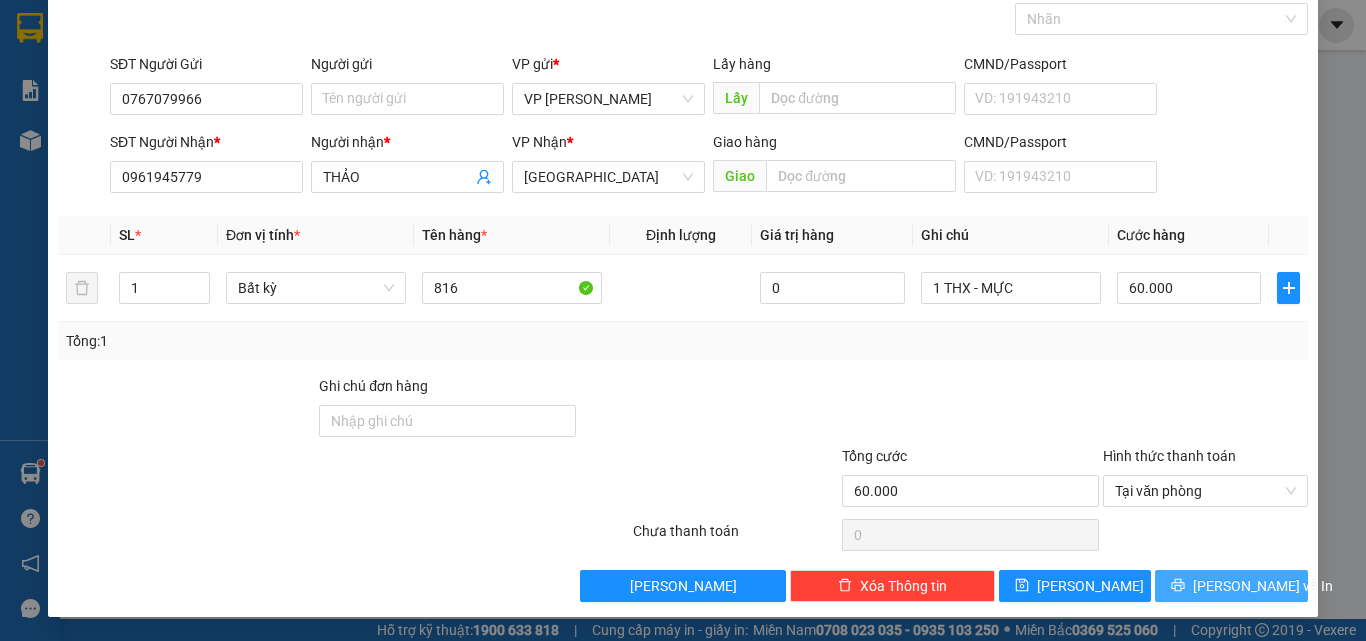 click on "[PERSON_NAME] và In" at bounding box center (1263, 586) 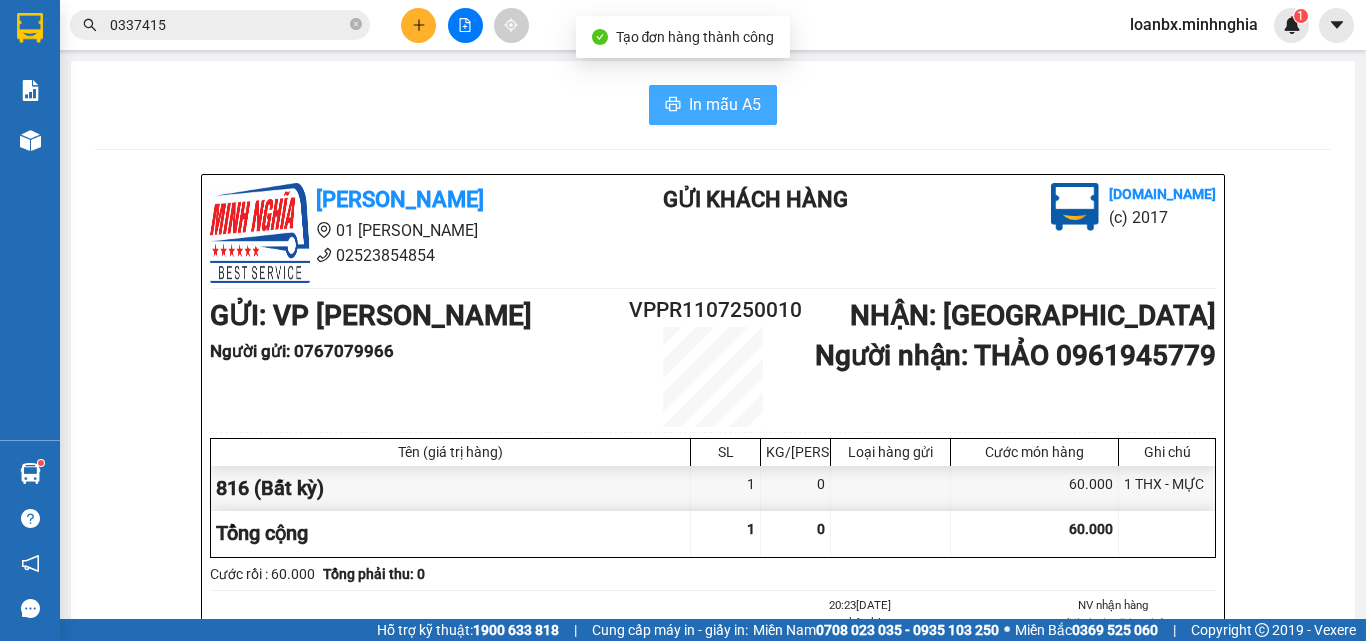 click on "In mẫu A5" at bounding box center [725, 104] 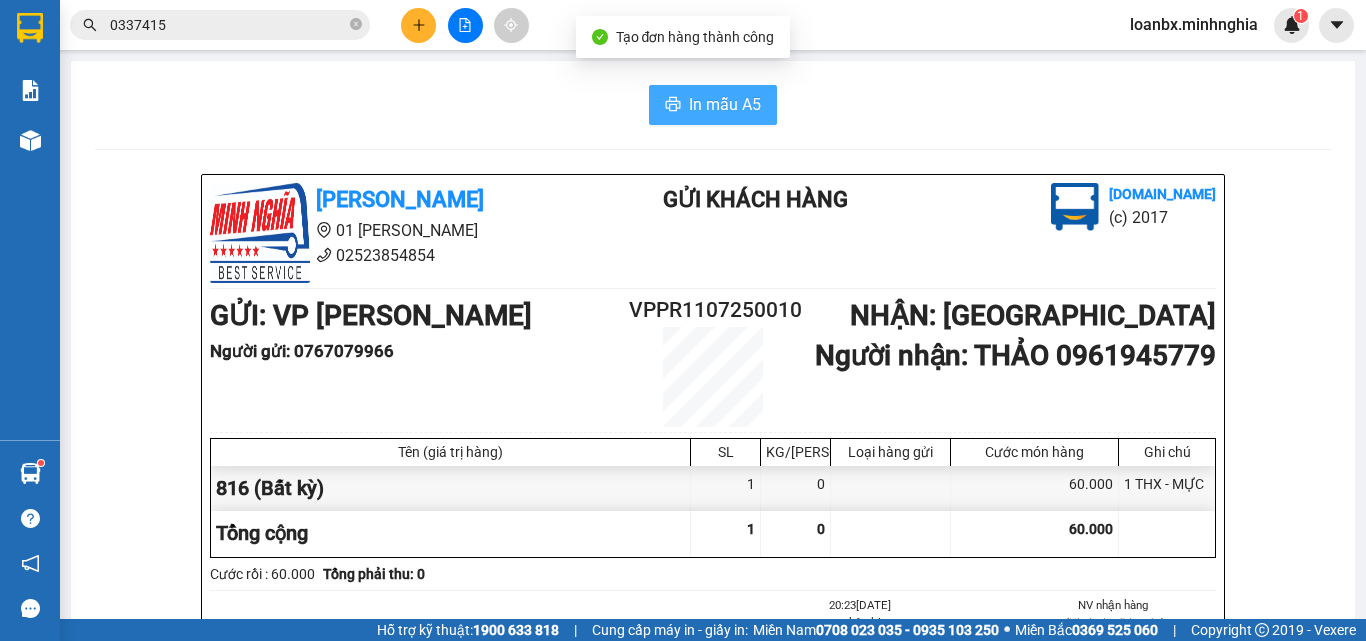 scroll, scrollTop: 0, scrollLeft: 0, axis: both 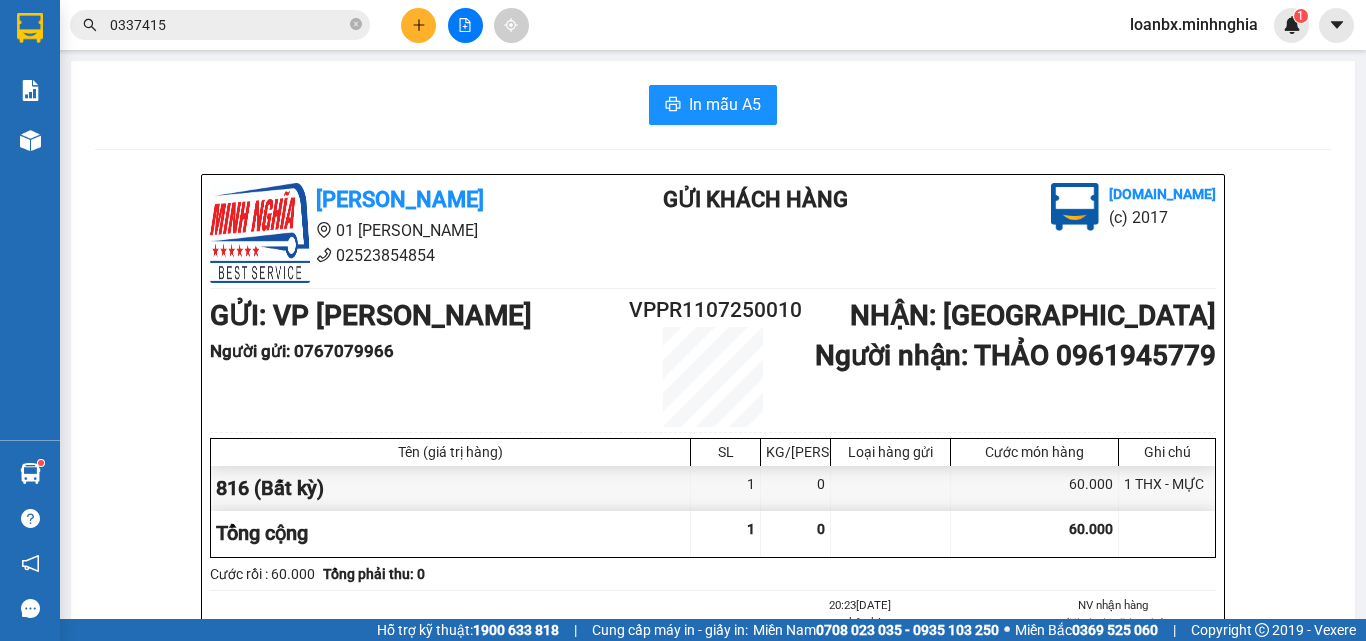 click on "0337415" at bounding box center [228, 25] 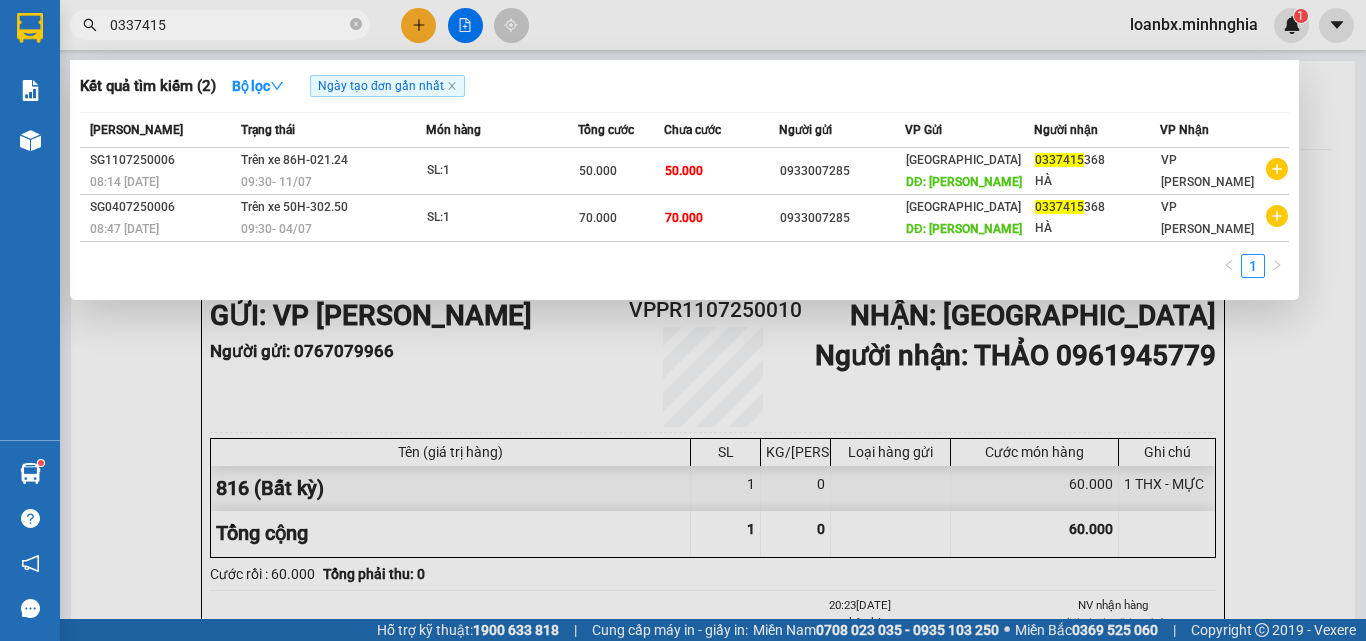 click on "0337415" at bounding box center (228, 25) 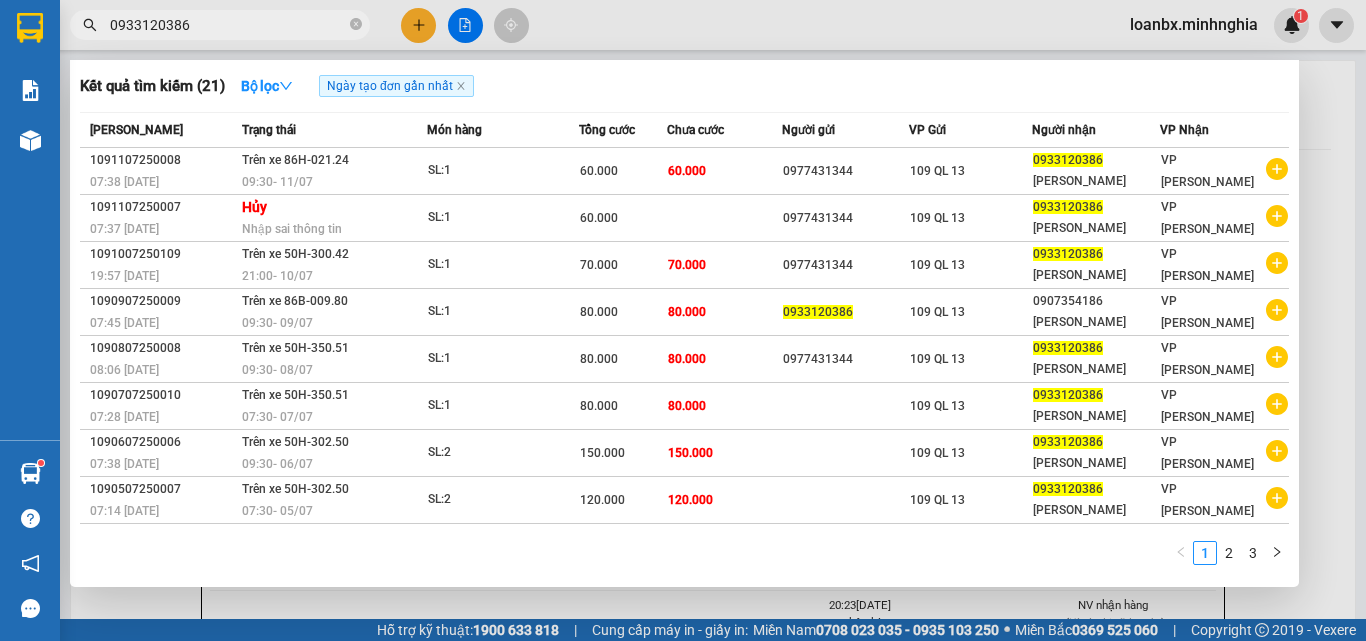 type on "0933120386" 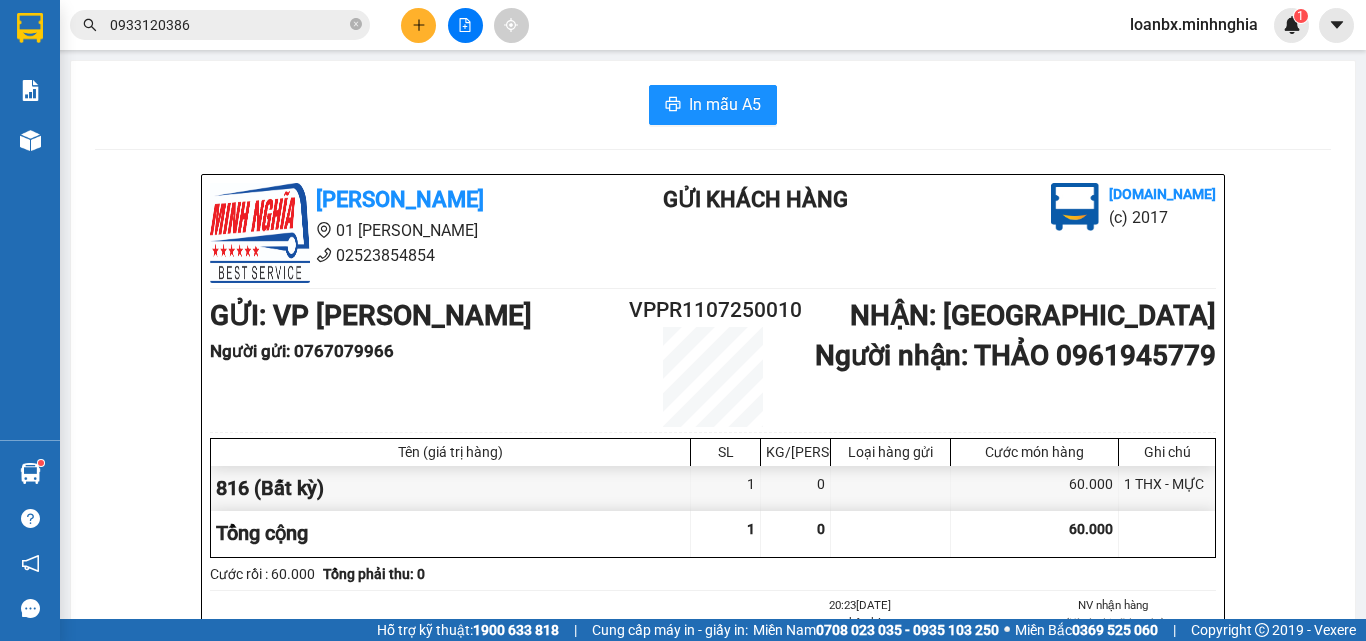 click at bounding box center [465, 25] 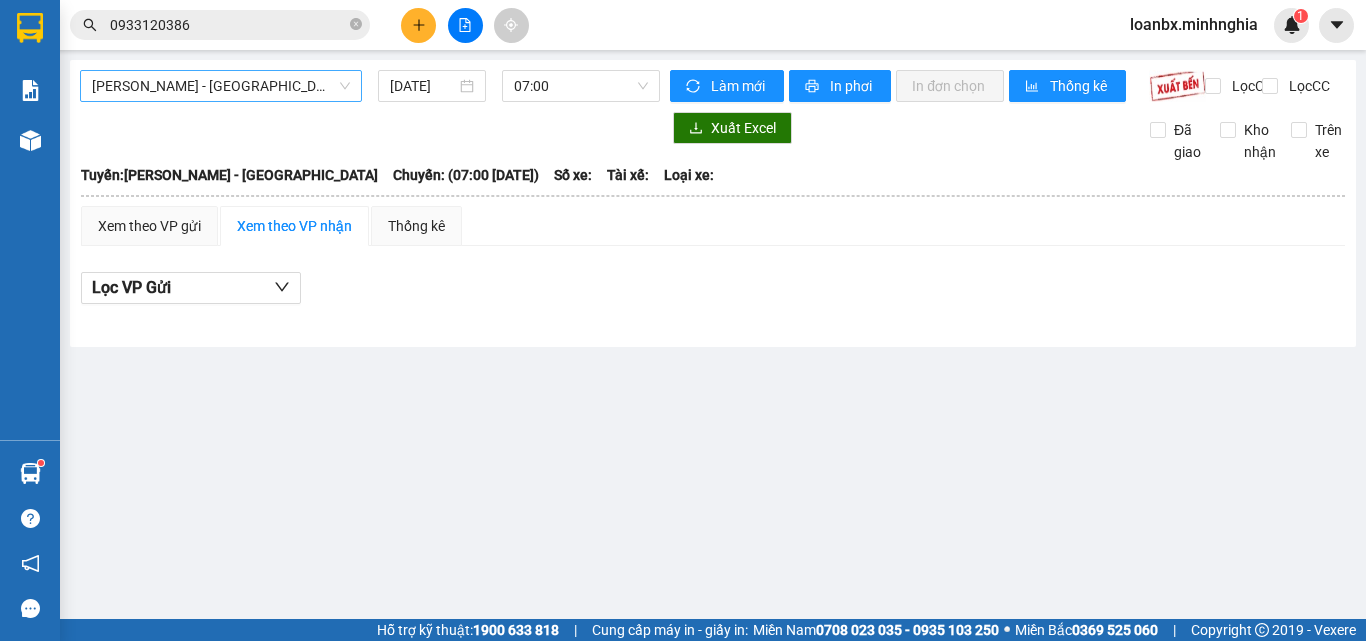 click on "[PERSON_NAME] - [GEOGRAPHIC_DATA]" at bounding box center [221, 86] 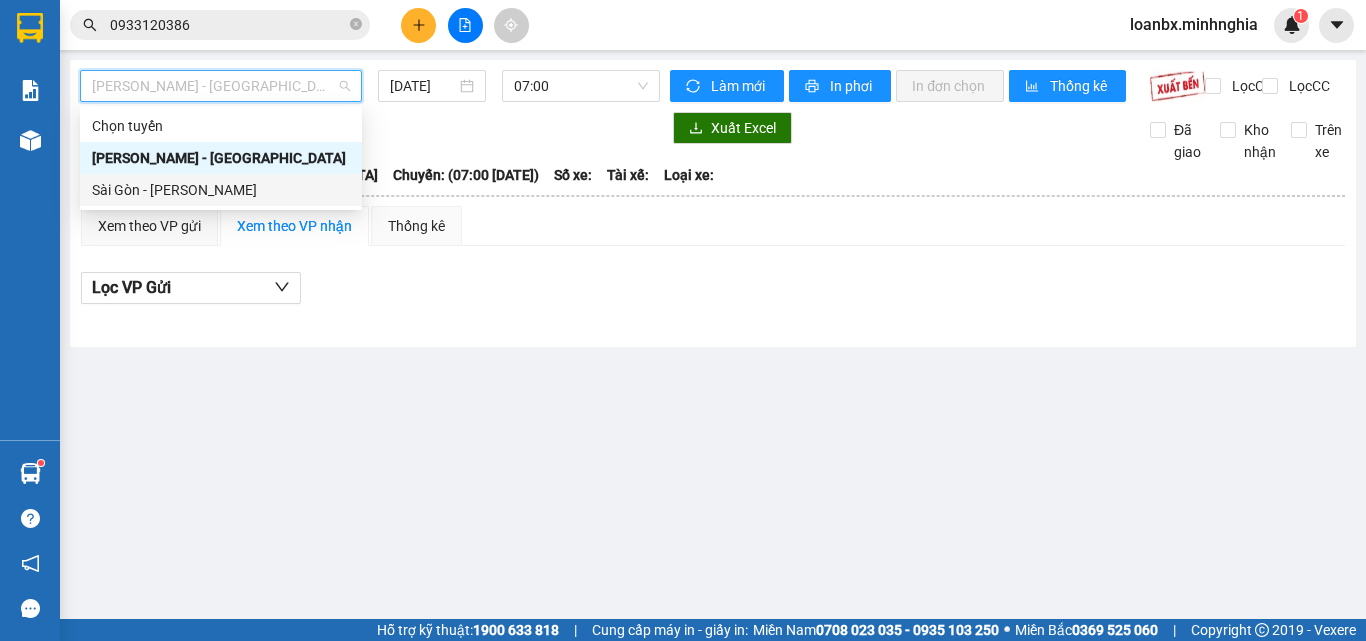 click on "Sài Gòn - [PERSON_NAME]" at bounding box center [221, 190] 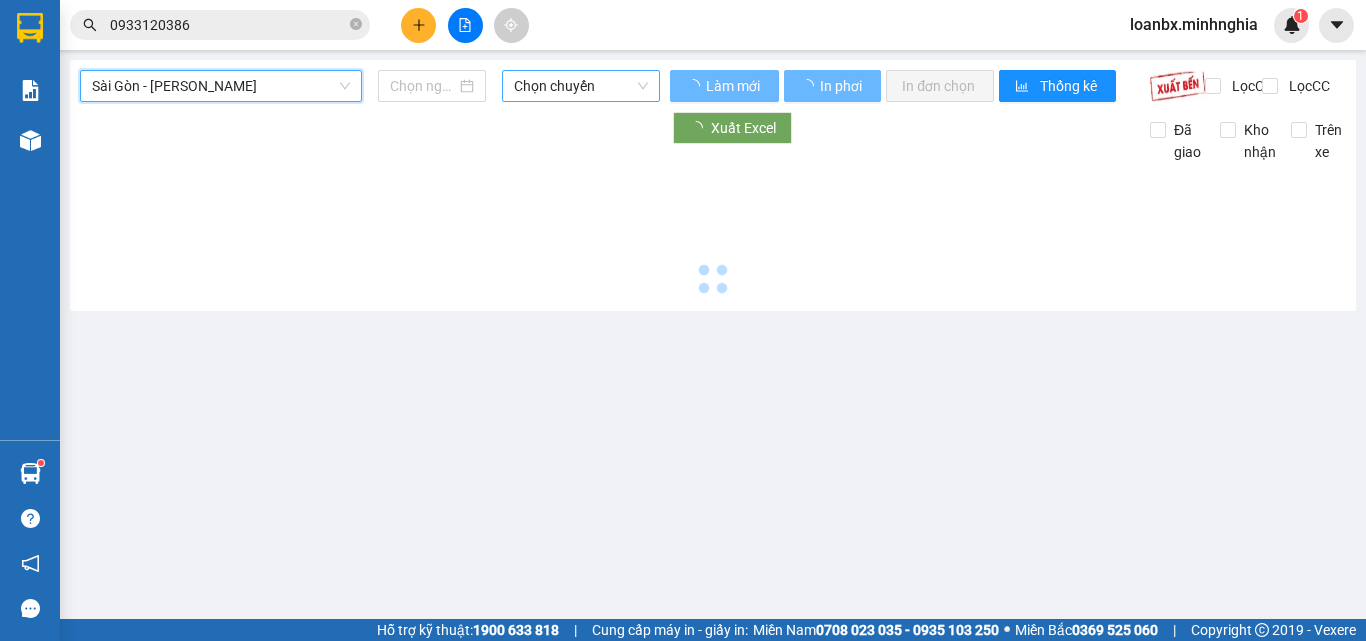 type on "[DATE]" 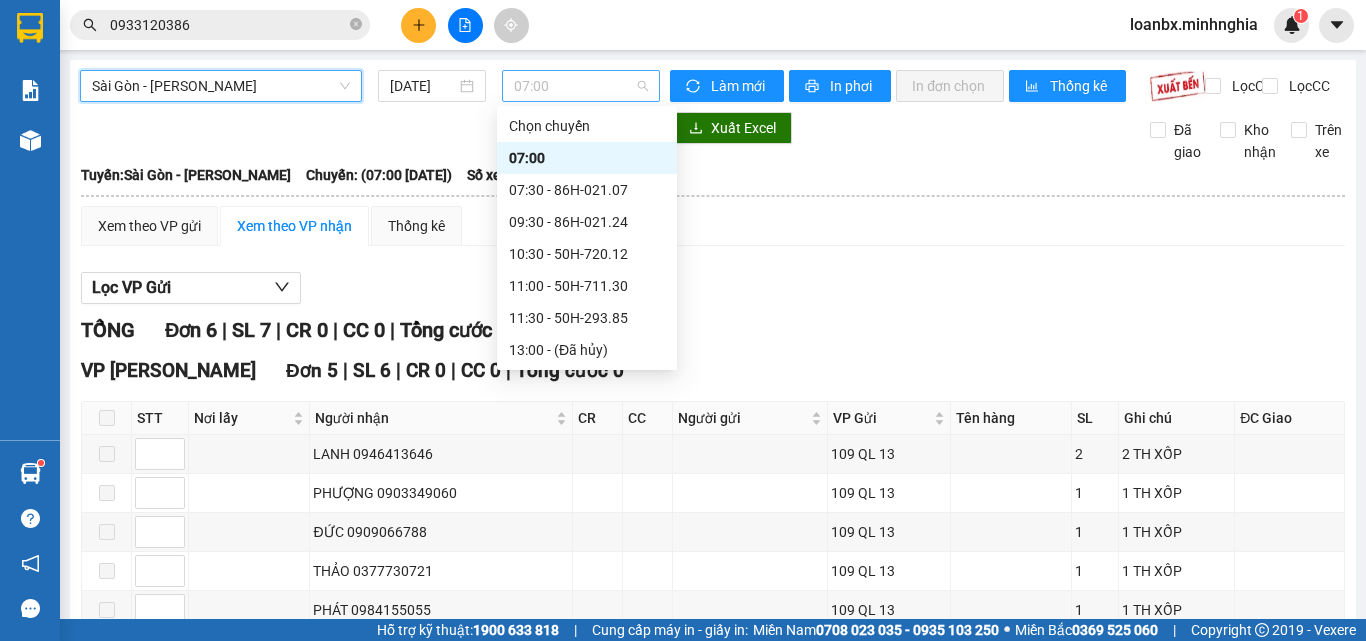 click on "07:00" at bounding box center (581, 86) 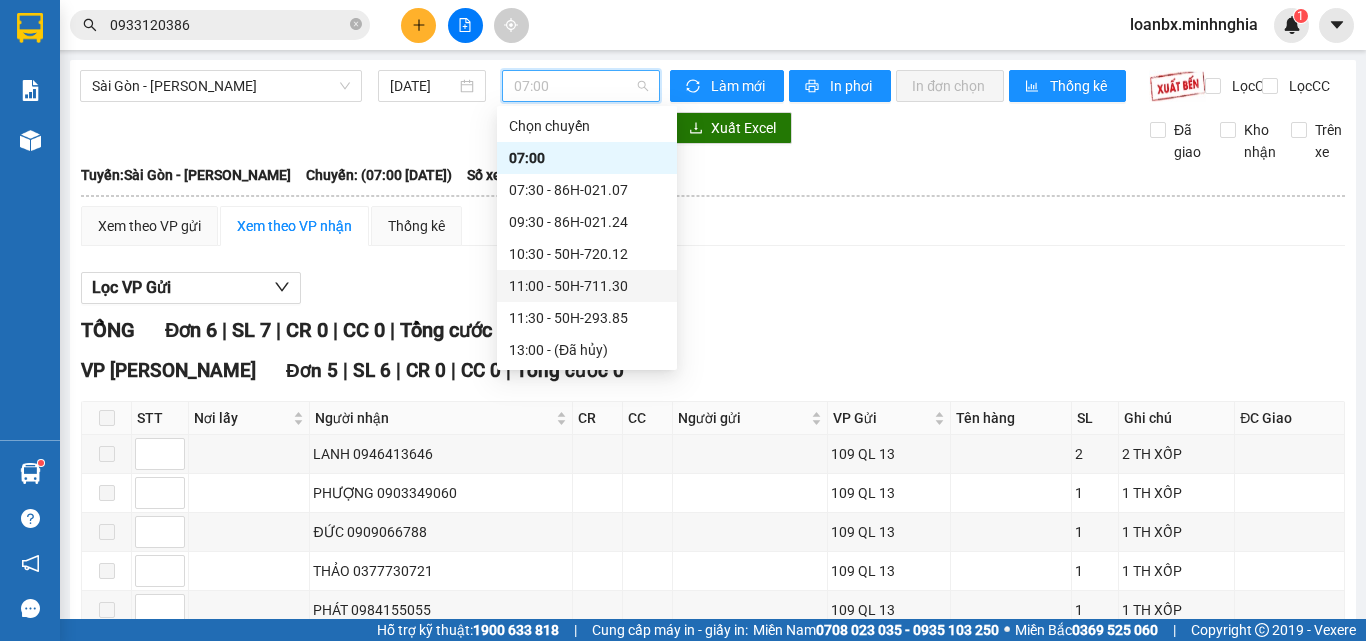scroll, scrollTop: 100, scrollLeft: 0, axis: vertical 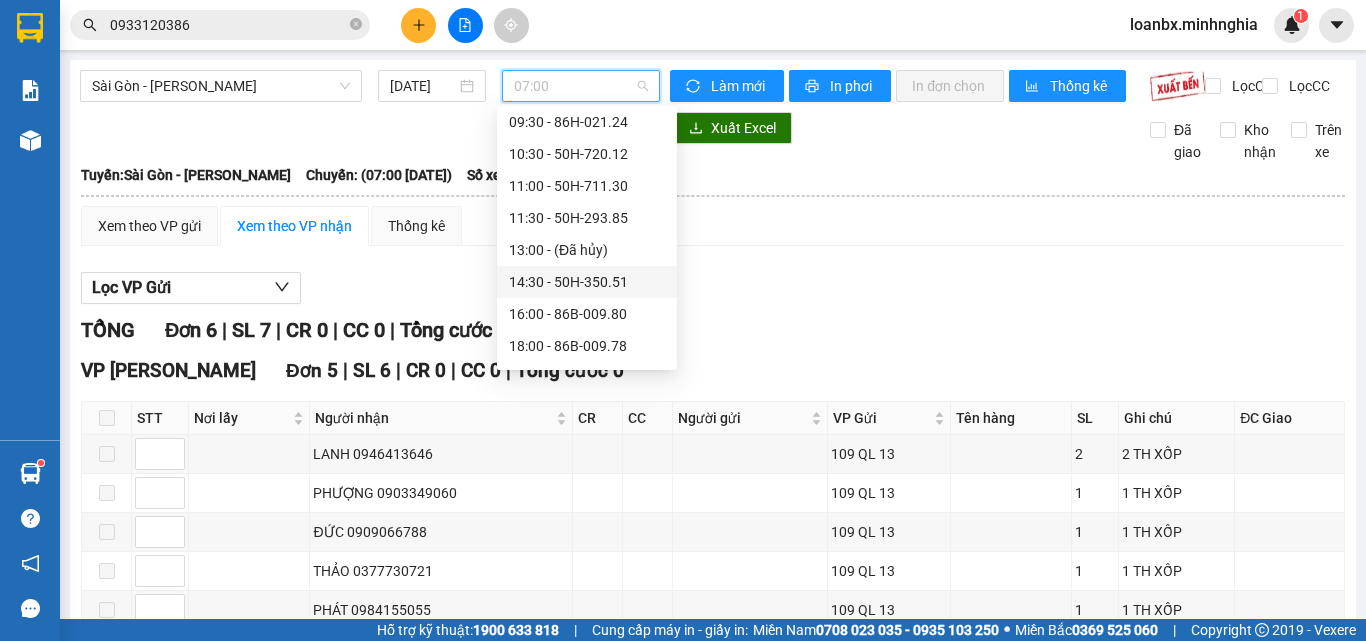 click on "14:30     - 50H-350.51" at bounding box center [587, 282] 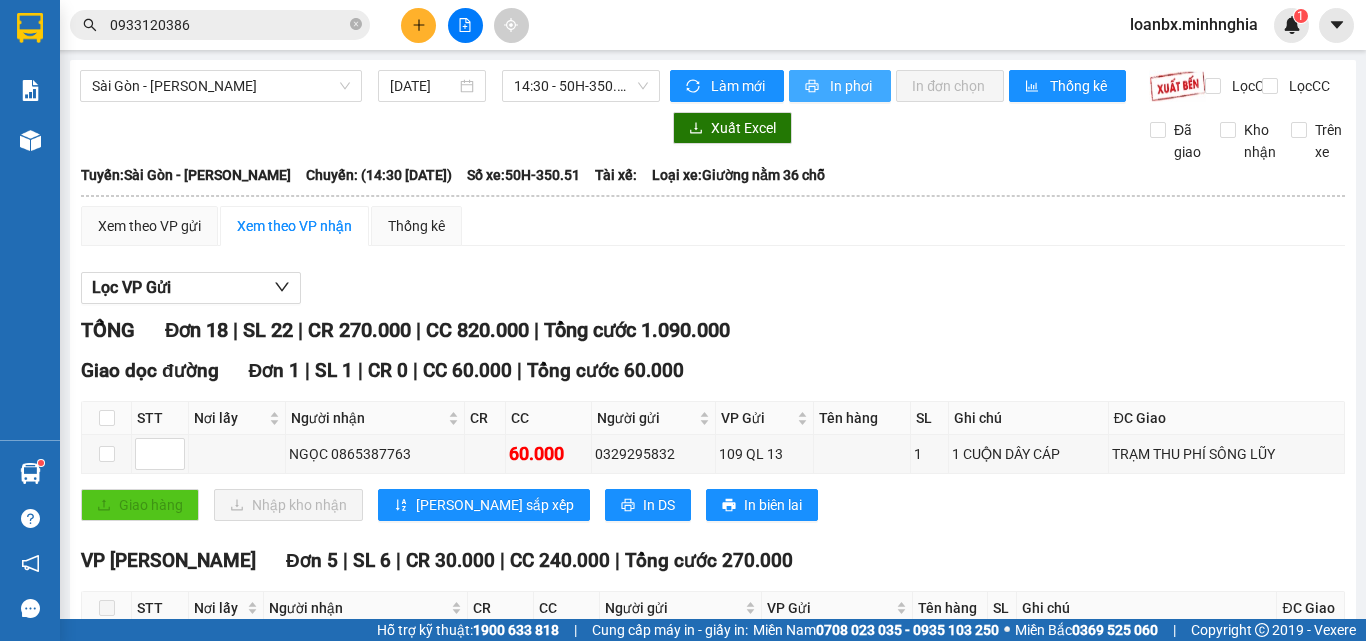 click on "In phơi" at bounding box center (852, 86) 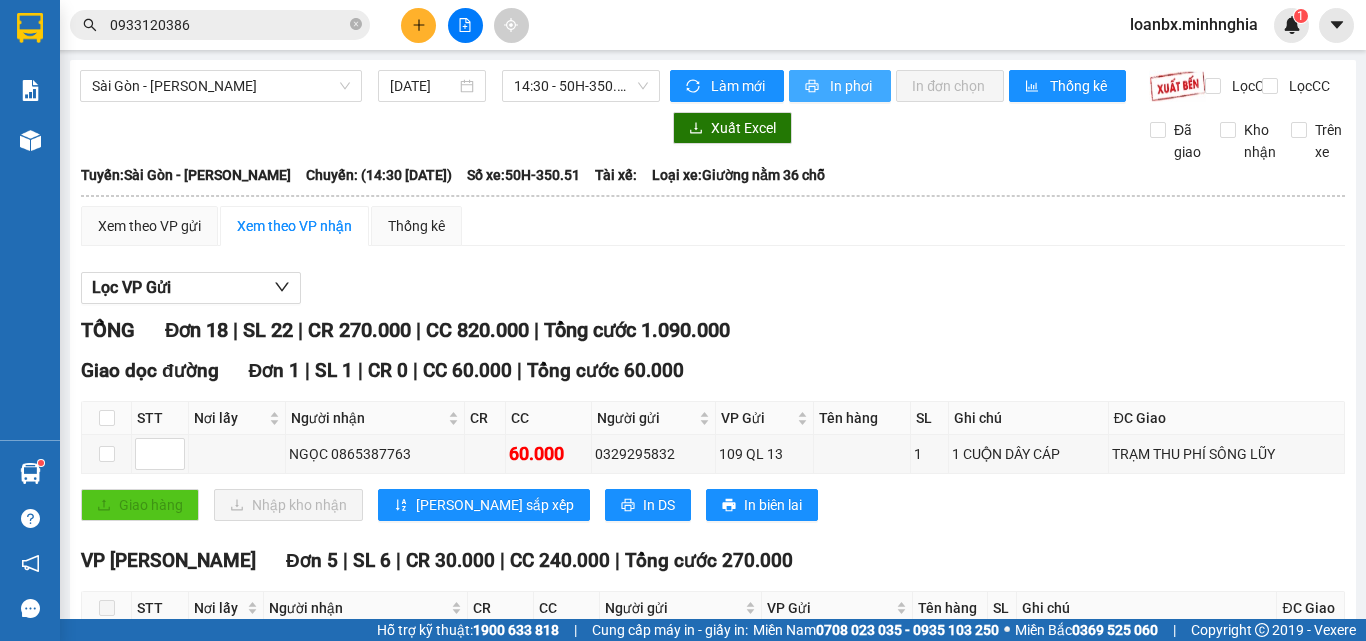 scroll, scrollTop: 0, scrollLeft: 0, axis: both 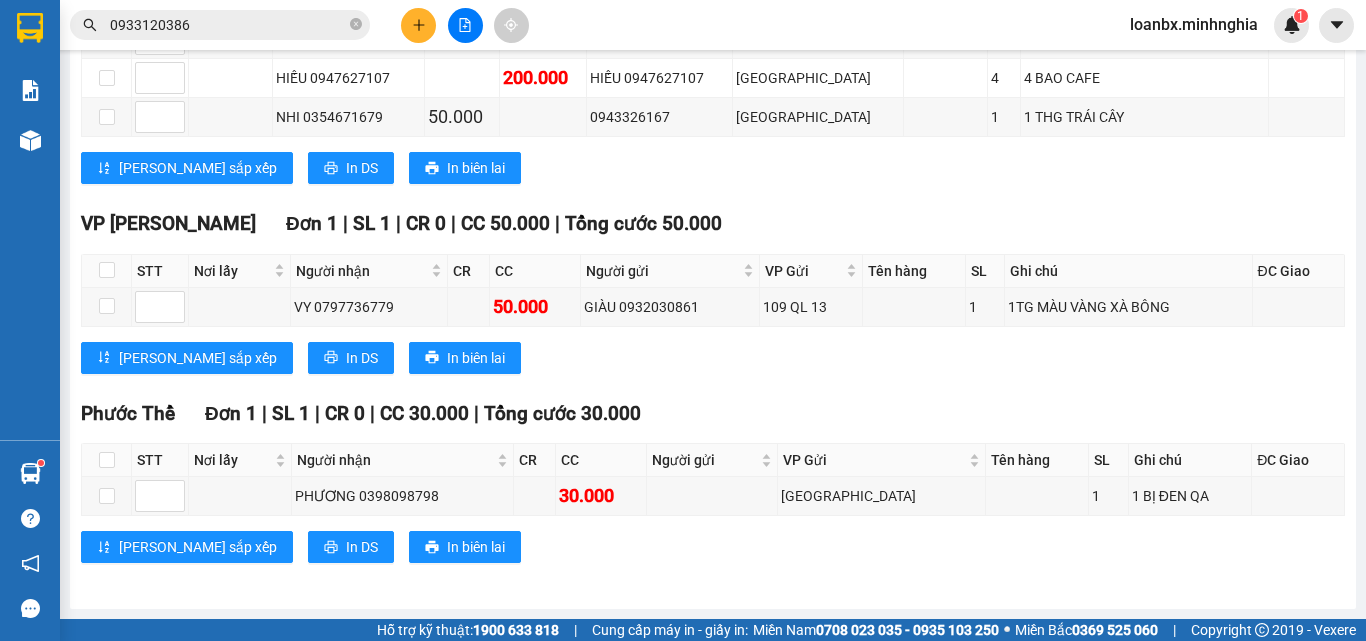 click on "CC" at bounding box center [535, 271] 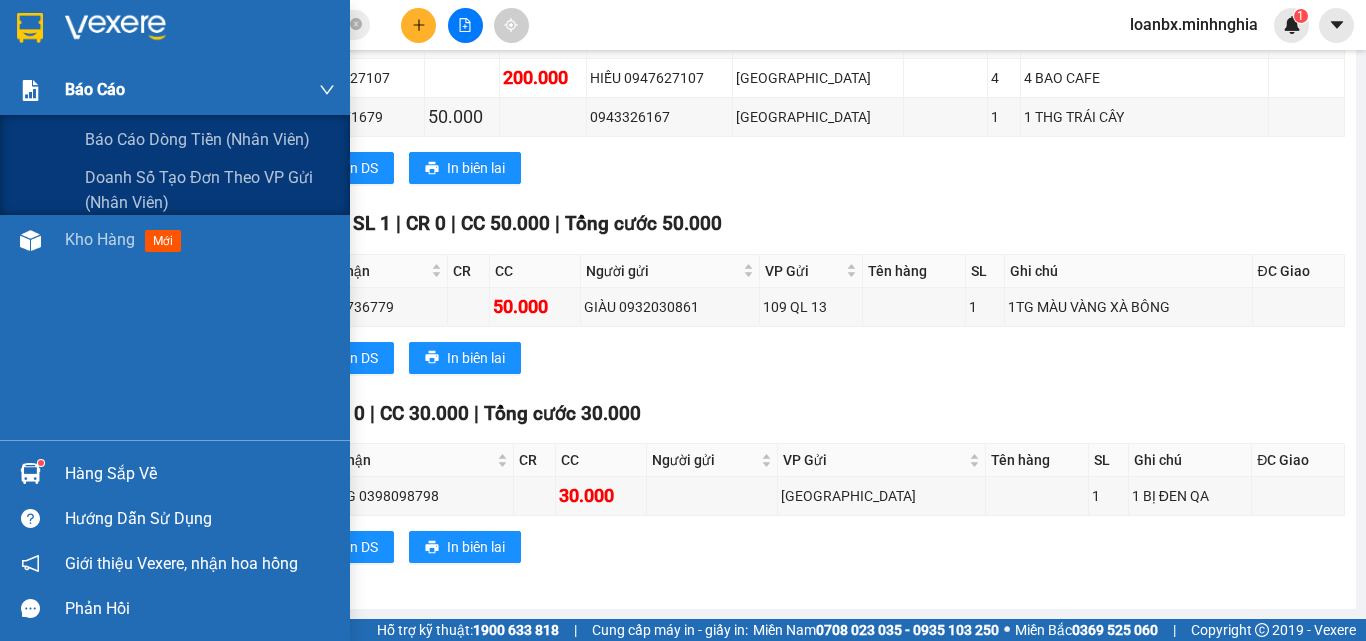 click on "Báo cáo" at bounding box center (200, 90) 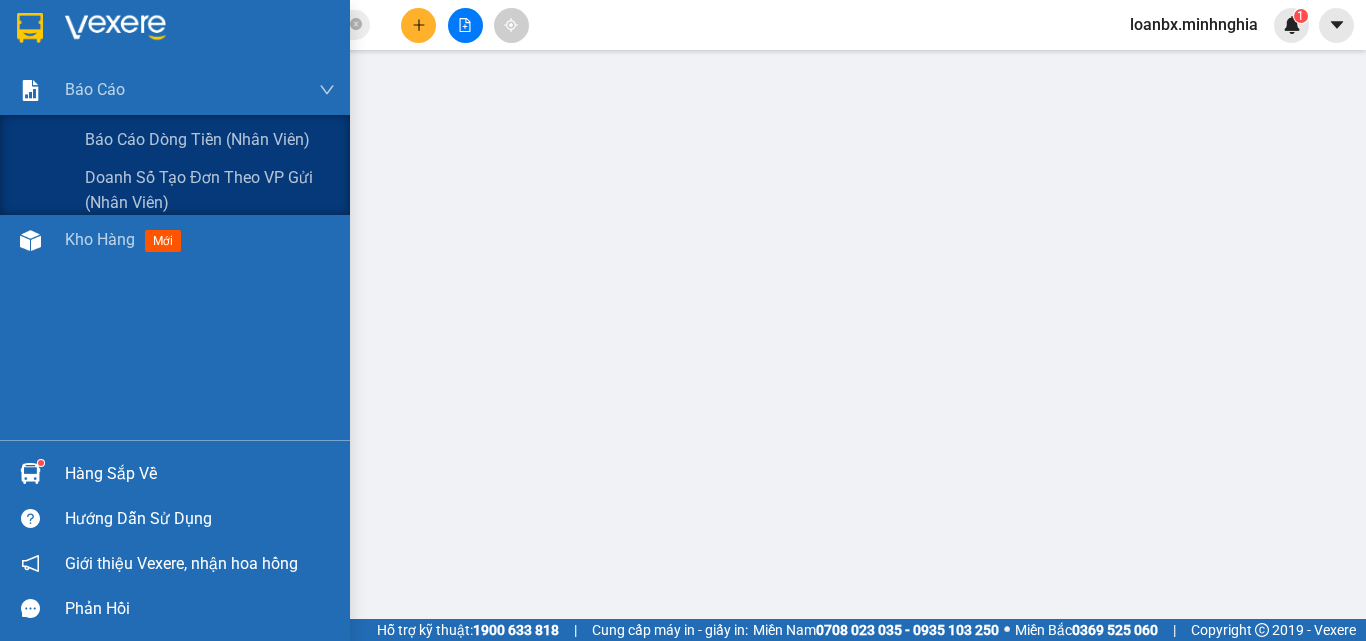 scroll, scrollTop: 351, scrollLeft: 0, axis: vertical 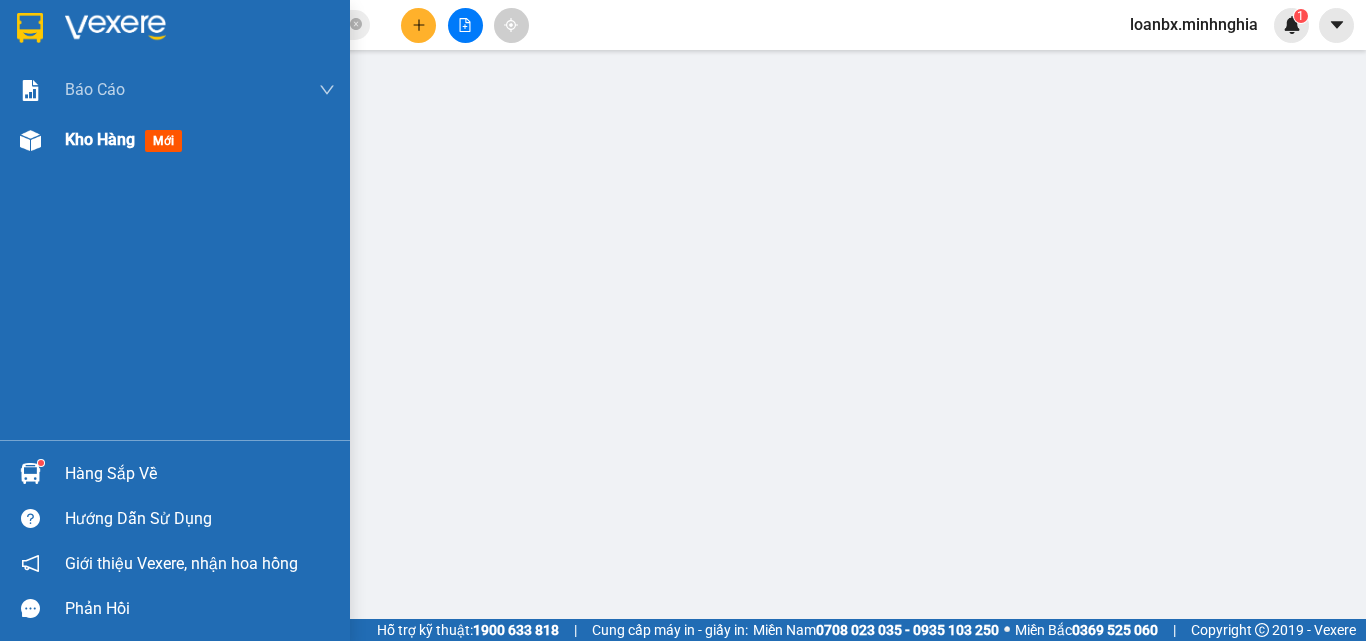 click on "Kho hàng mới" at bounding box center (200, 140) 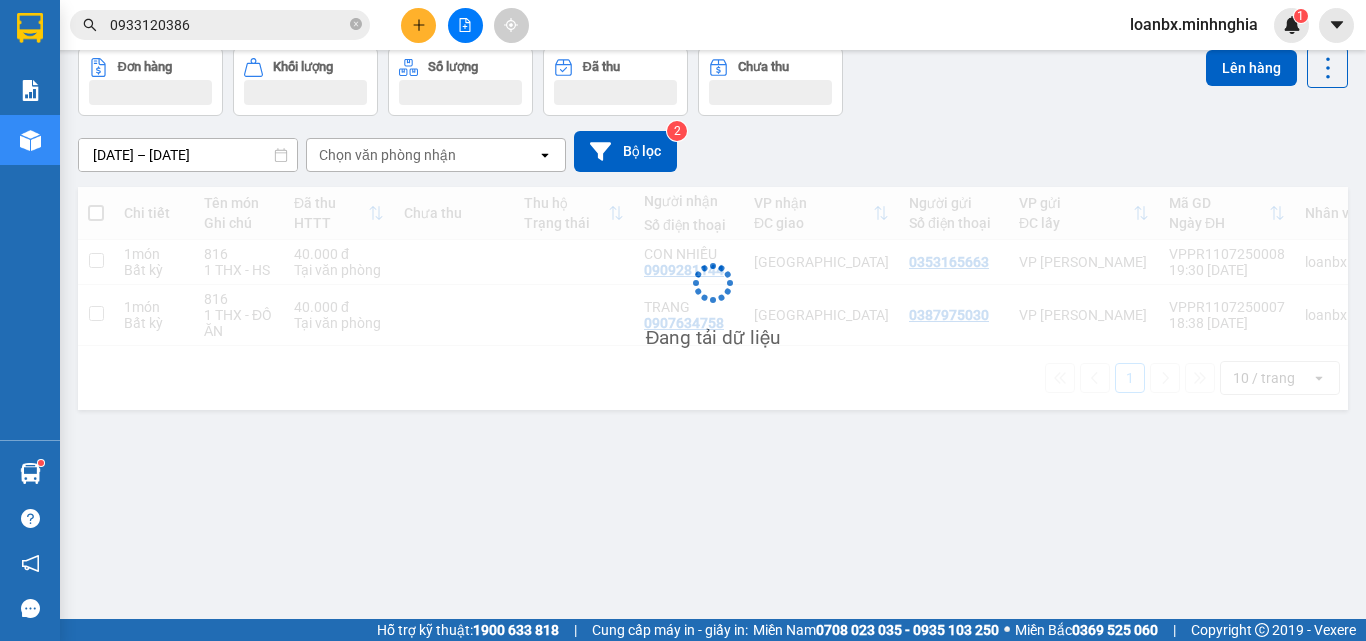scroll, scrollTop: 92, scrollLeft: 0, axis: vertical 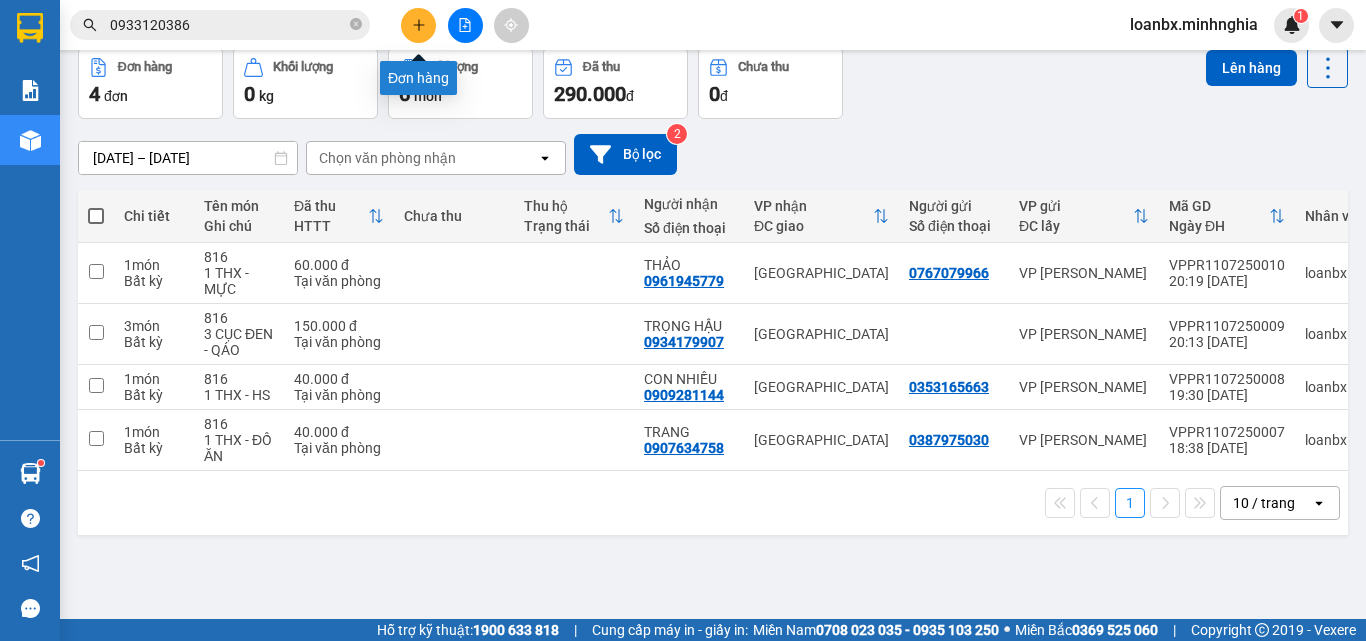 click at bounding box center (418, 25) 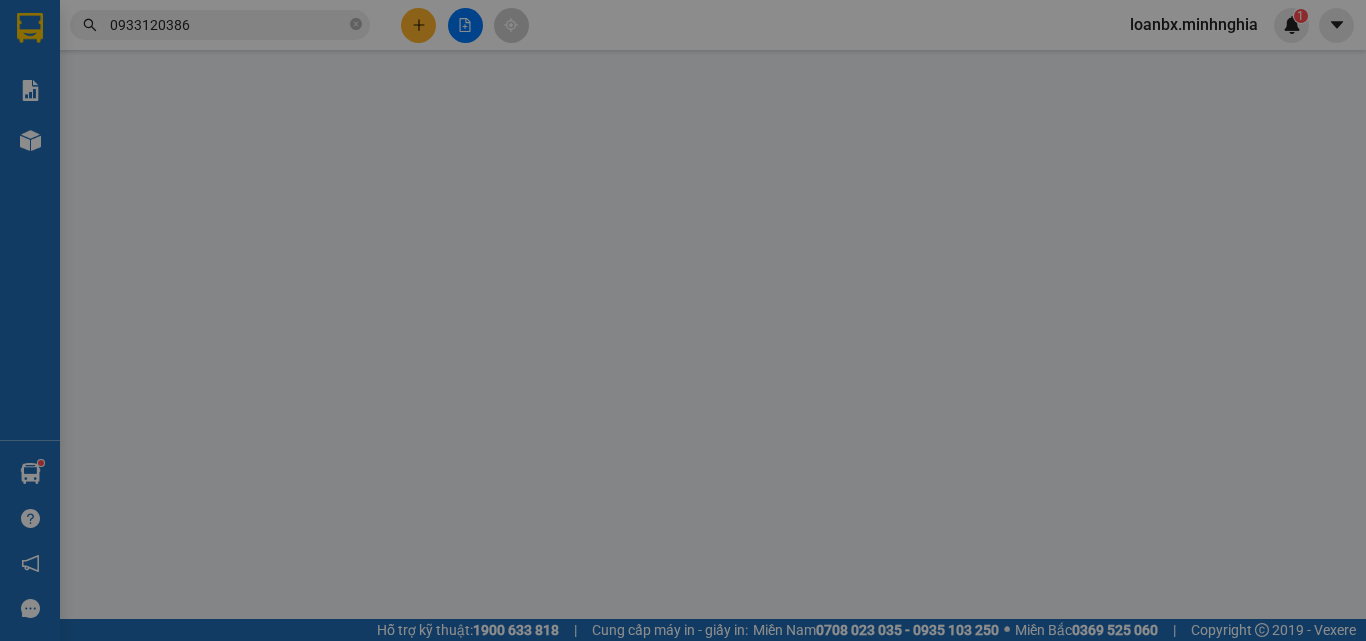 scroll, scrollTop: 0, scrollLeft: 0, axis: both 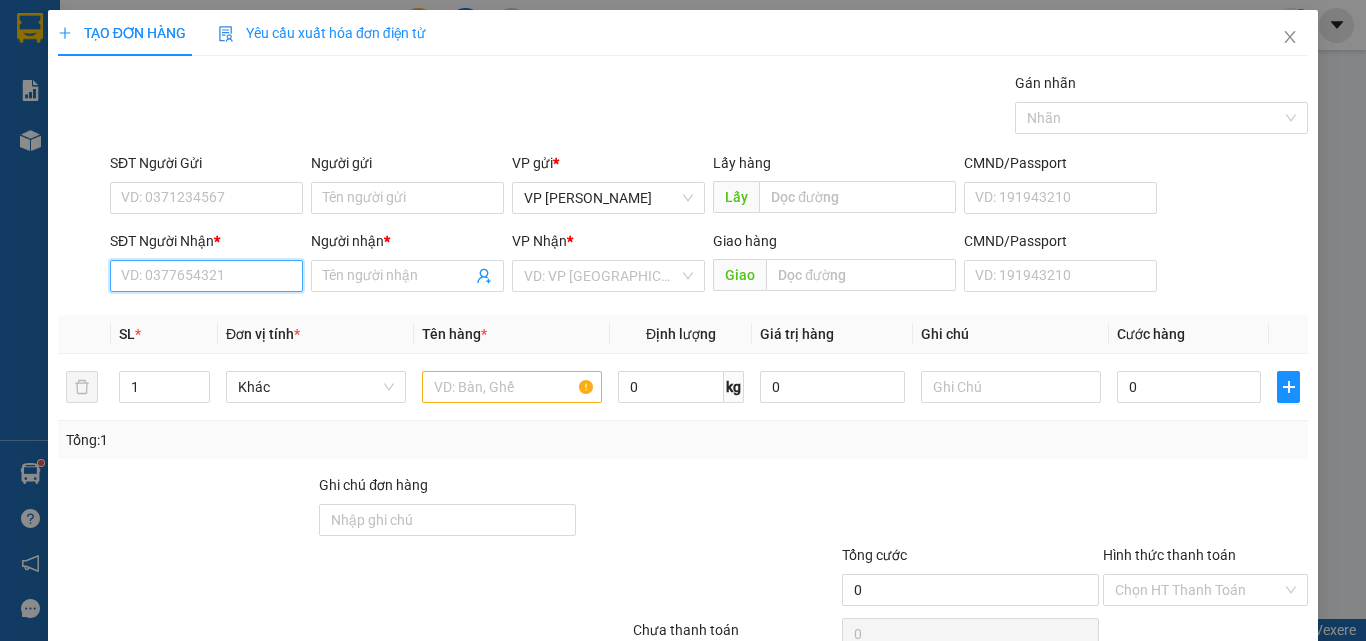 click on "SĐT Người Nhận  *" at bounding box center (206, 276) 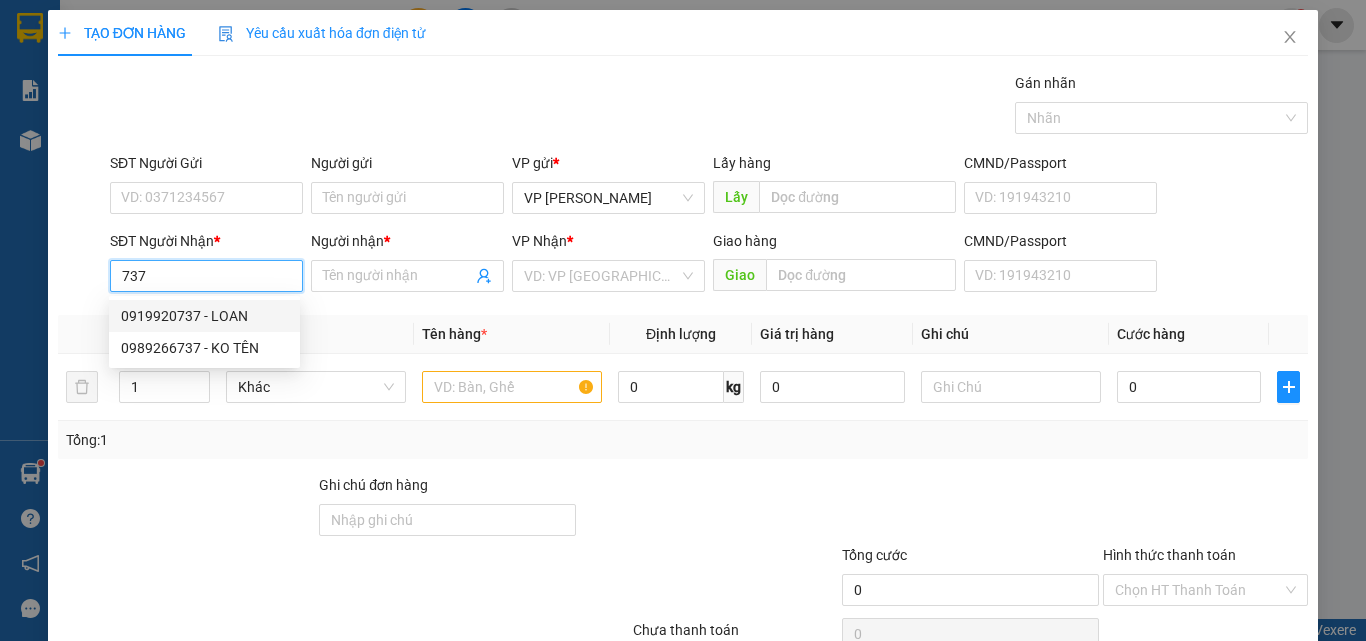 click on "0919920737 - LOAN" at bounding box center [204, 316] 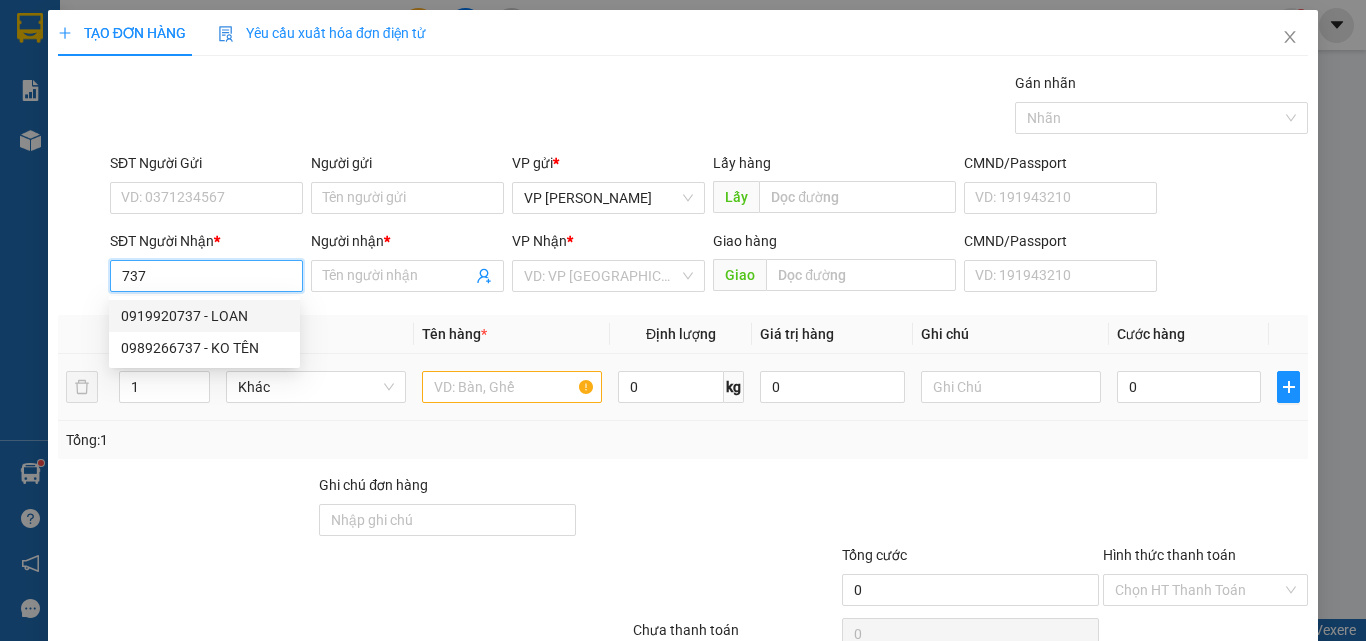 type on "0919920737" 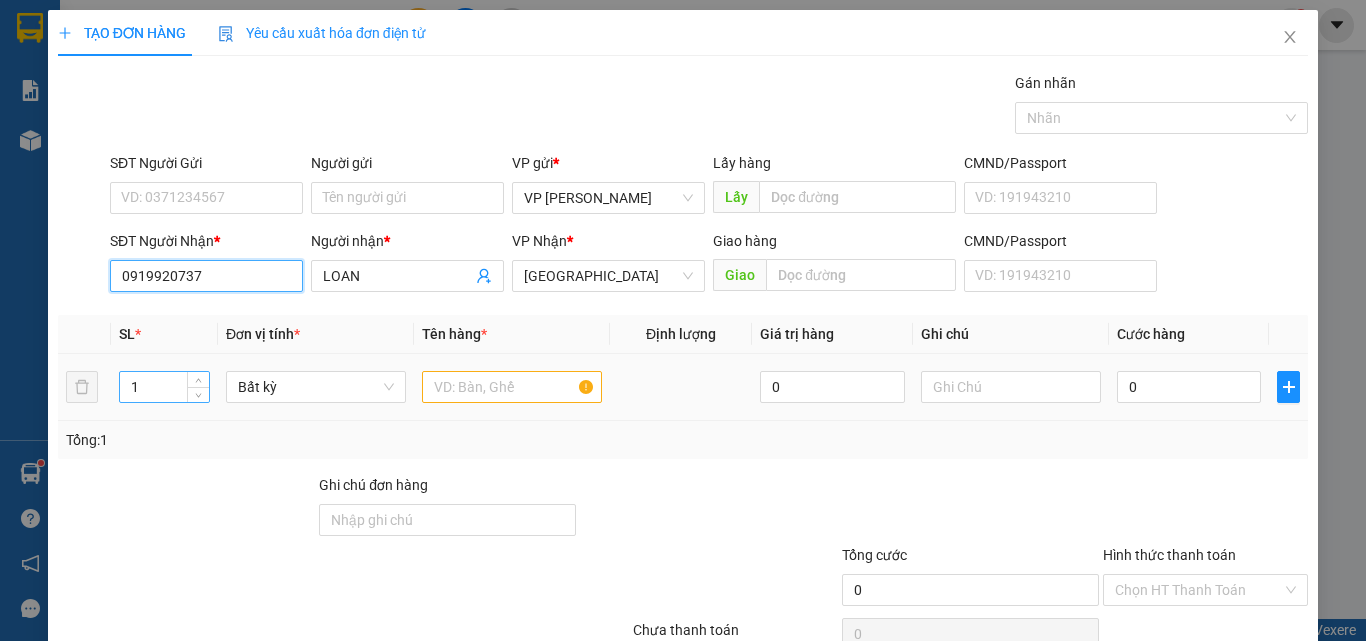 type on "0919920737" 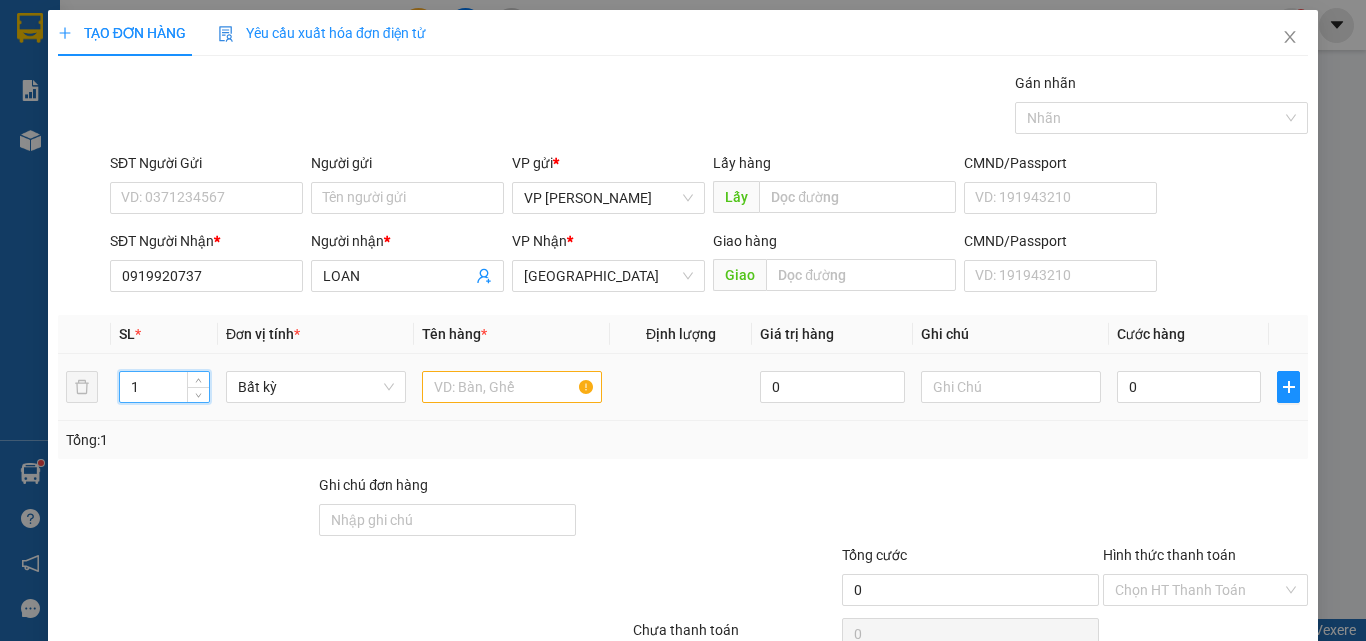 click on "1 Bất kỳ 0 0" at bounding box center (683, 387) 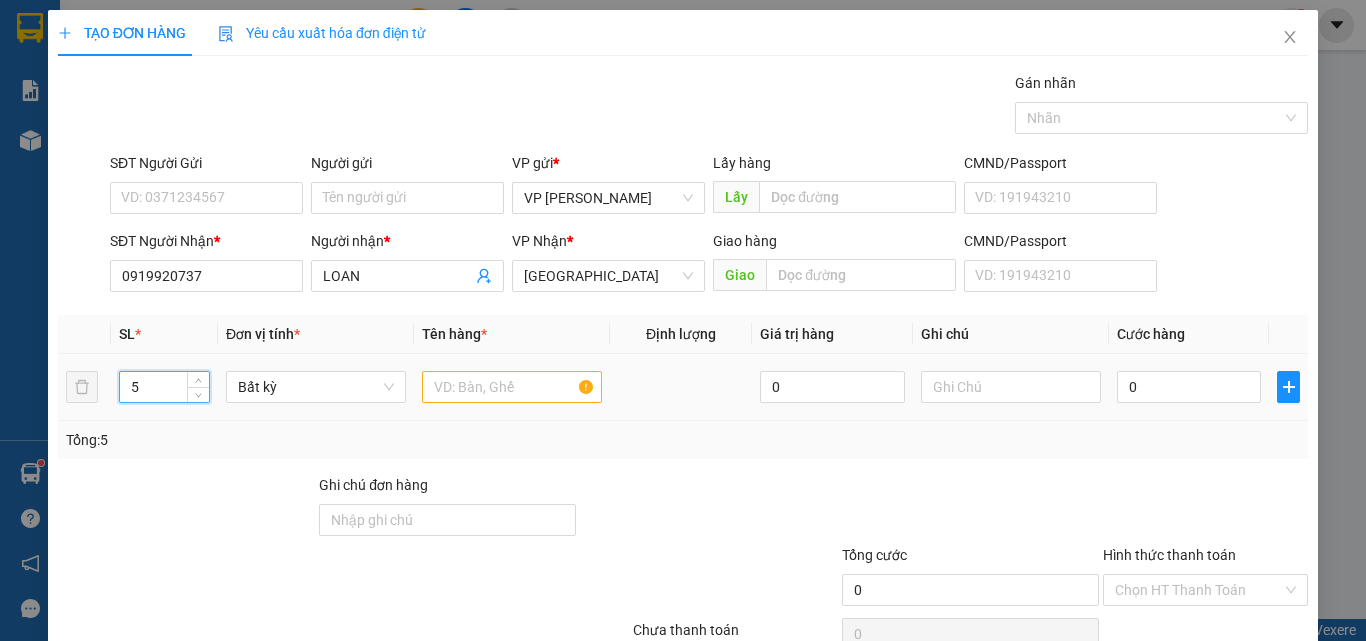 type on "5" 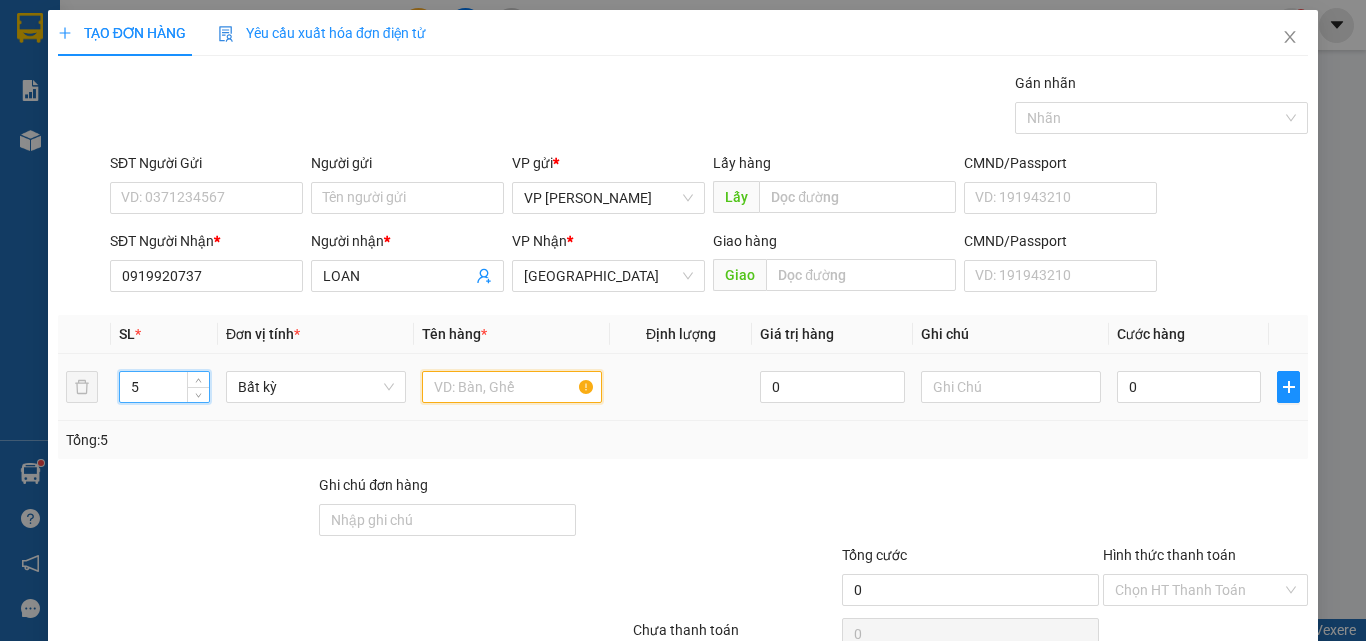 click at bounding box center [512, 387] 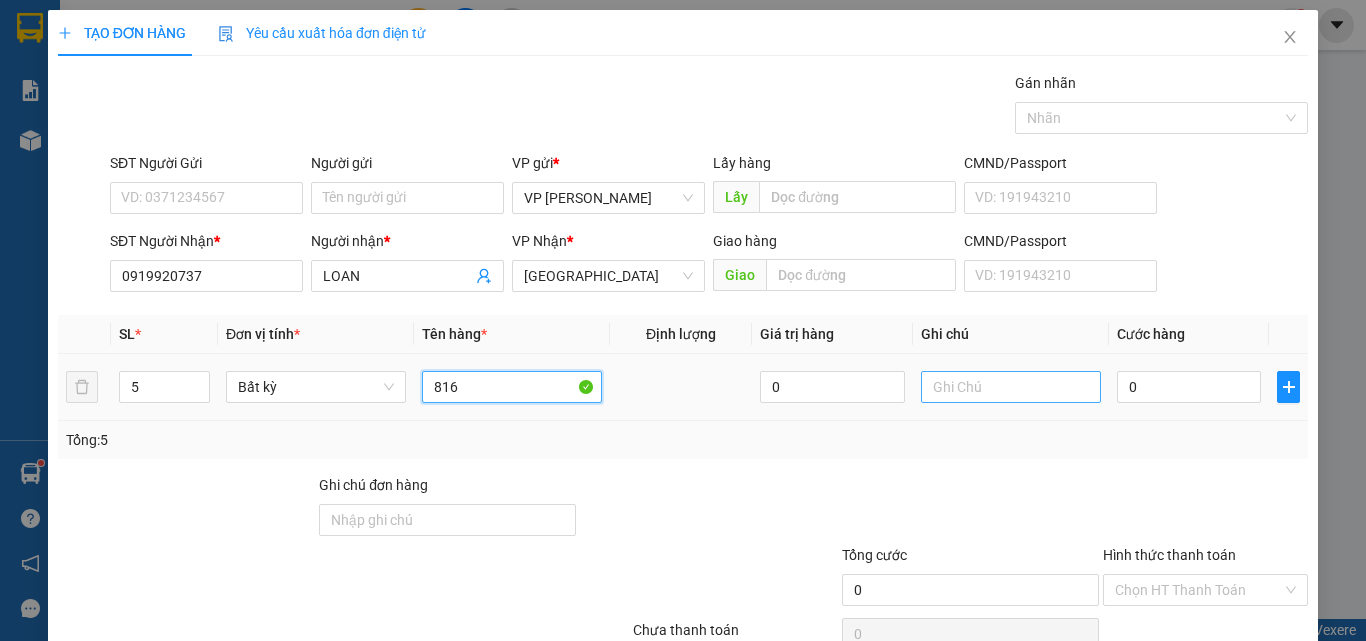 type on "816" 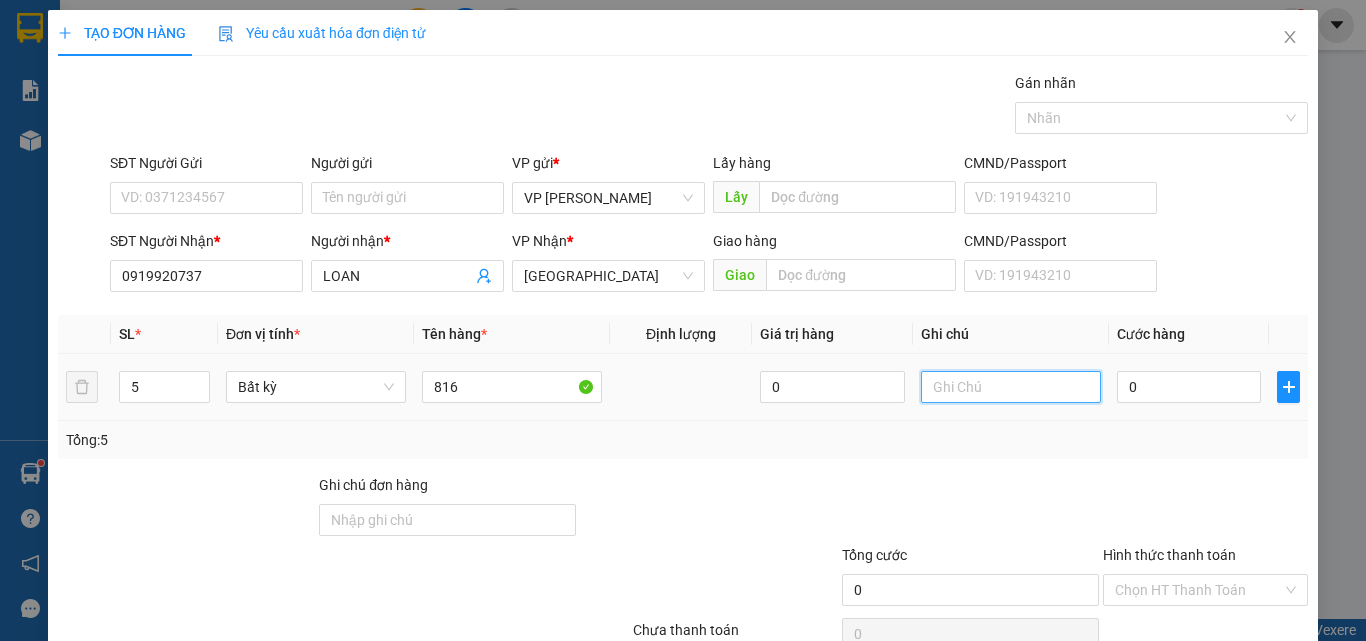 drag, startPoint x: 950, startPoint y: 400, endPoint x: 732, endPoint y: 478, distance: 231.53401 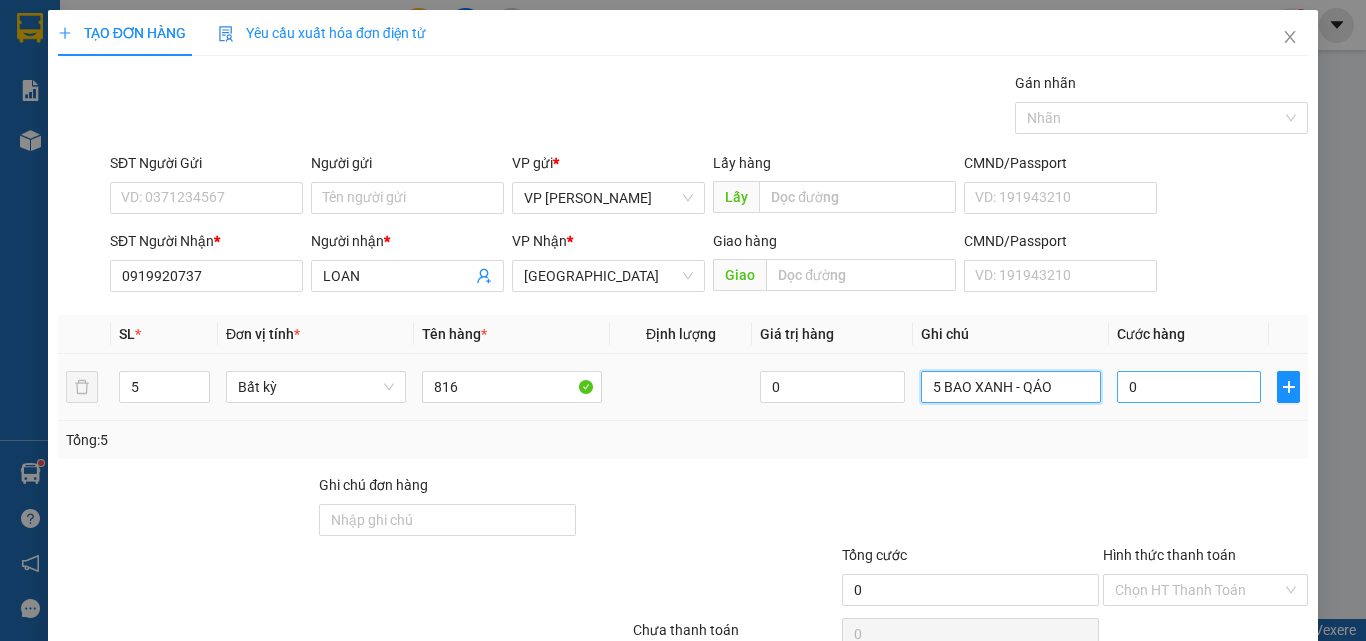 type on "5 BAO XANH - QÁO" 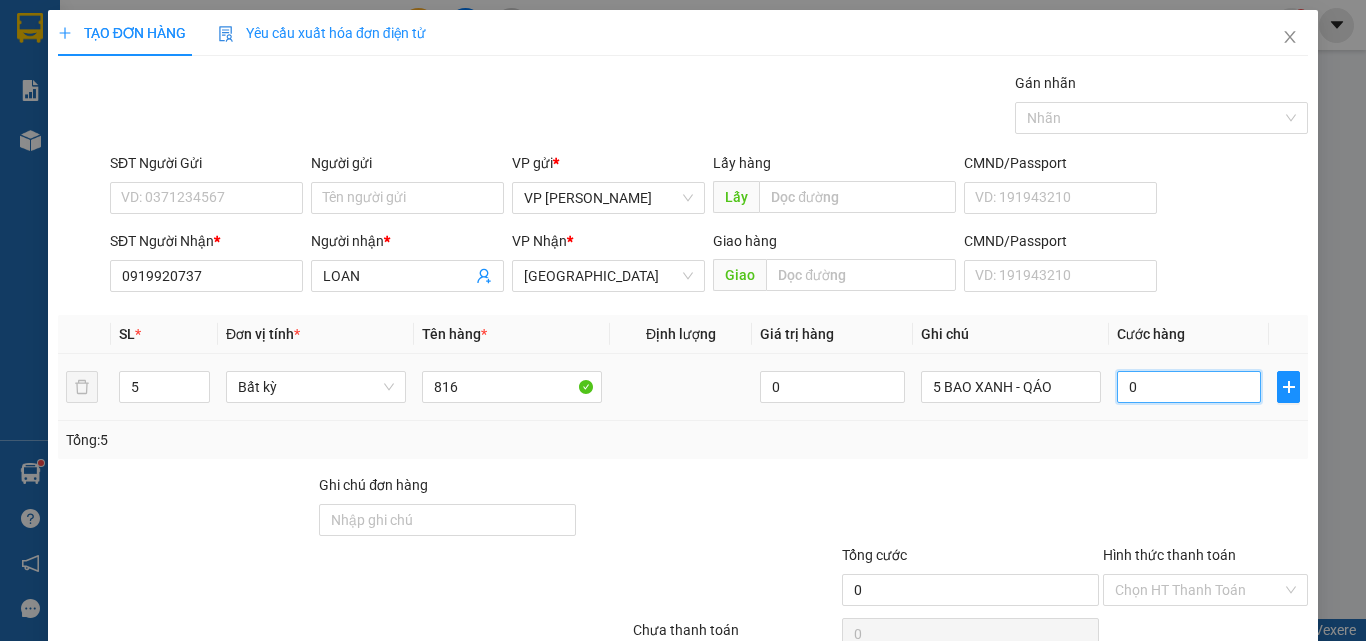 click on "0" at bounding box center [1189, 387] 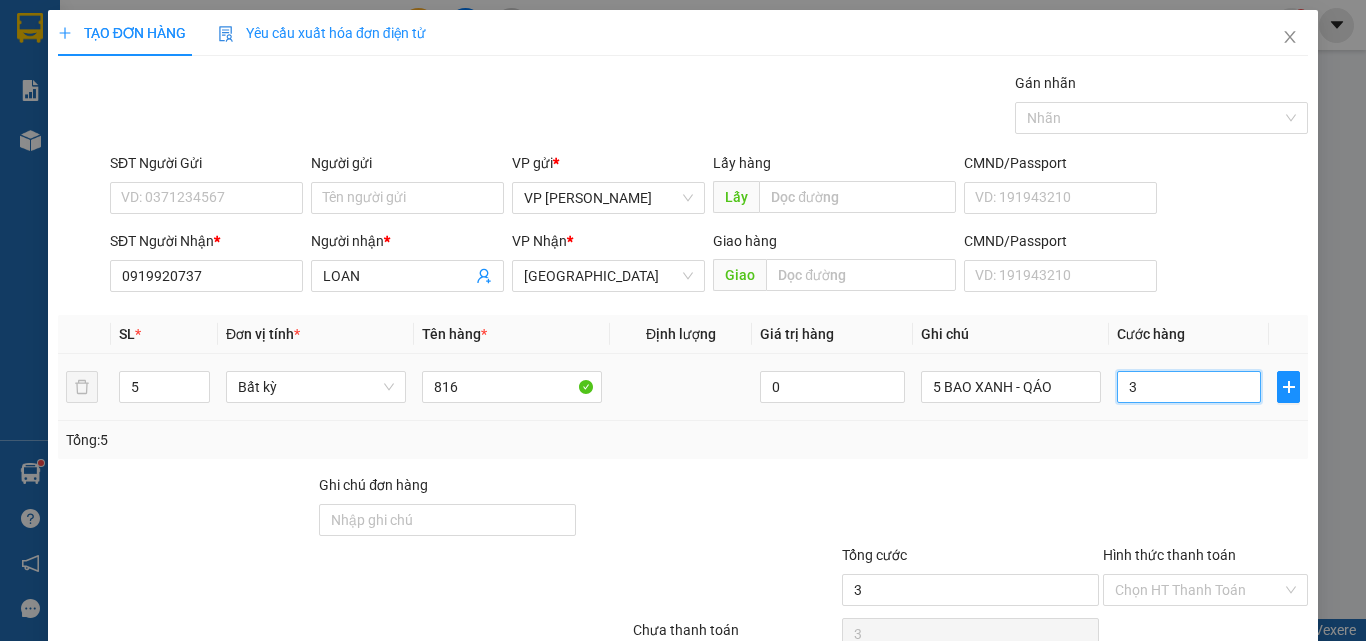 type on "35" 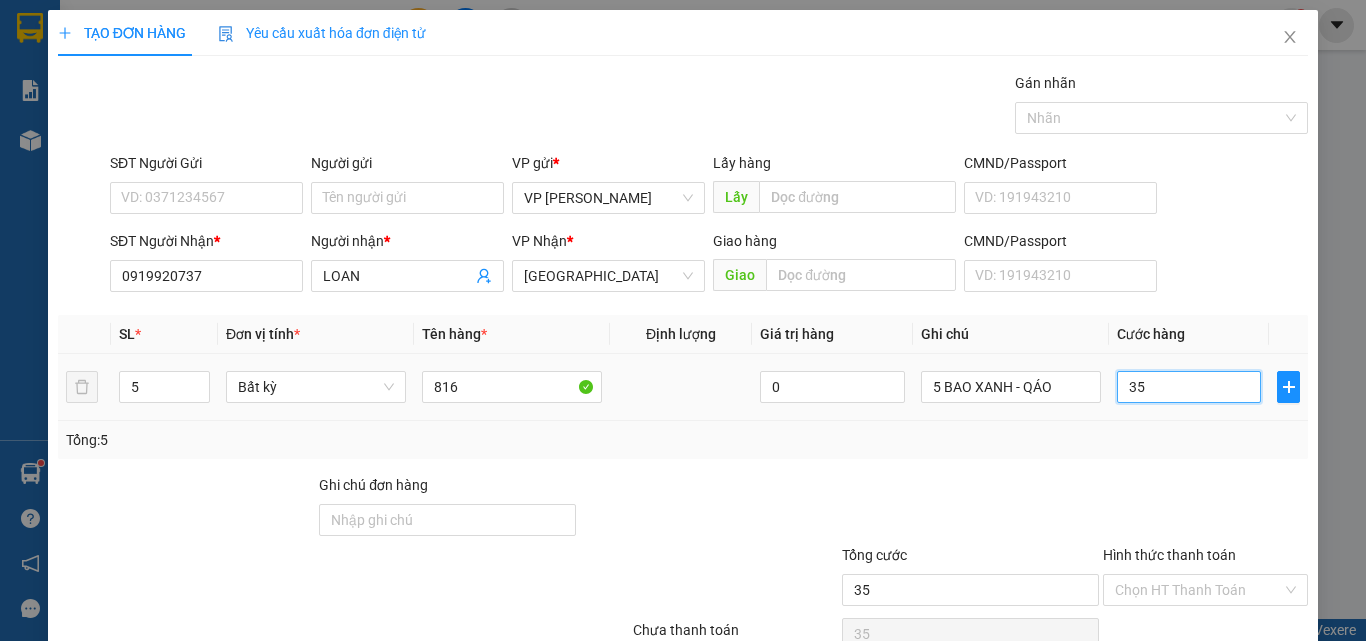 type on "350" 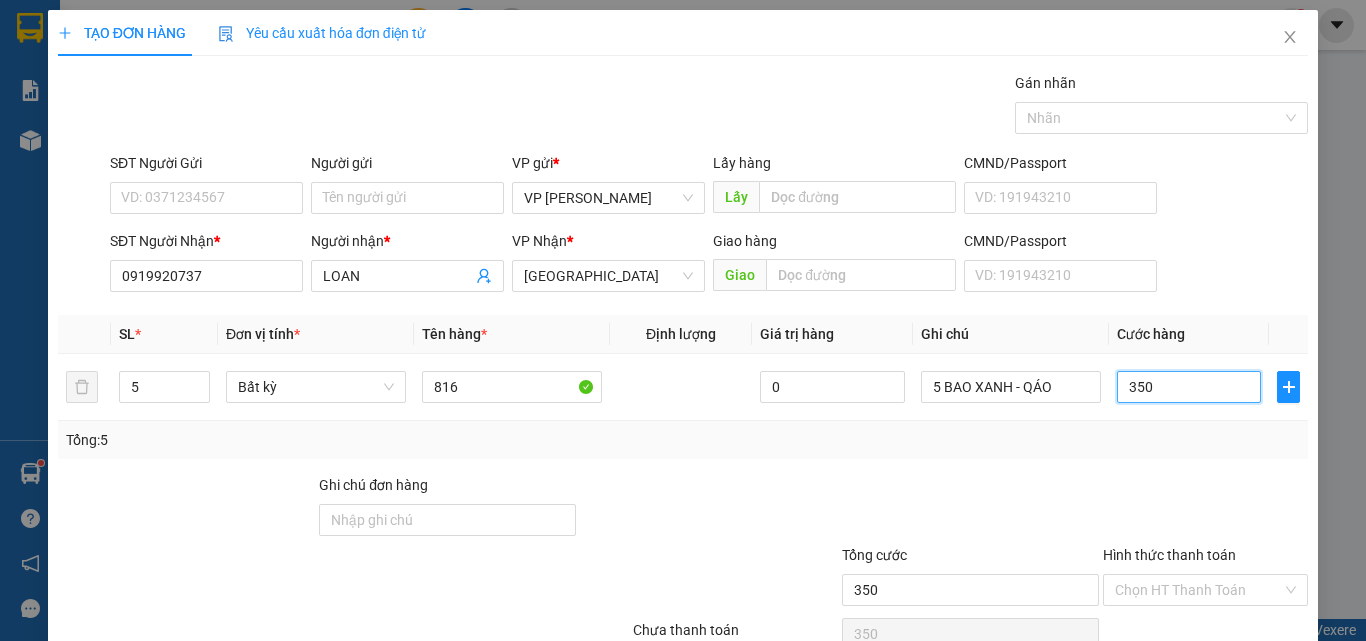 scroll, scrollTop: 99, scrollLeft: 0, axis: vertical 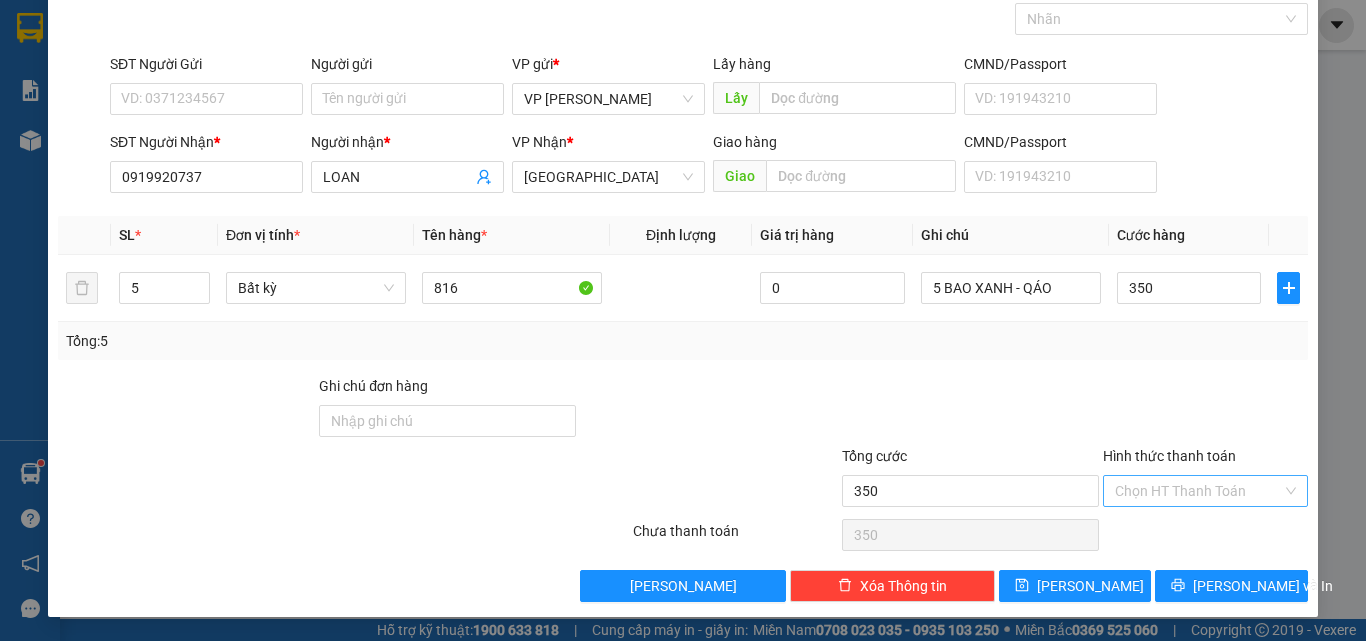 type on "350.000" 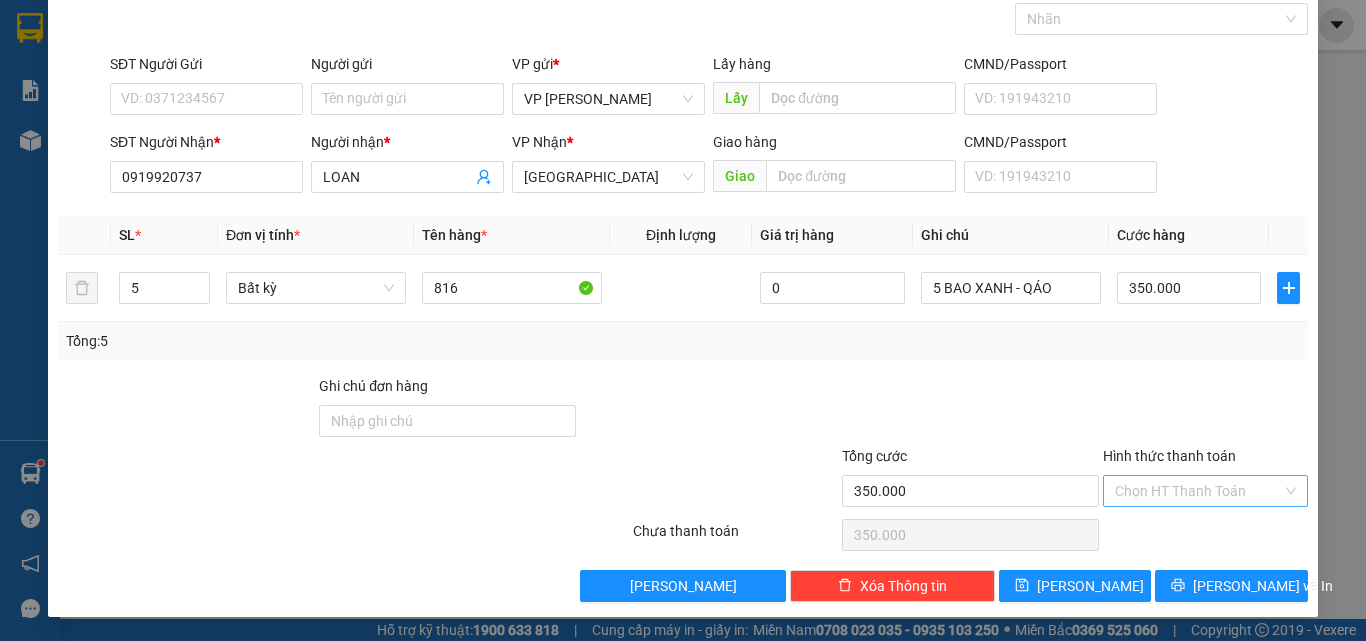 click on "Hình thức thanh toán" at bounding box center [1198, 491] 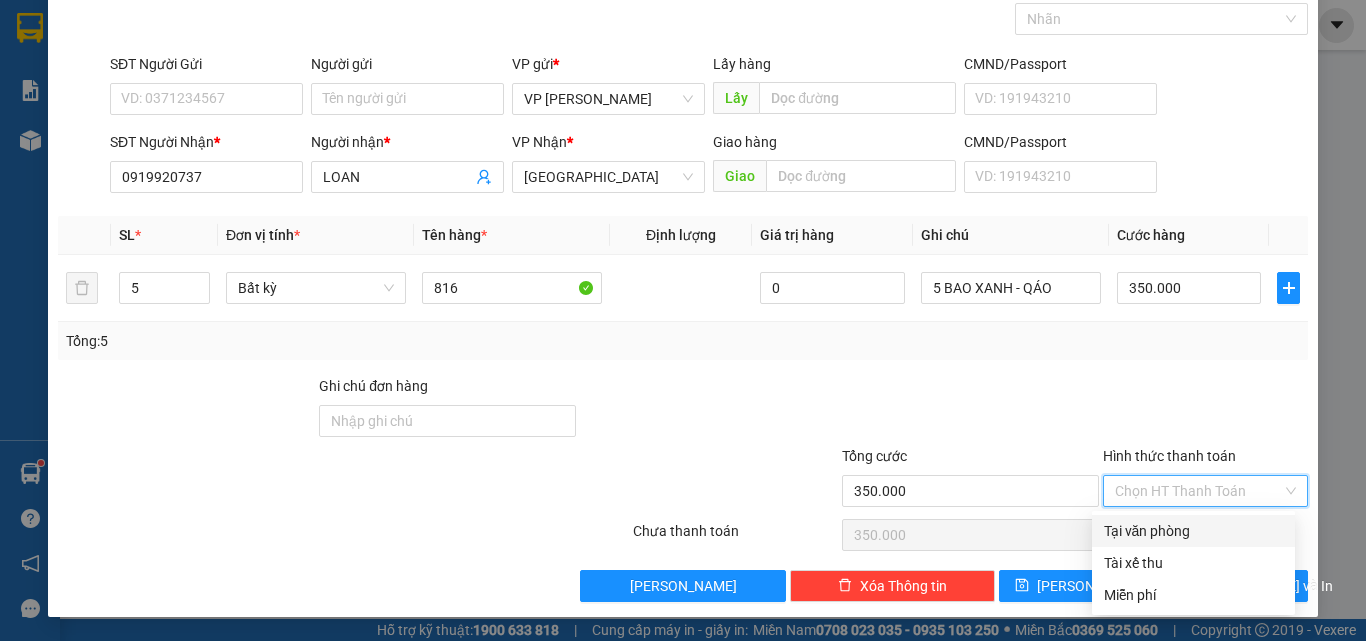 click on "Tại văn phòng" at bounding box center (1193, 531) 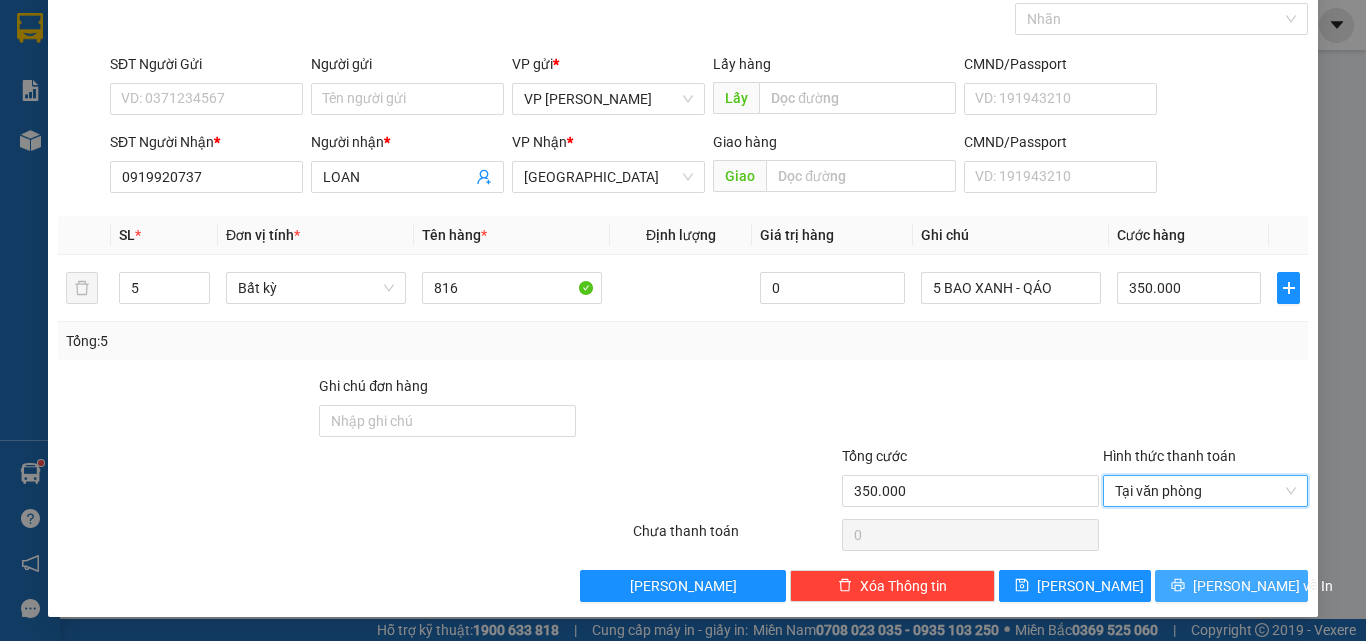 click on "[PERSON_NAME] và In" at bounding box center [1263, 586] 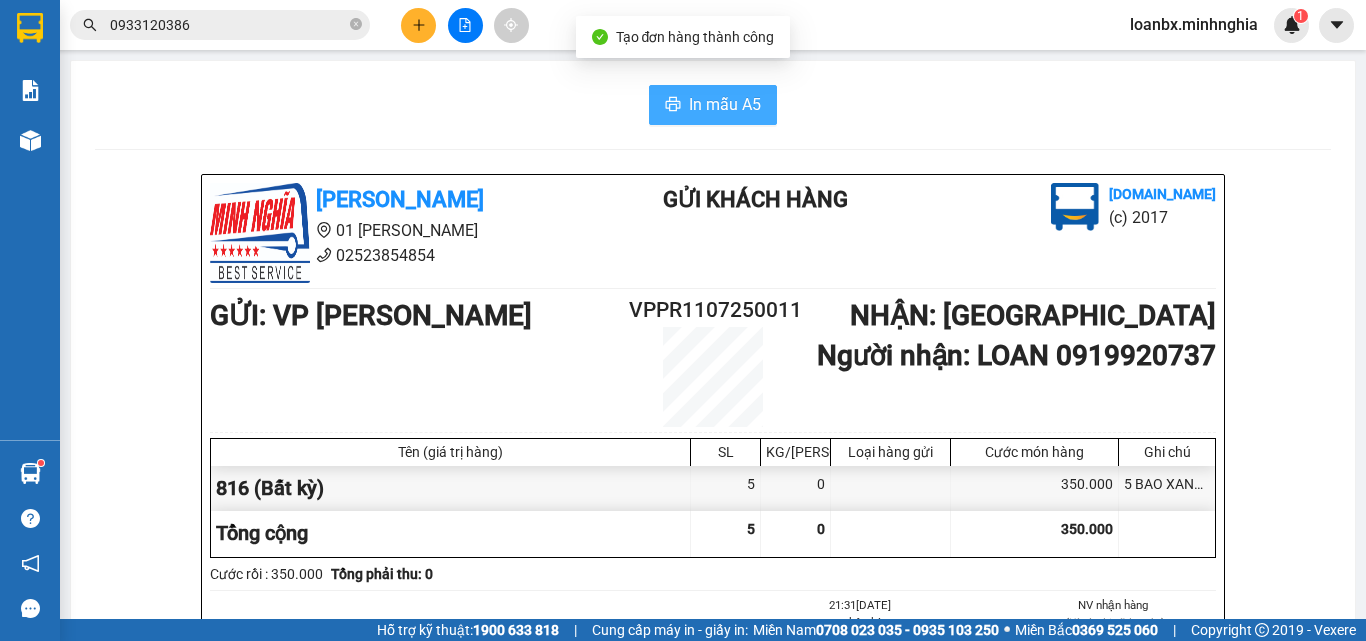 click on "In mẫu A5" at bounding box center (725, 104) 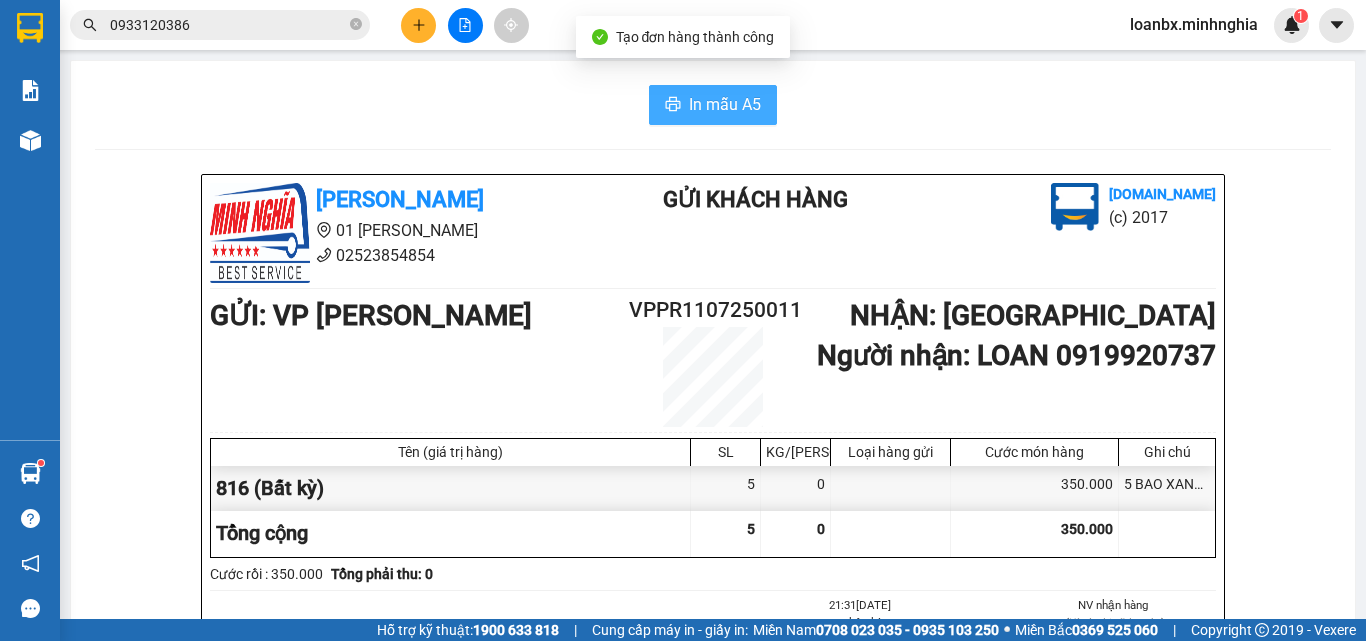 scroll, scrollTop: 0, scrollLeft: 0, axis: both 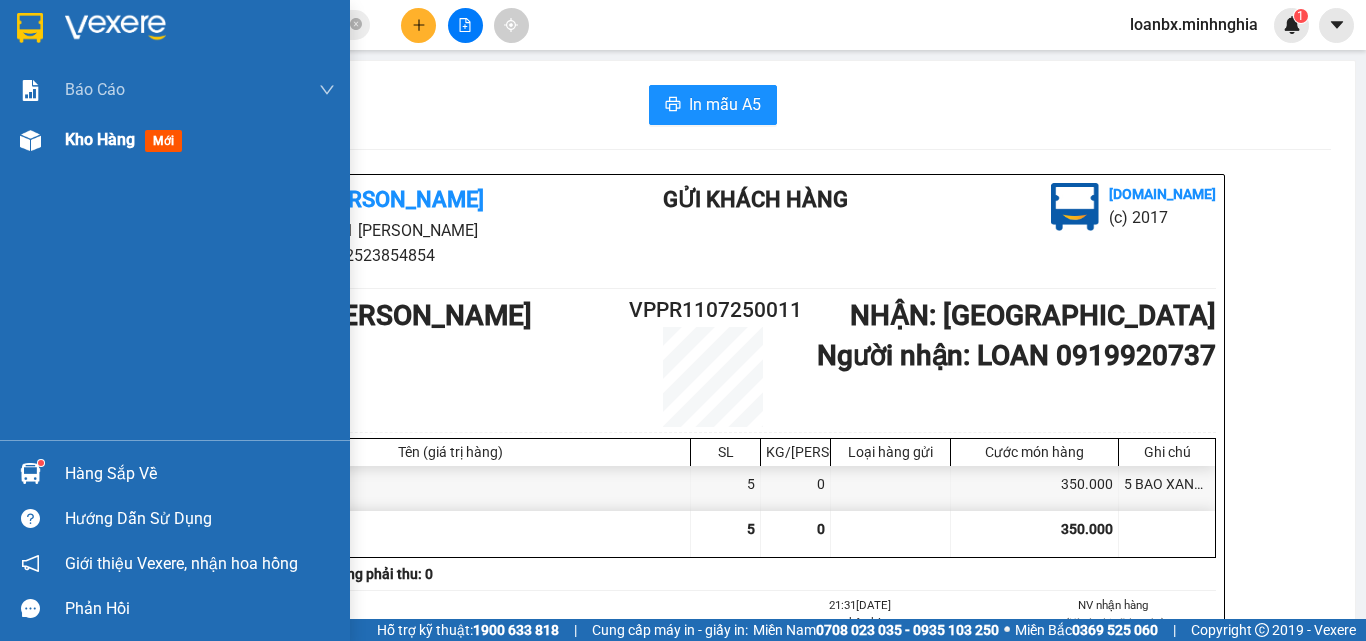click on "Kho hàng" at bounding box center (100, 139) 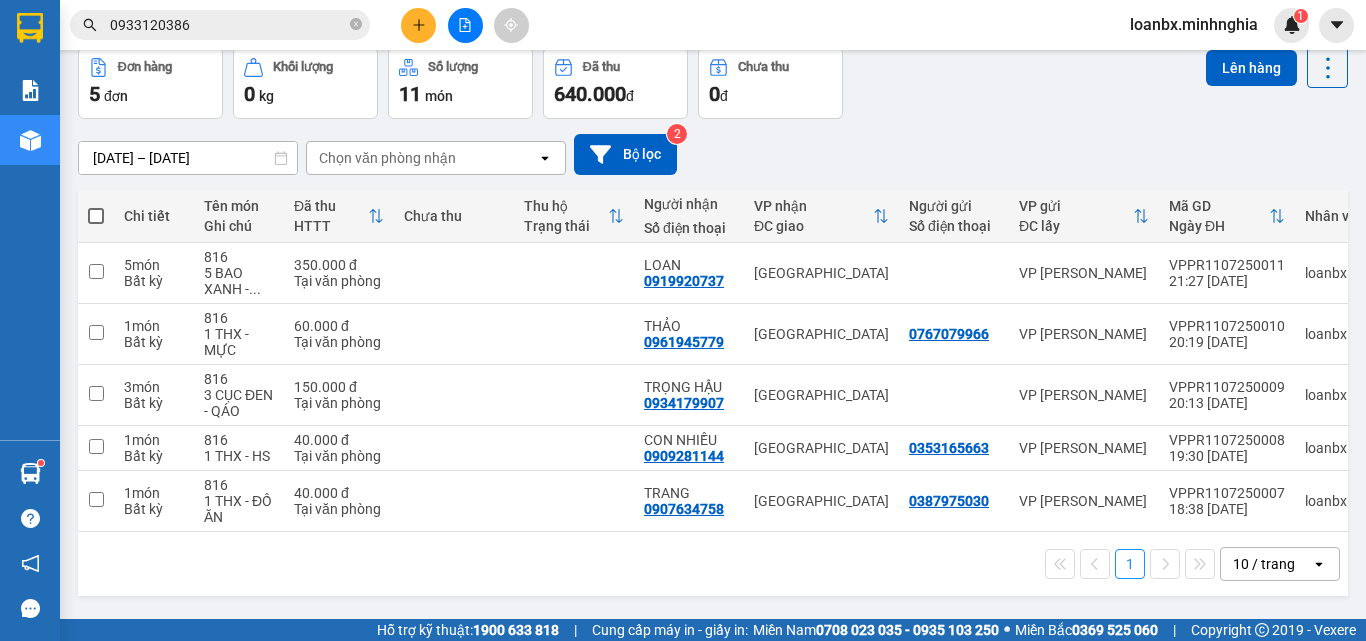 scroll, scrollTop: 0, scrollLeft: 0, axis: both 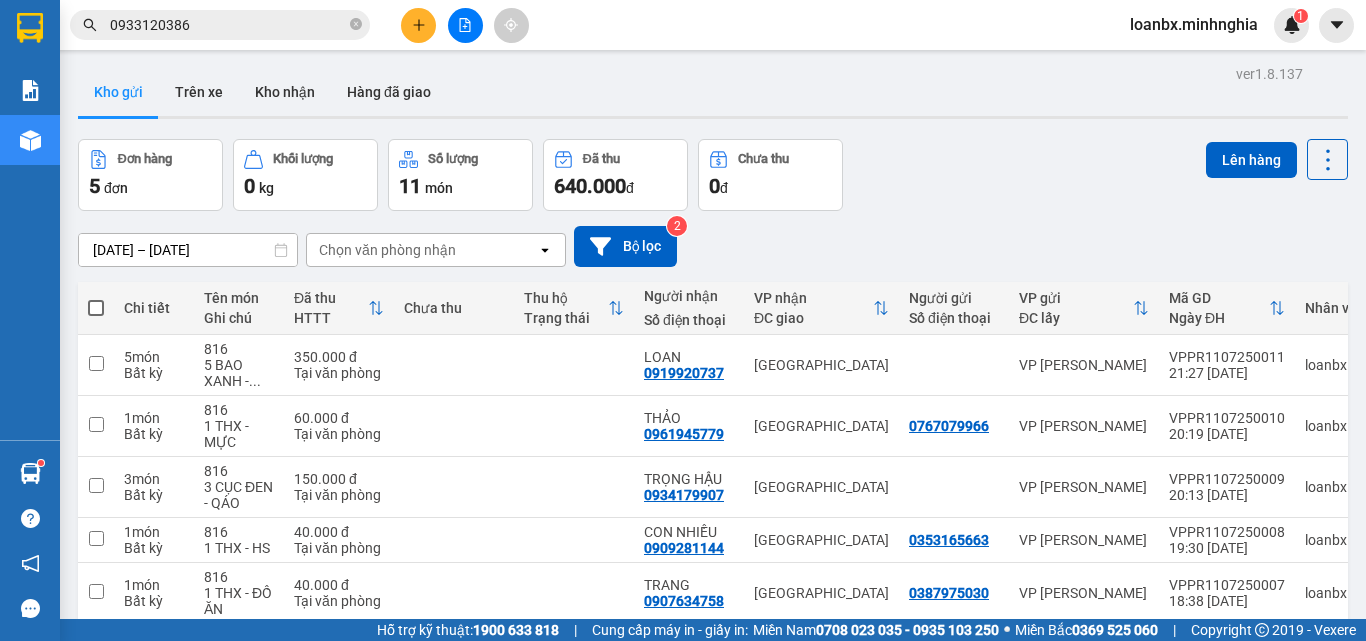 click at bounding box center (465, 25) 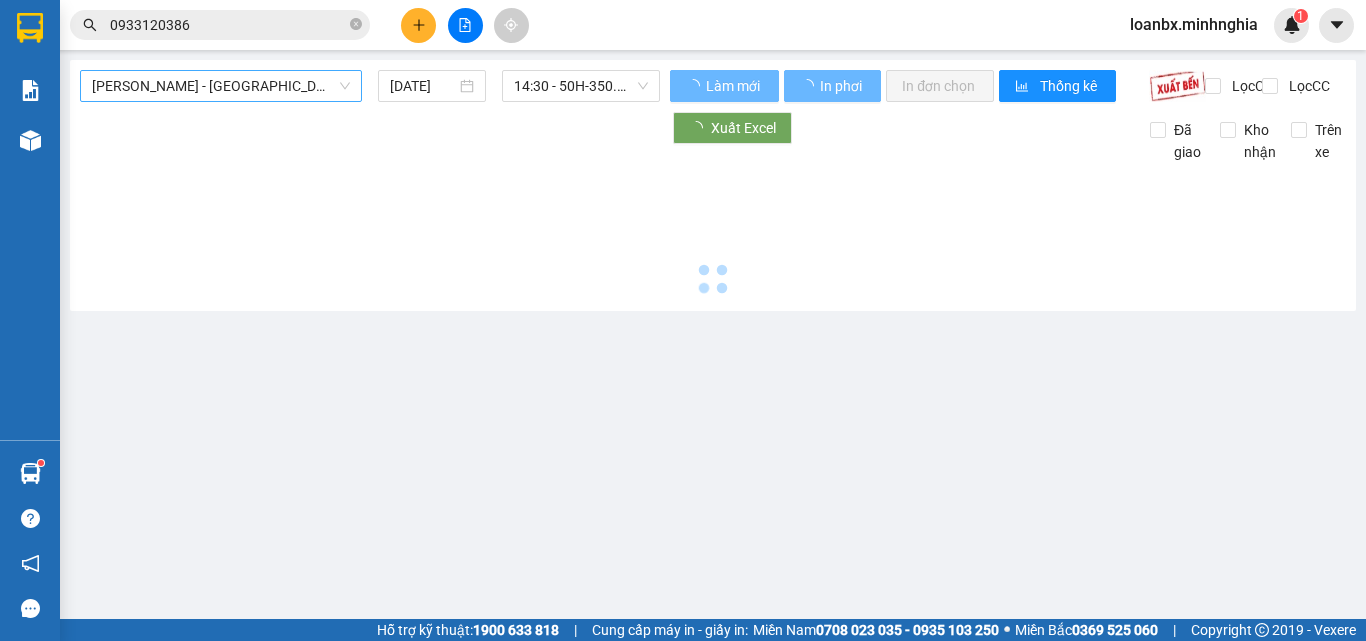 click on "[PERSON_NAME] - [GEOGRAPHIC_DATA]" at bounding box center [221, 86] 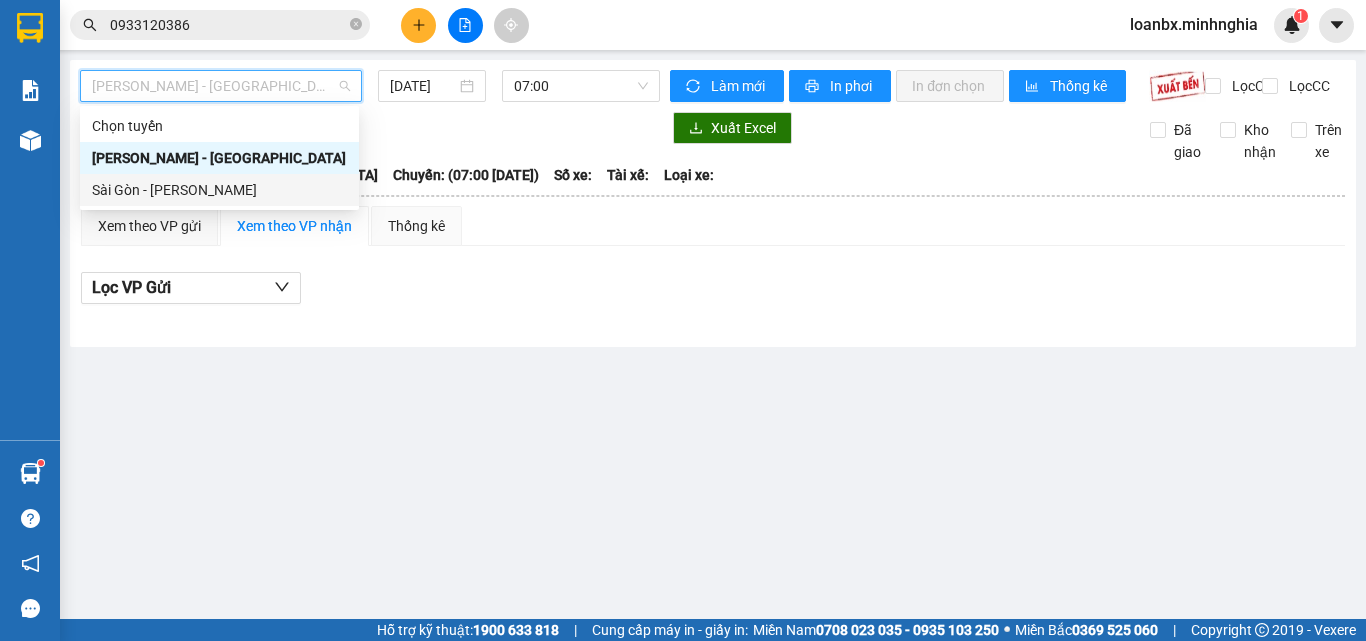 click on "Sài Gòn - [PERSON_NAME]" at bounding box center (219, 190) 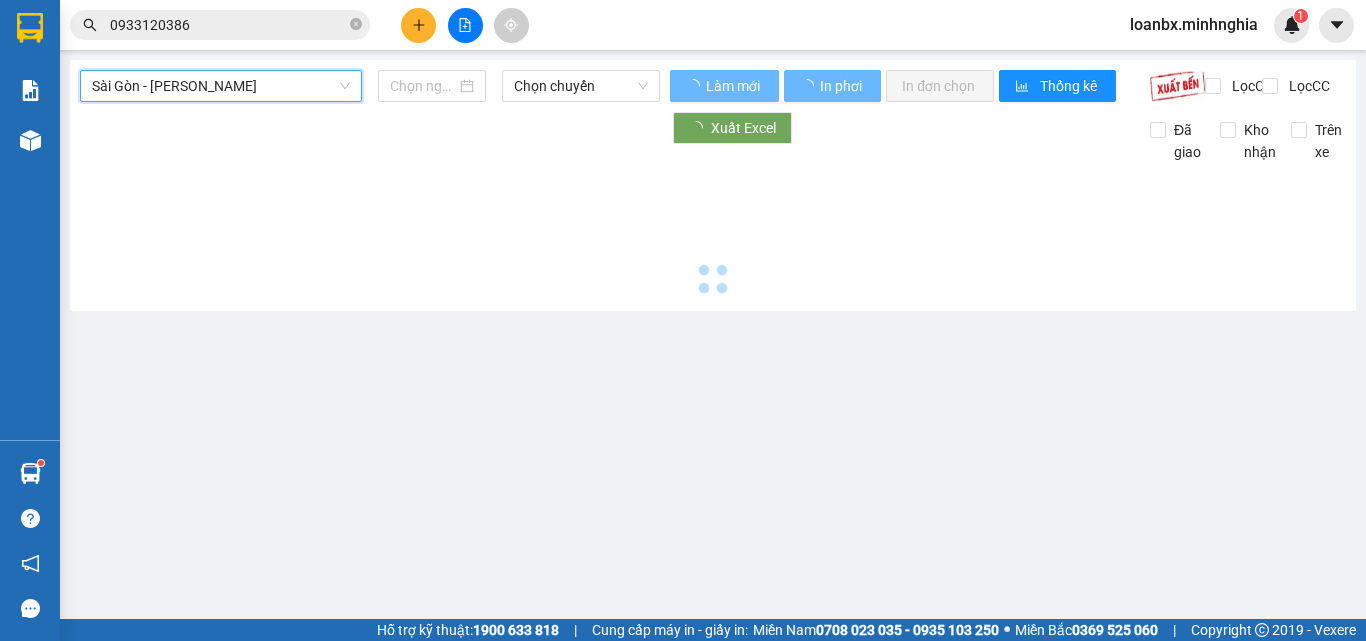 type on "[DATE]" 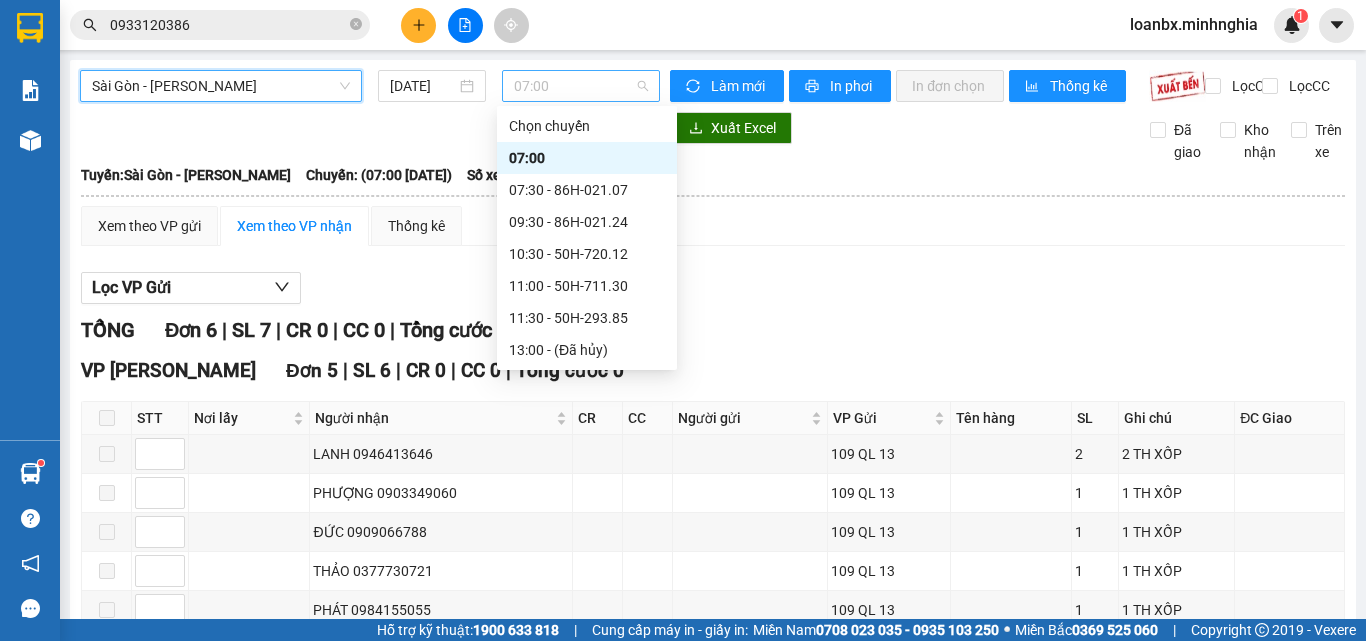click on "07:00" at bounding box center [581, 86] 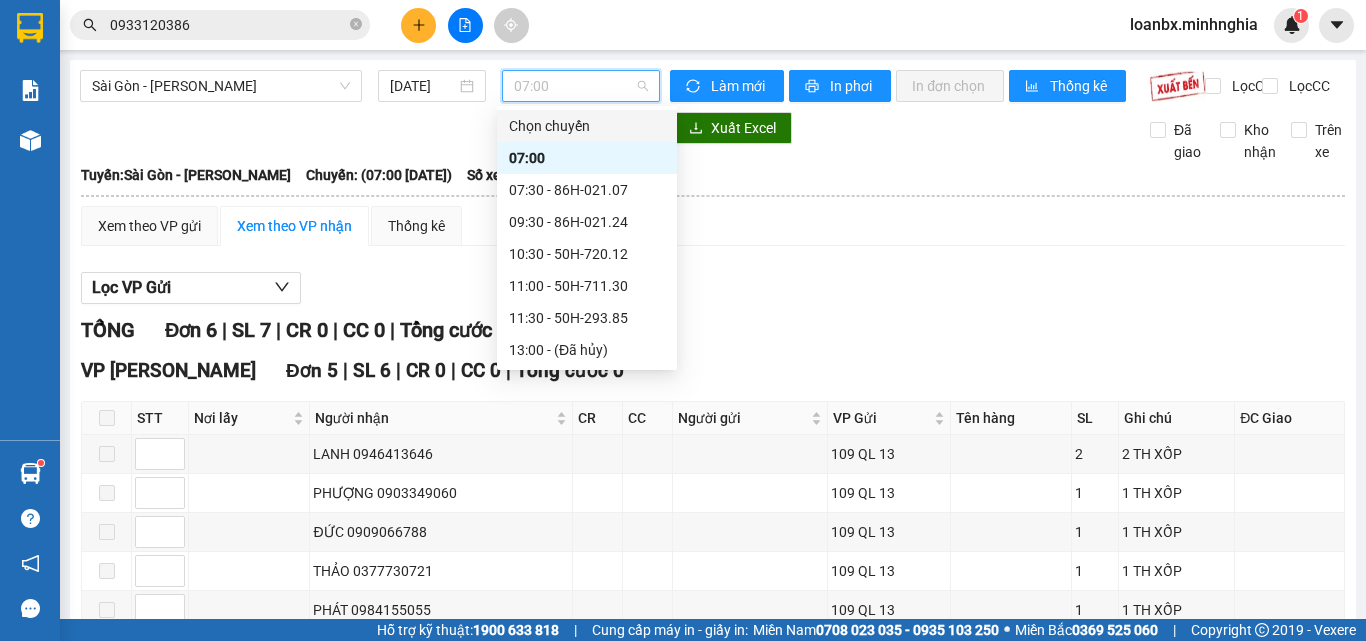 scroll, scrollTop: 256, scrollLeft: 0, axis: vertical 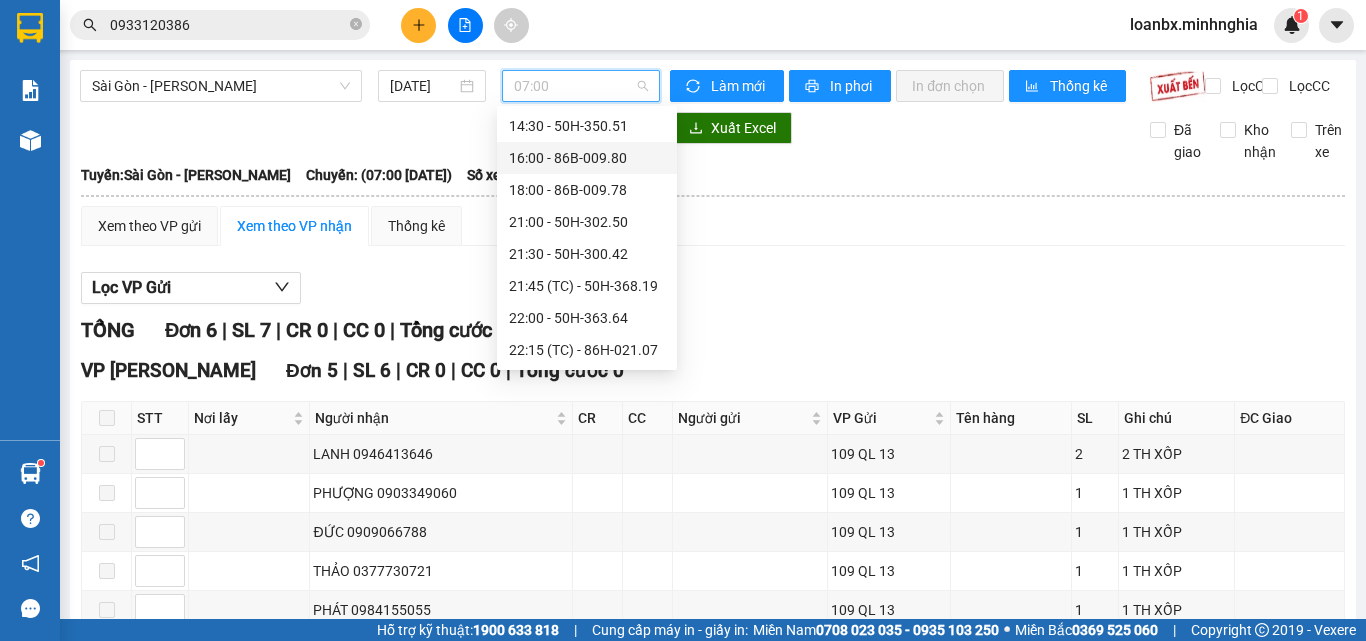 click on "16:00     - 86B-009.80" at bounding box center (587, 158) 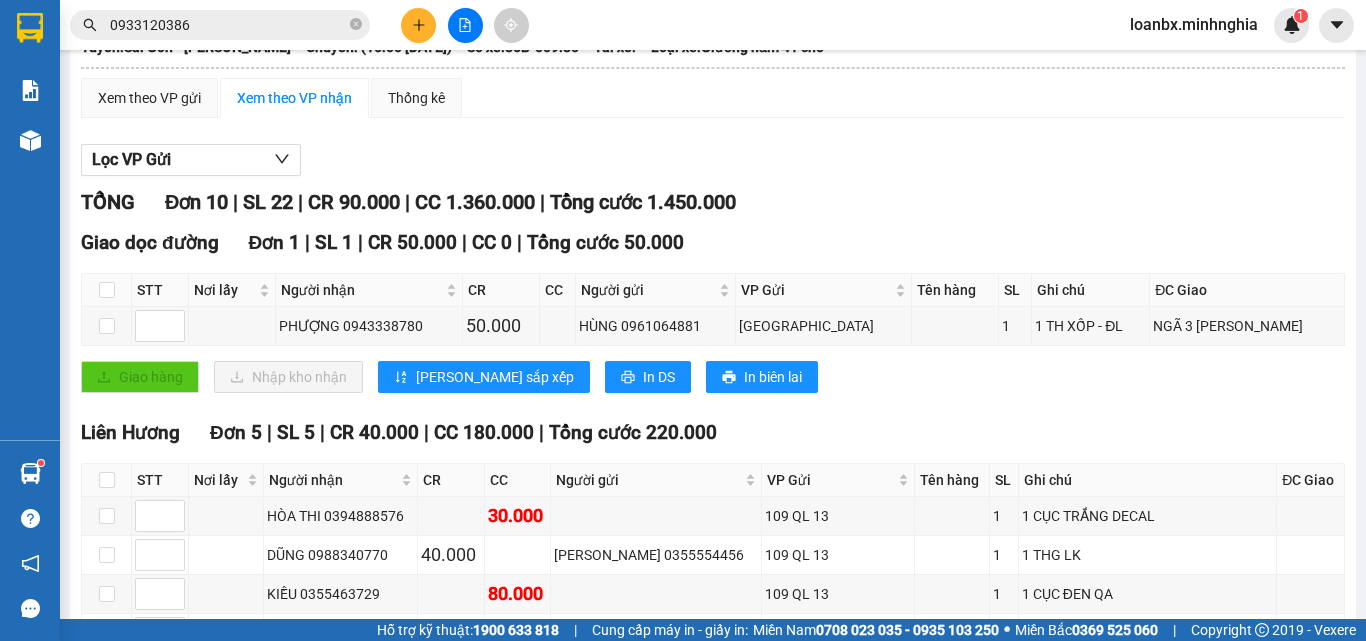 scroll, scrollTop: 0, scrollLeft: 0, axis: both 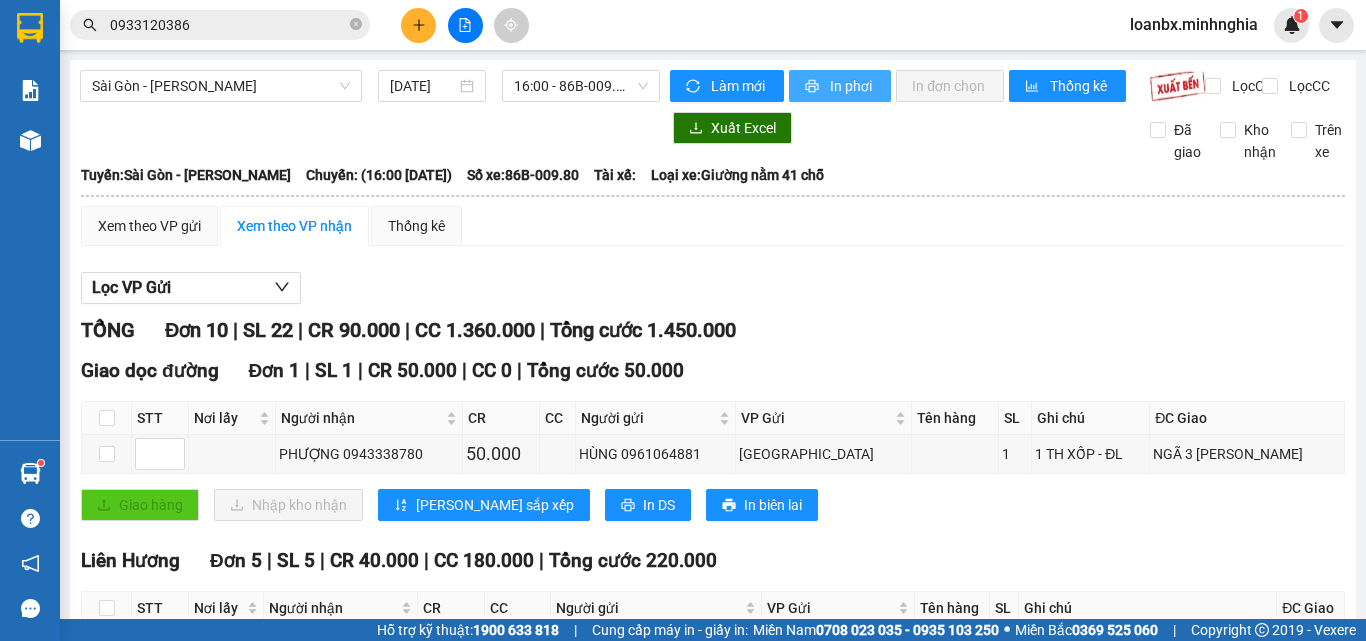 click on "In phơi" at bounding box center (852, 86) 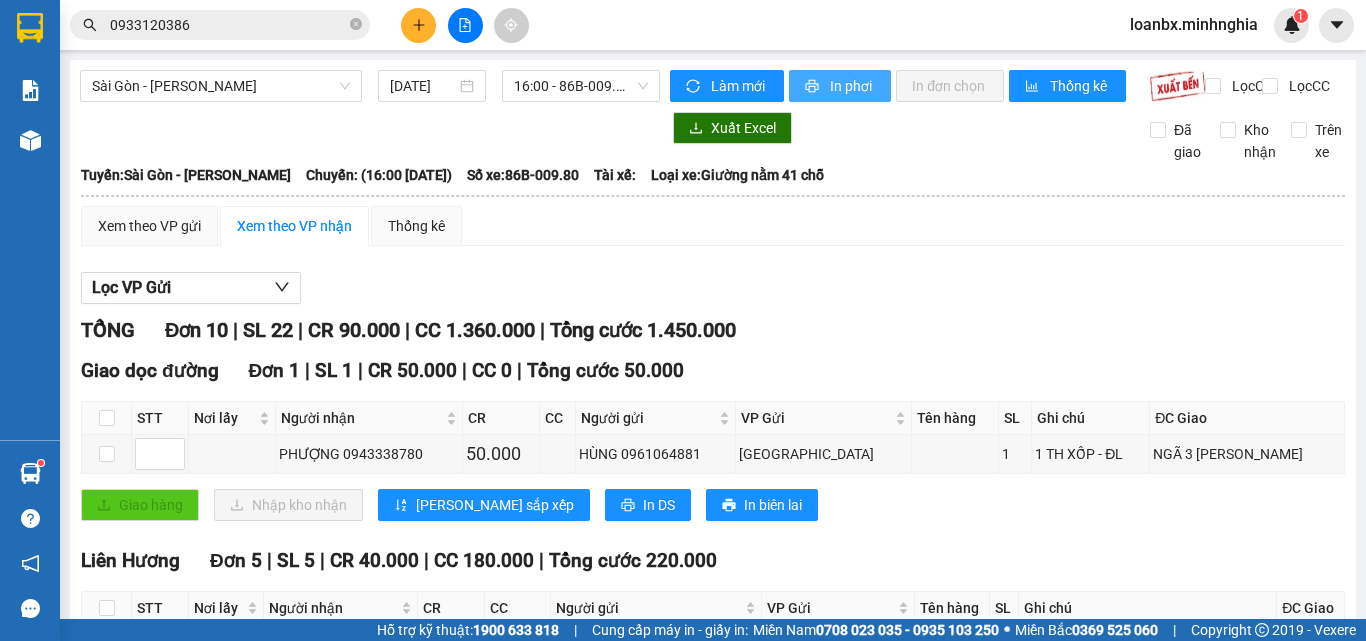 scroll, scrollTop: 0, scrollLeft: 0, axis: both 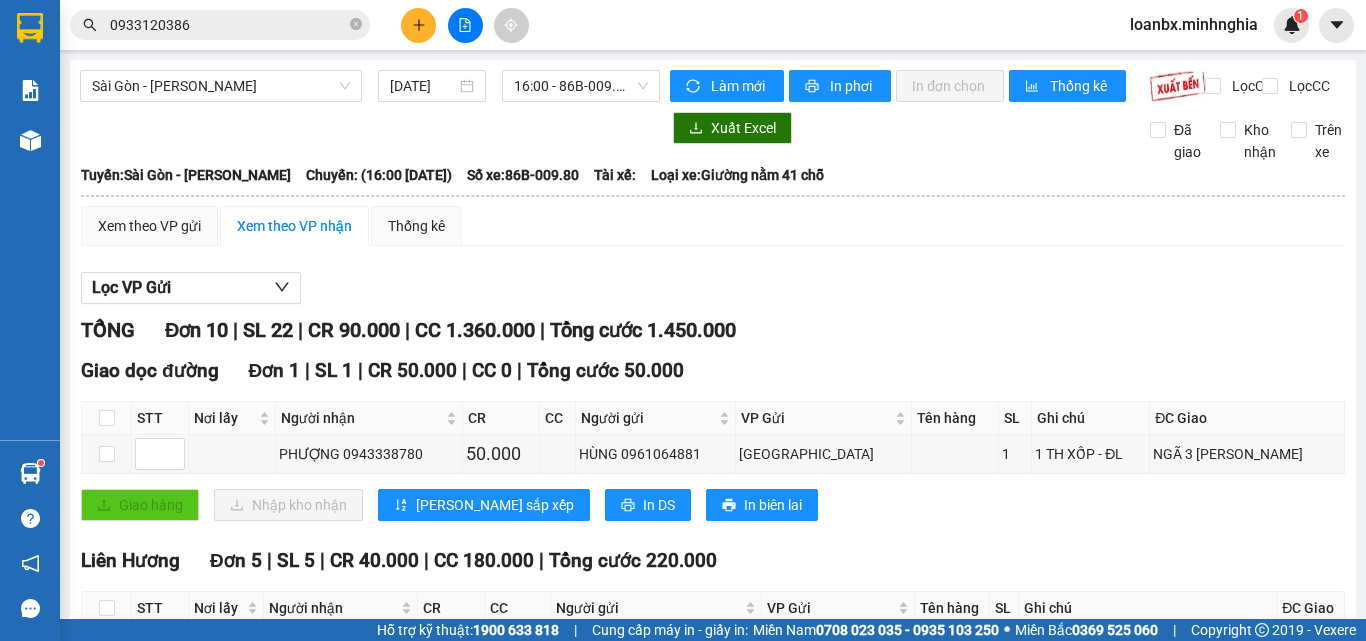 click on "Giao hàng Nhập kho nhận Lưu sắp xếp In DS In biên lai" at bounding box center [713, 505] 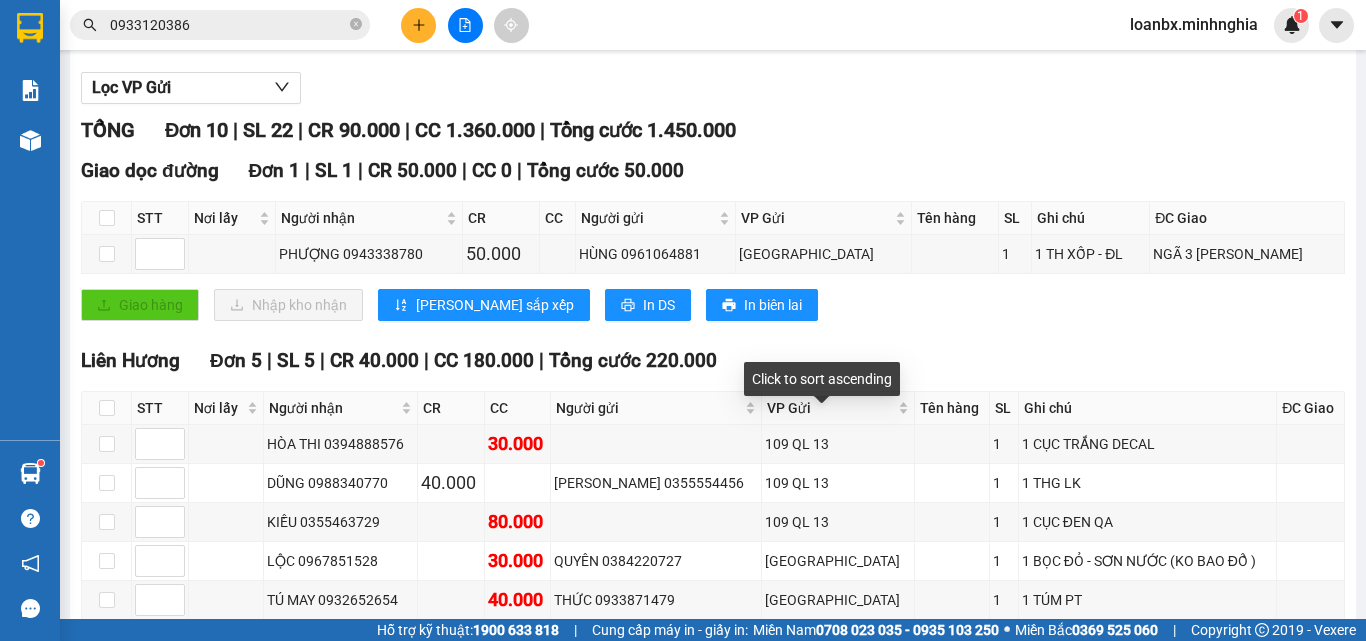 scroll, scrollTop: 0, scrollLeft: 0, axis: both 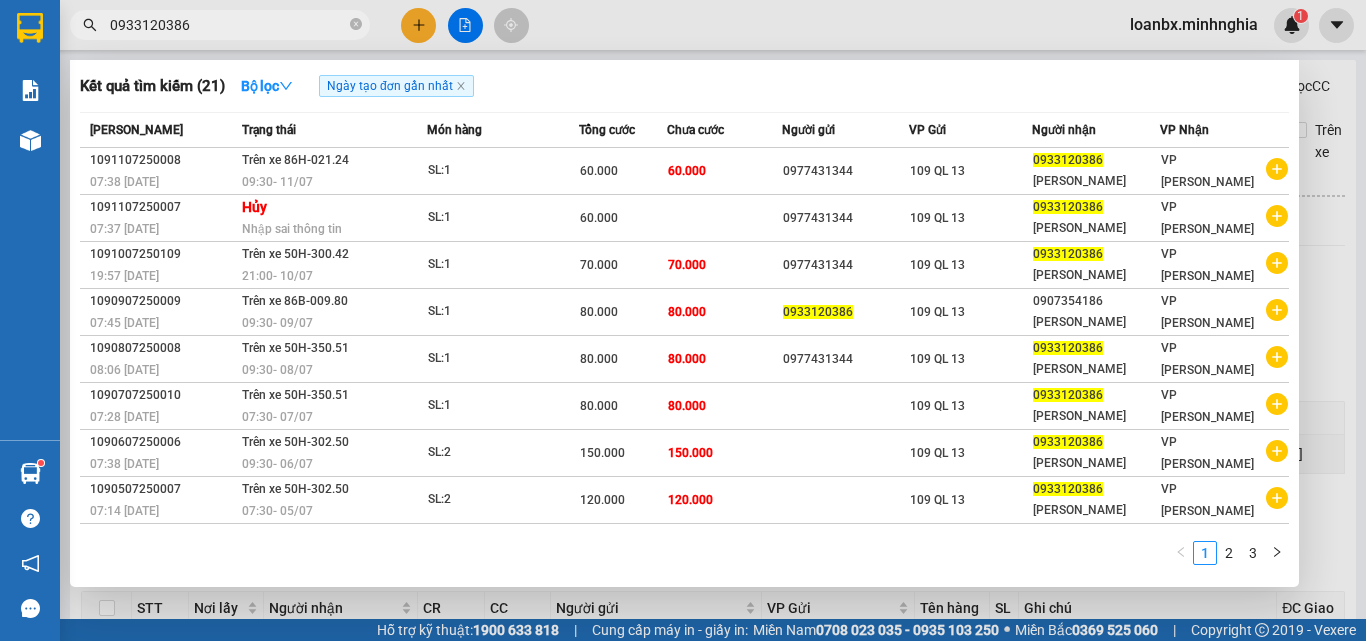 drag, startPoint x: 211, startPoint y: 35, endPoint x: 0, endPoint y: 40, distance: 211.05923 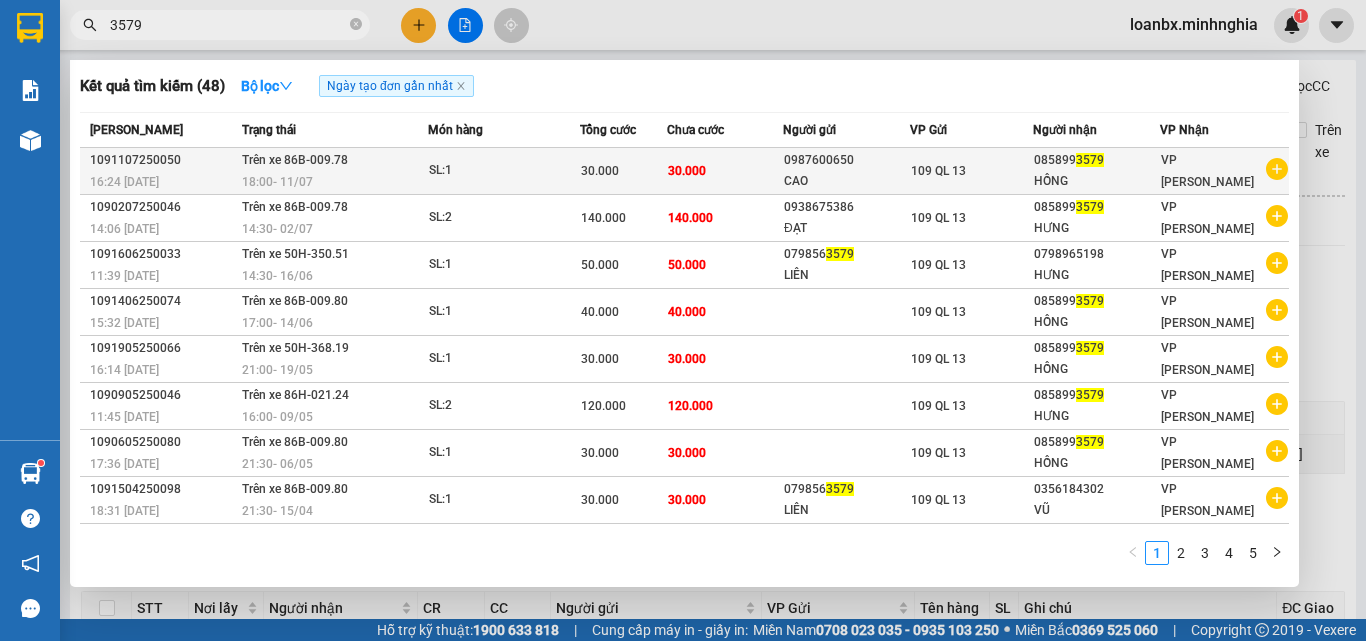 type on "3579" 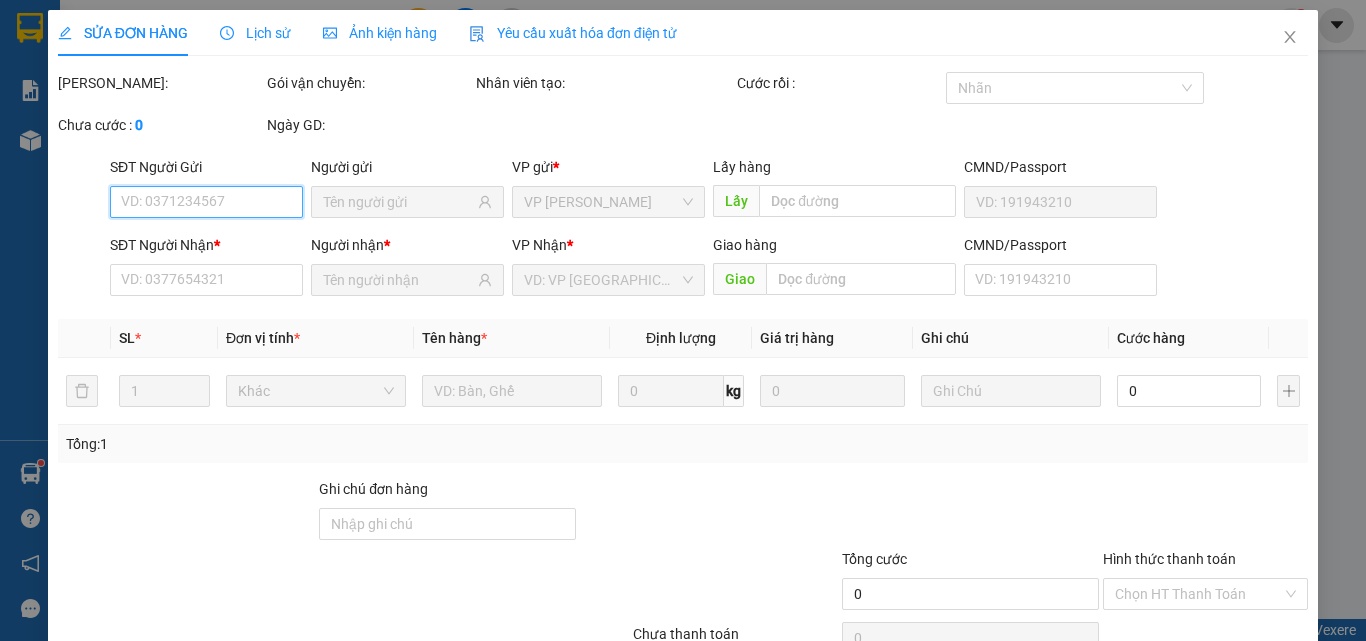 type on "0987600650" 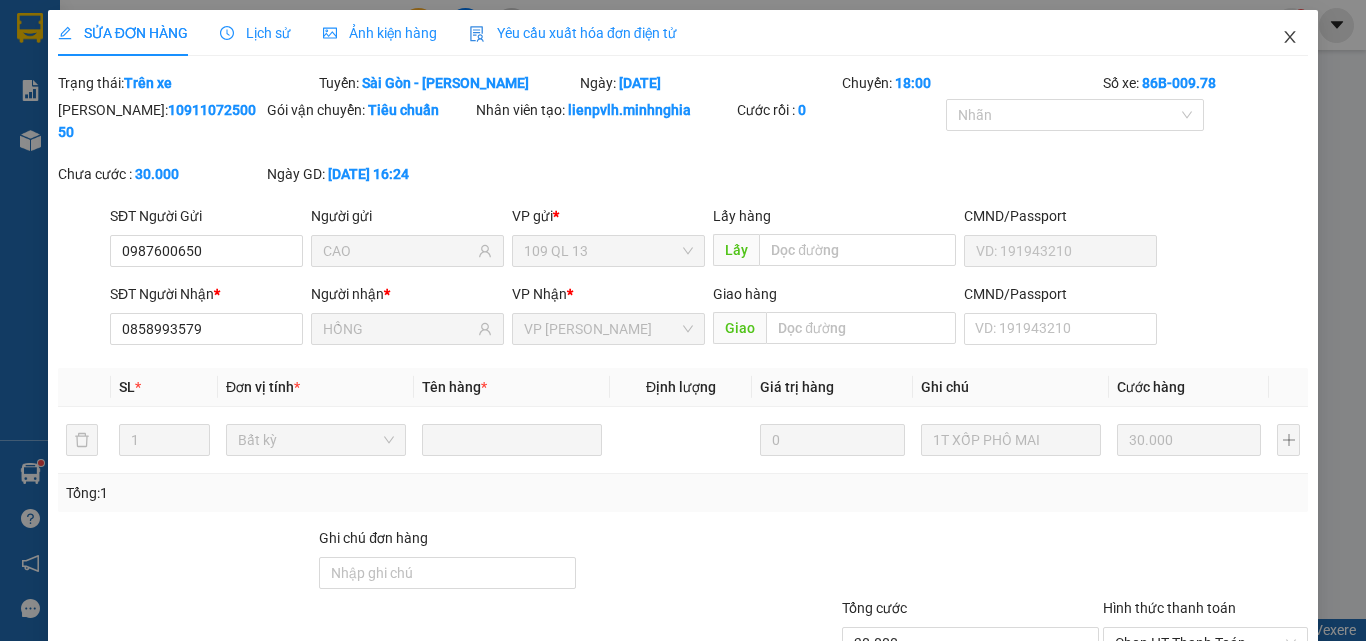 click at bounding box center (1290, 38) 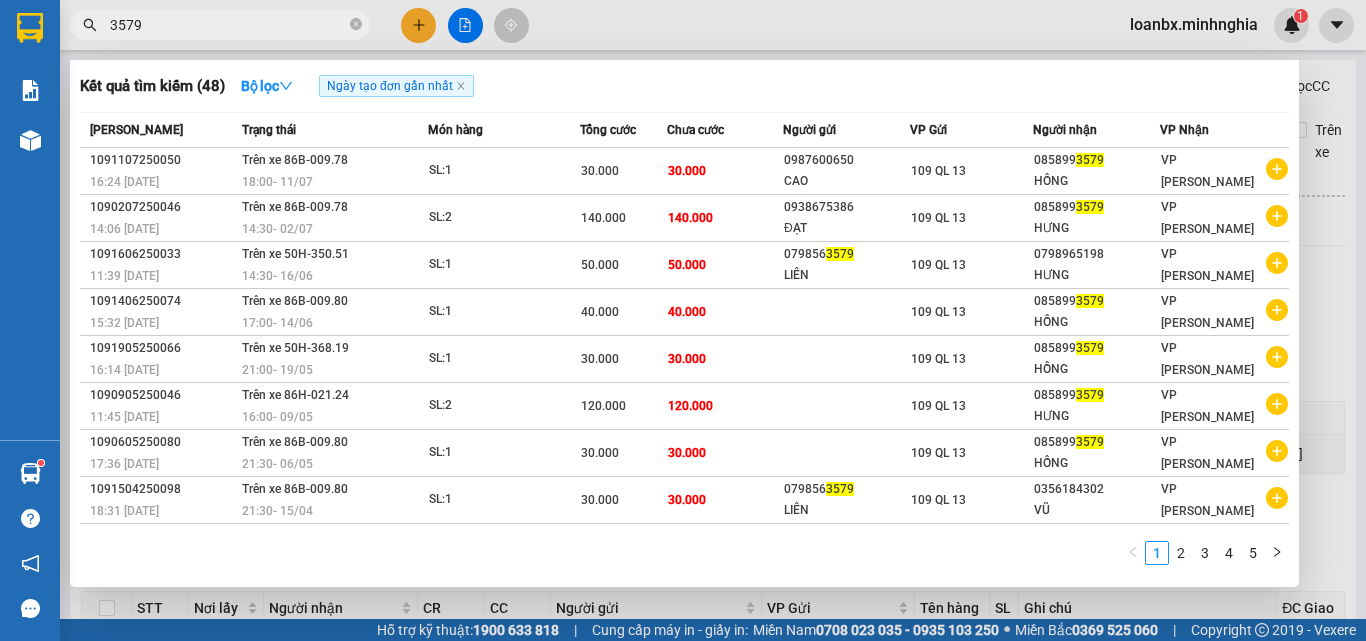 click on "3579" at bounding box center [228, 25] 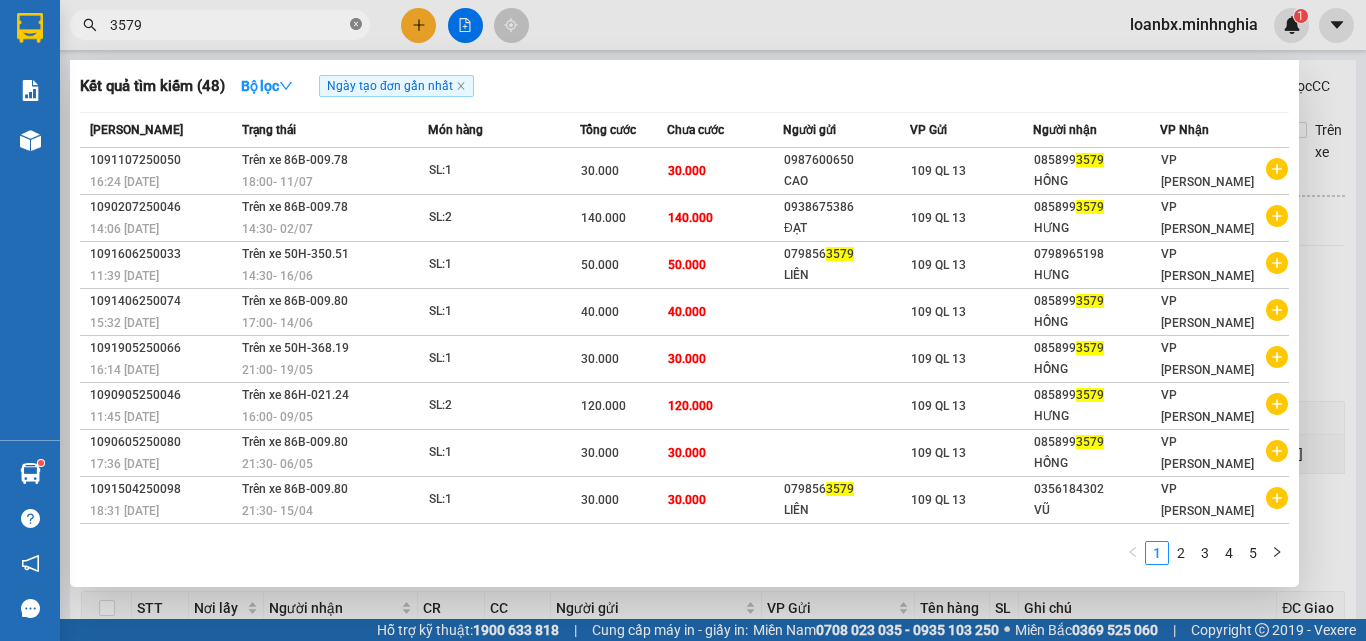 click at bounding box center (356, 25) 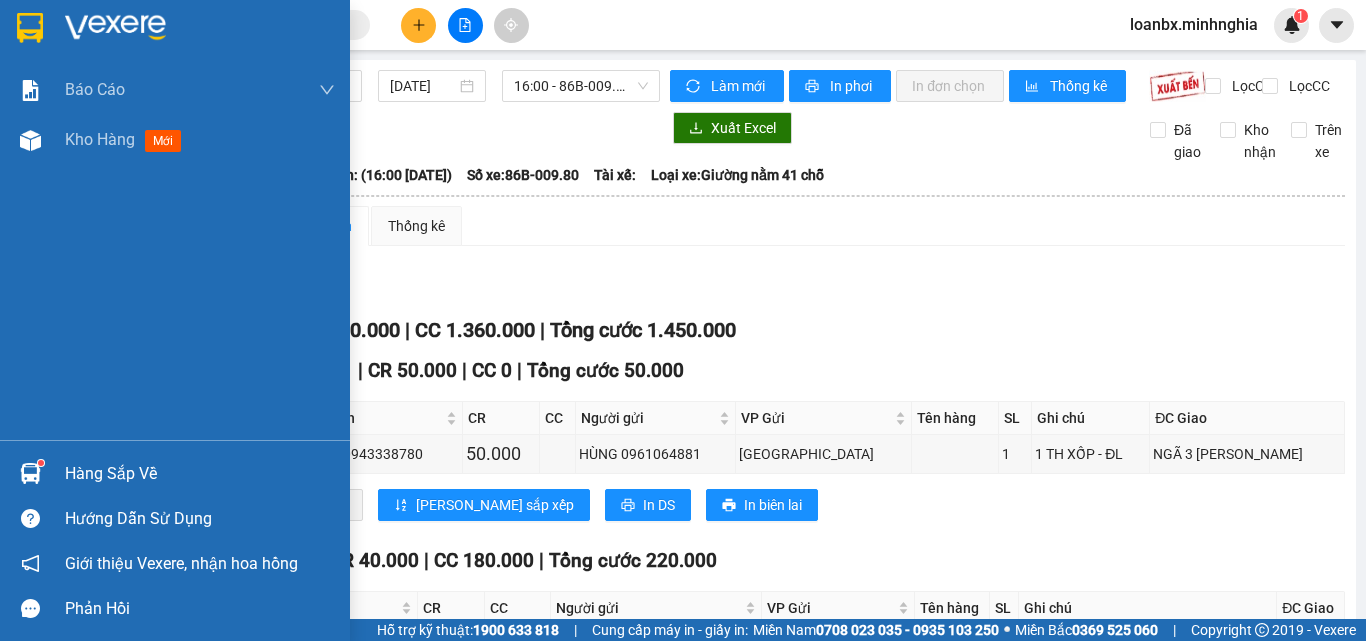 drag, startPoint x: 2, startPoint y: 142, endPoint x: 179, endPoint y: 201, distance: 186.57439 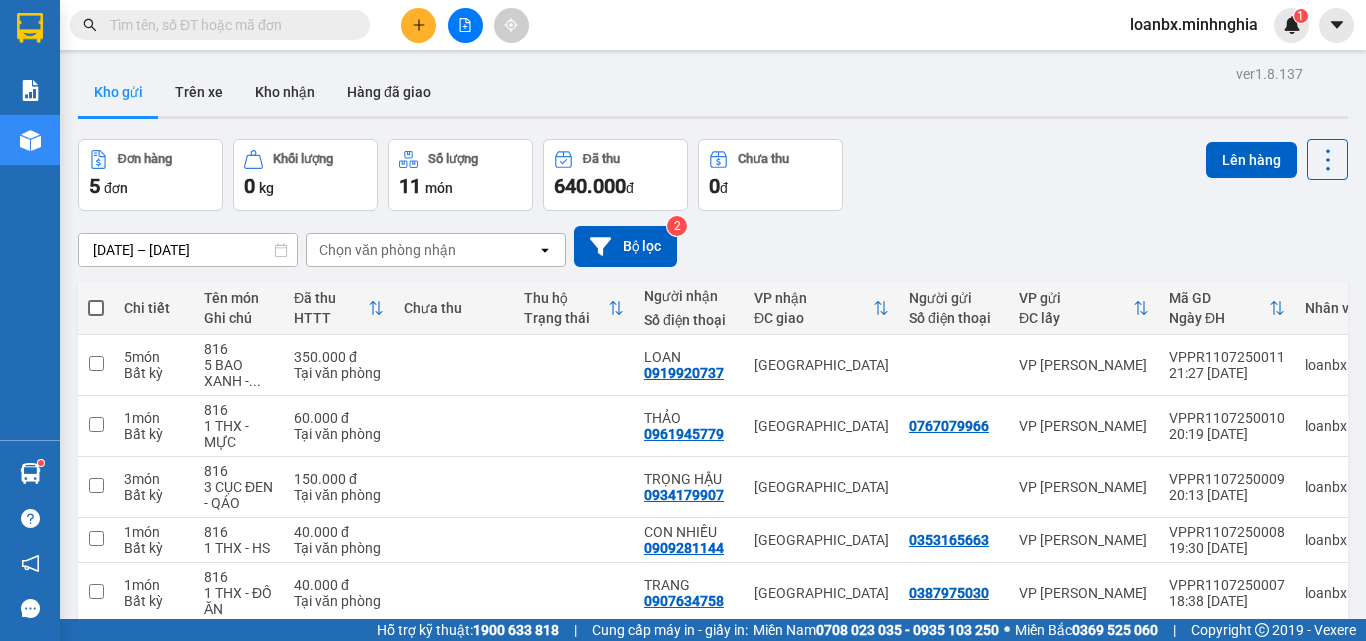 scroll, scrollTop: 95, scrollLeft: 0, axis: vertical 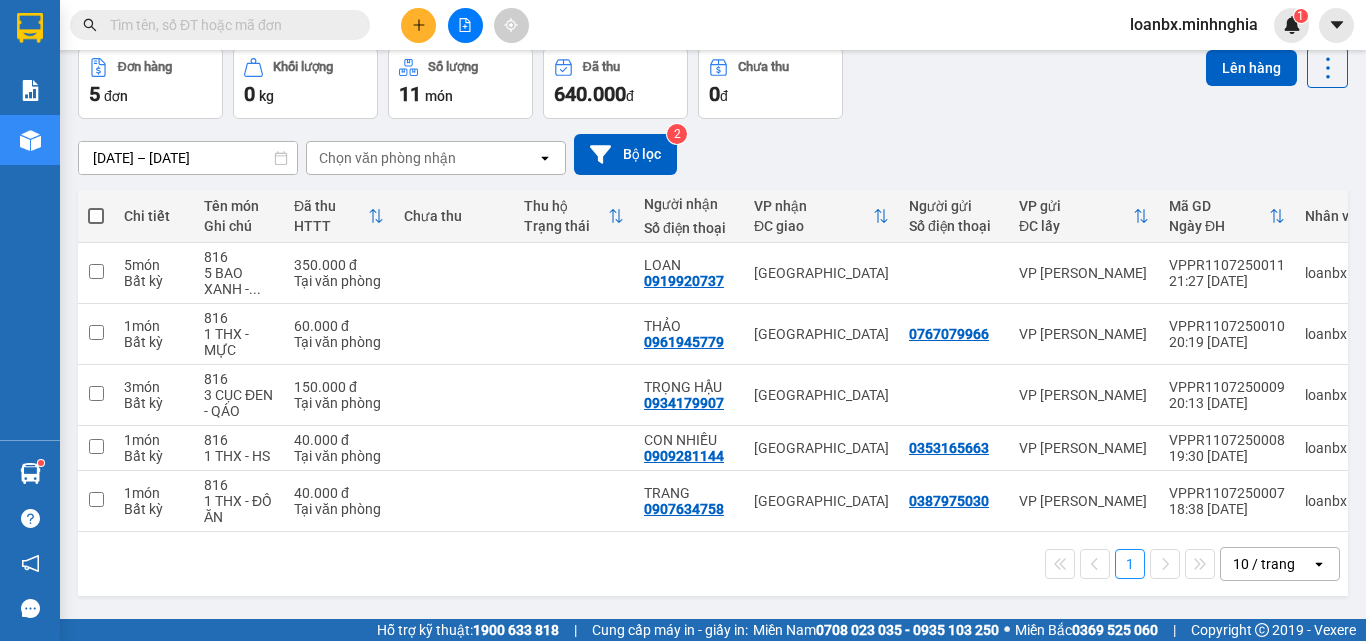 click 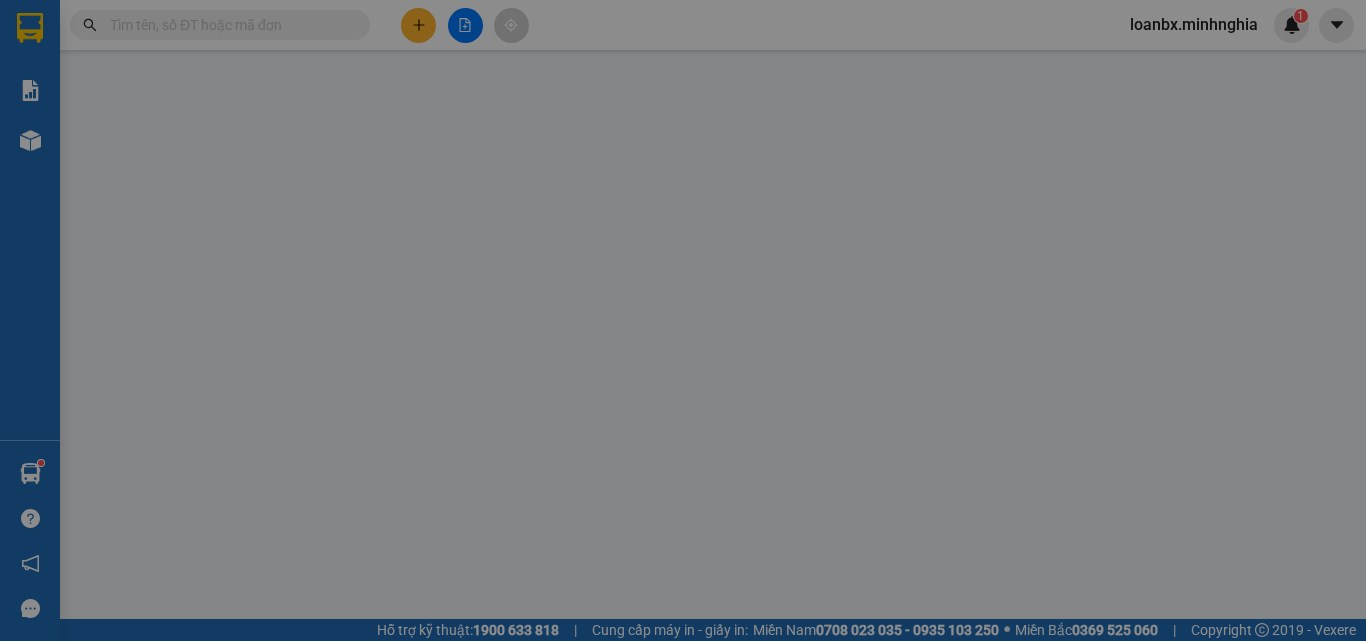 scroll, scrollTop: 0, scrollLeft: 0, axis: both 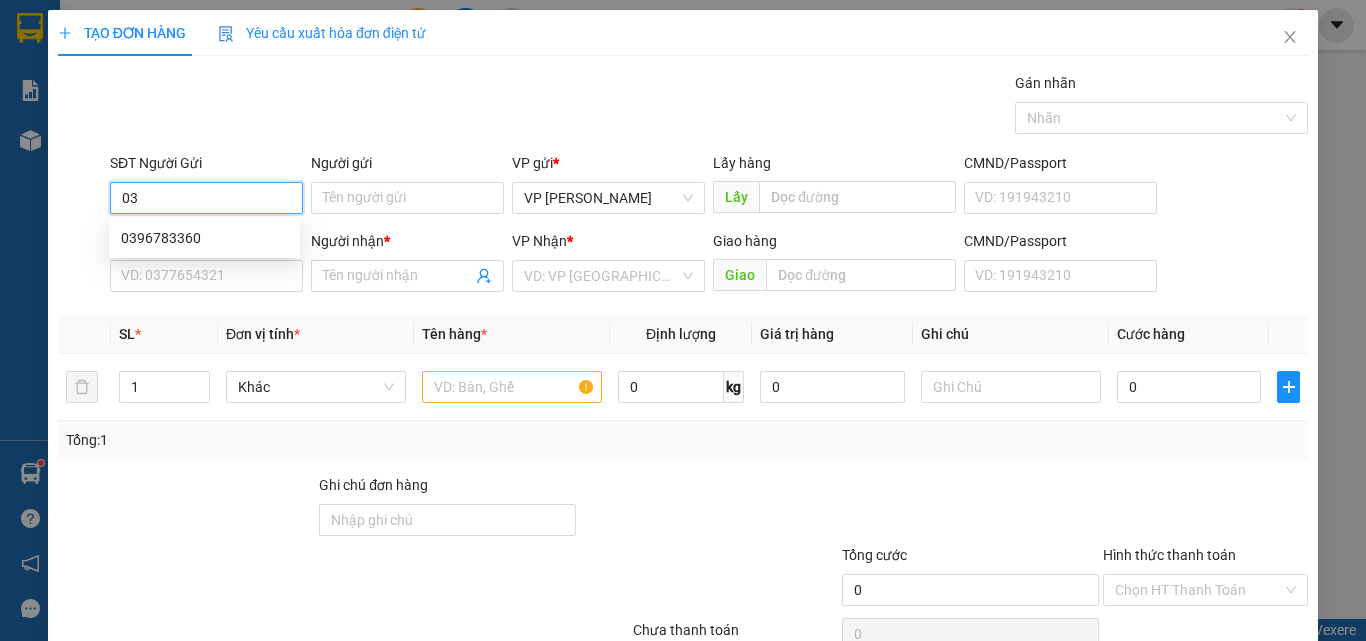 type on "0" 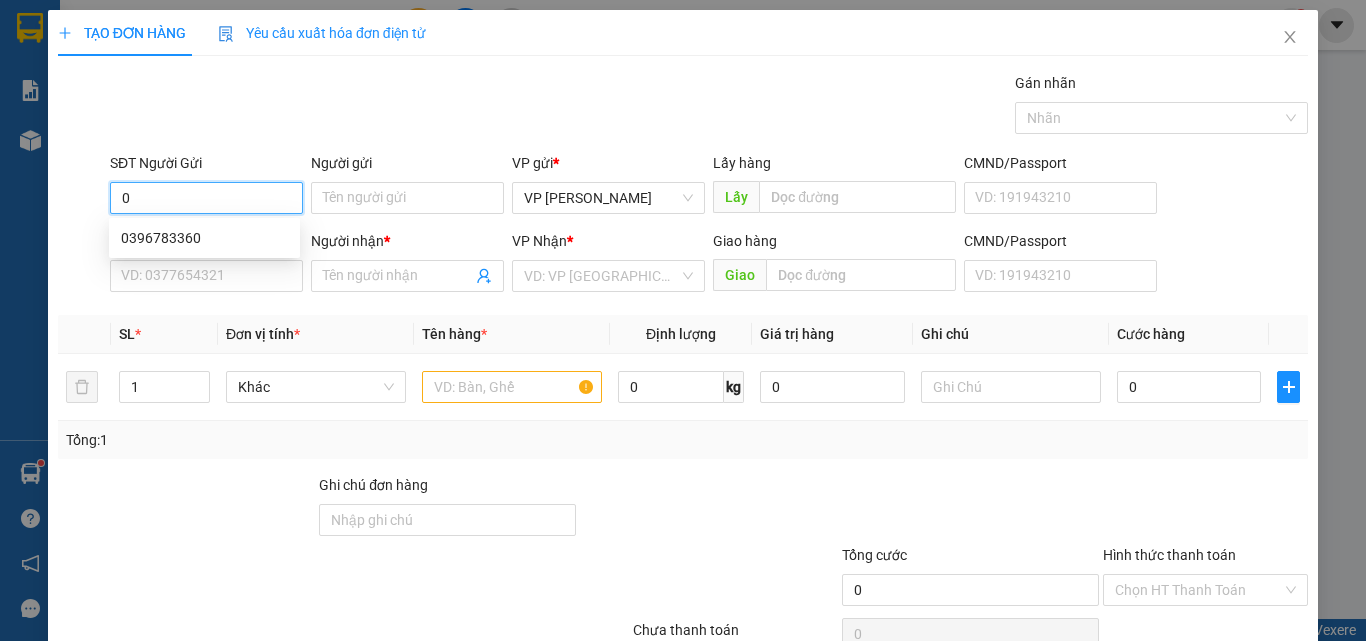 type 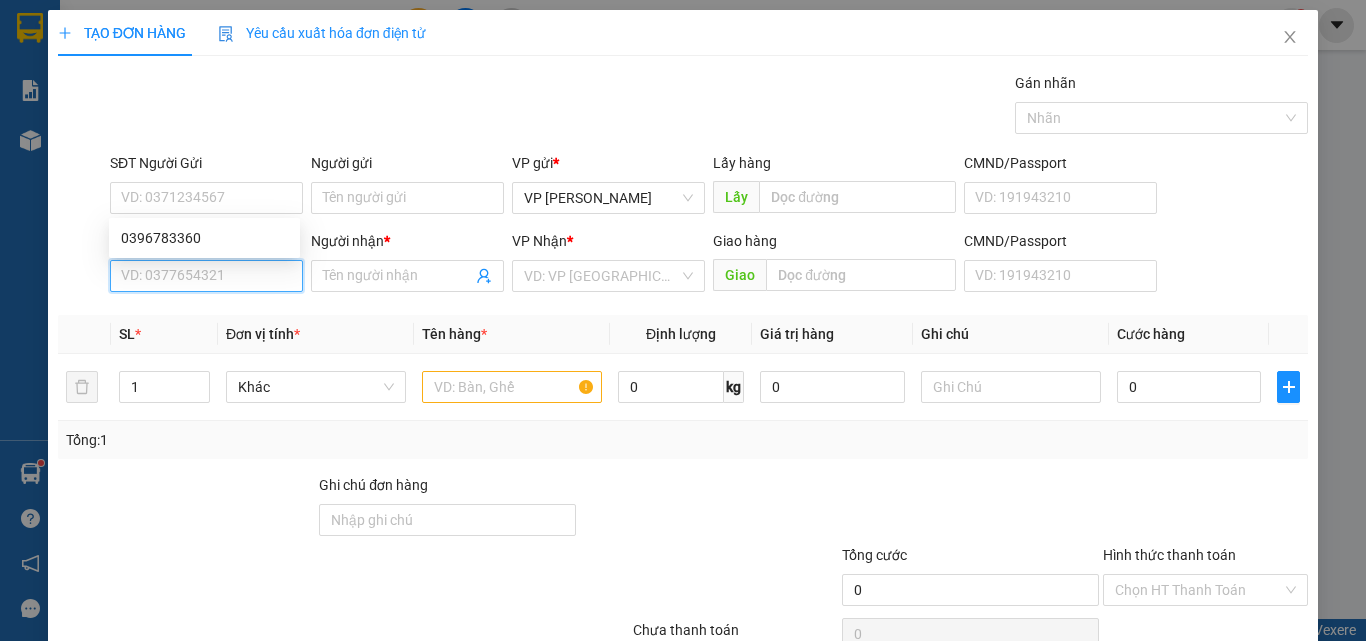 click on "SĐT Người Nhận  *" at bounding box center [206, 276] 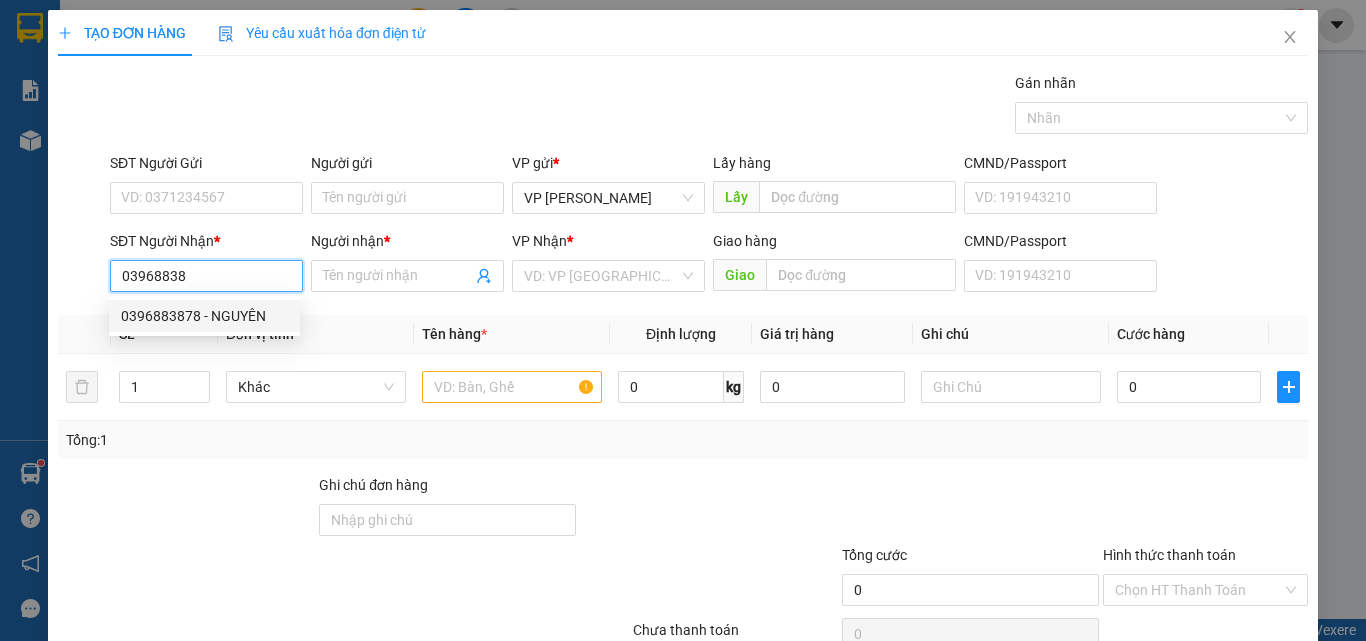 click on "0396883878 - NGUYÊN" at bounding box center (204, 316) 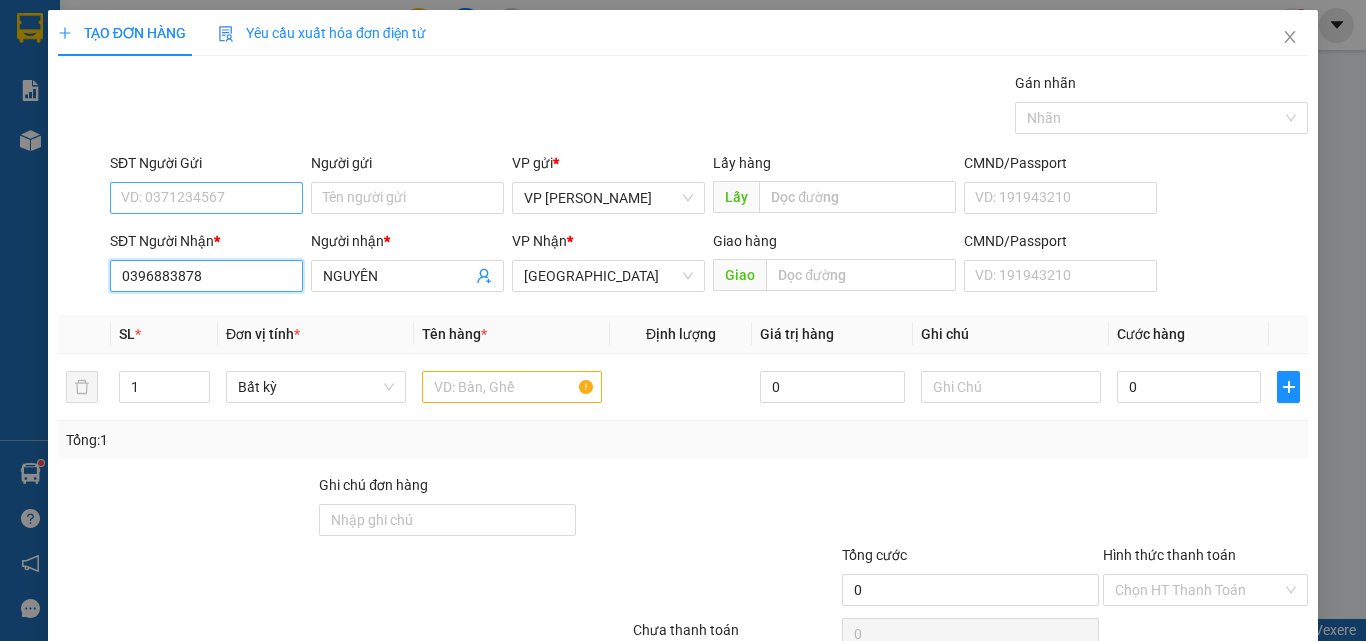 type on "0396883878" 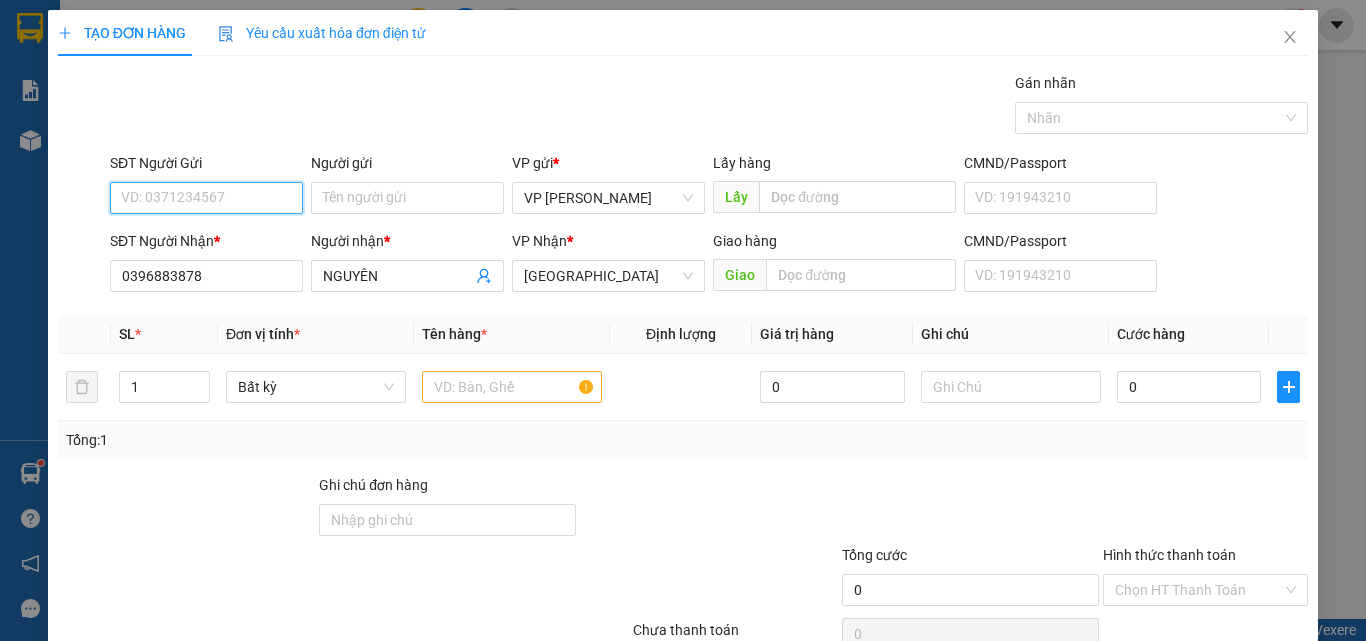 click on "SĐT Người Gửi" at bounding box center [206, 198] 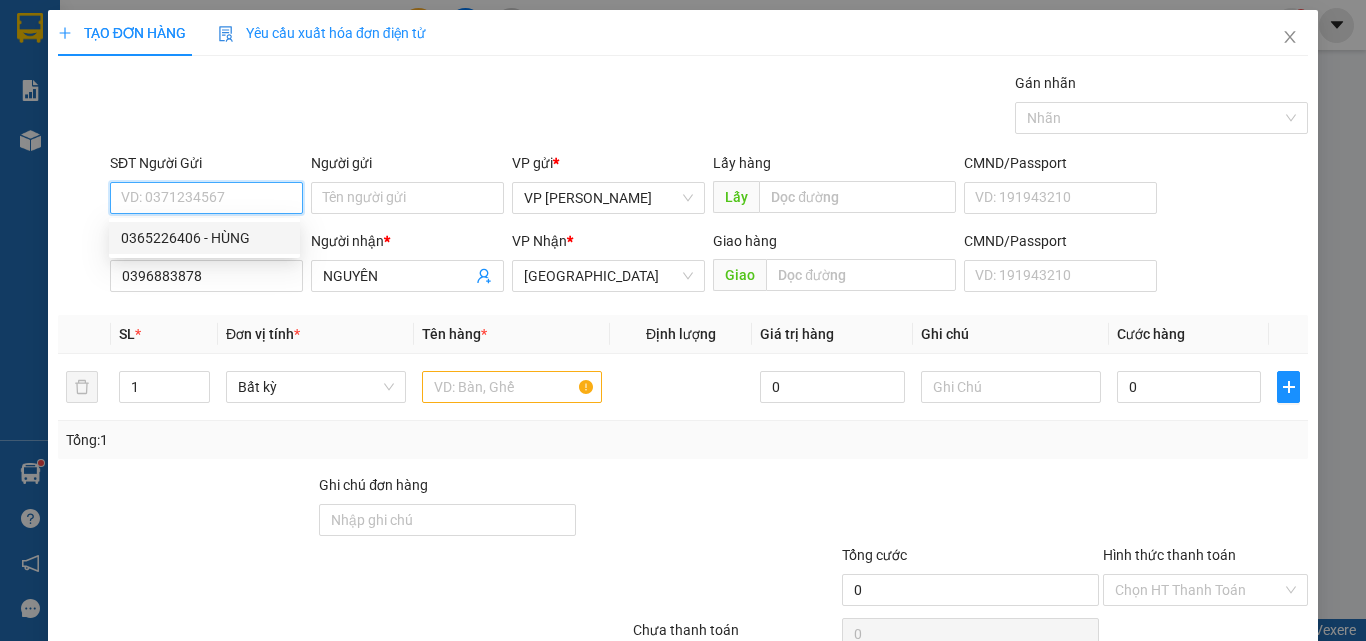 click on "0365226406 - HÙNG" at bounding box center [204, 238] 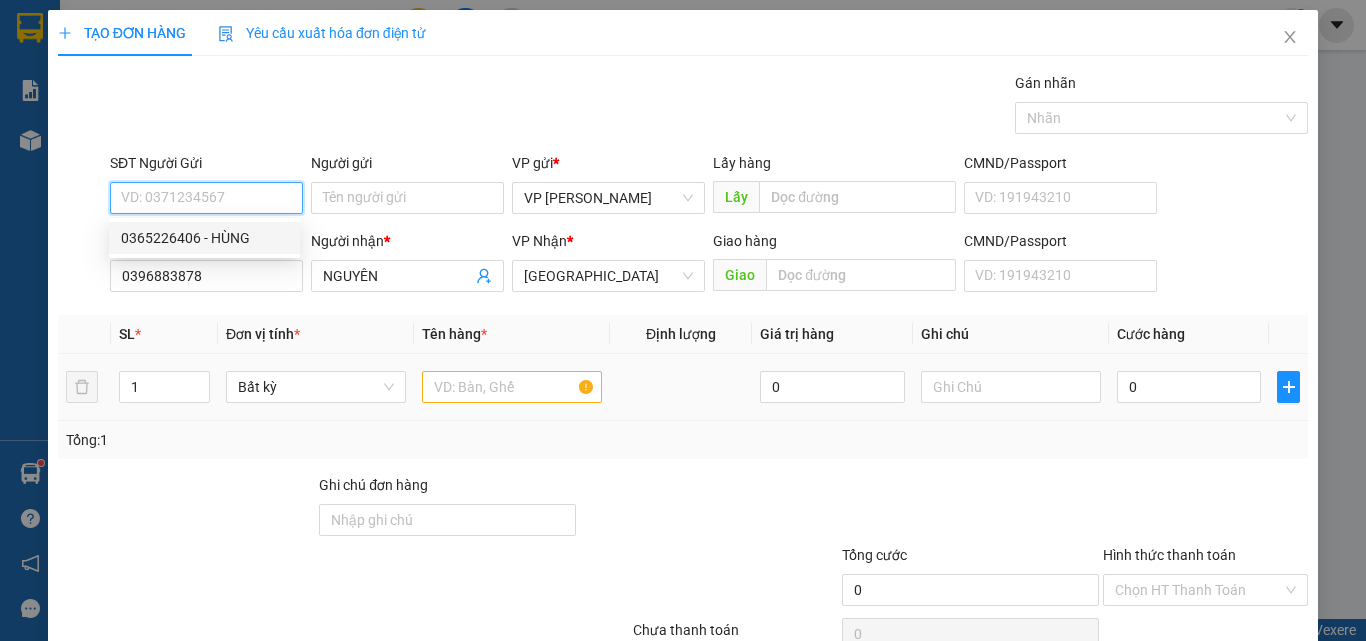 type on "0365226406" 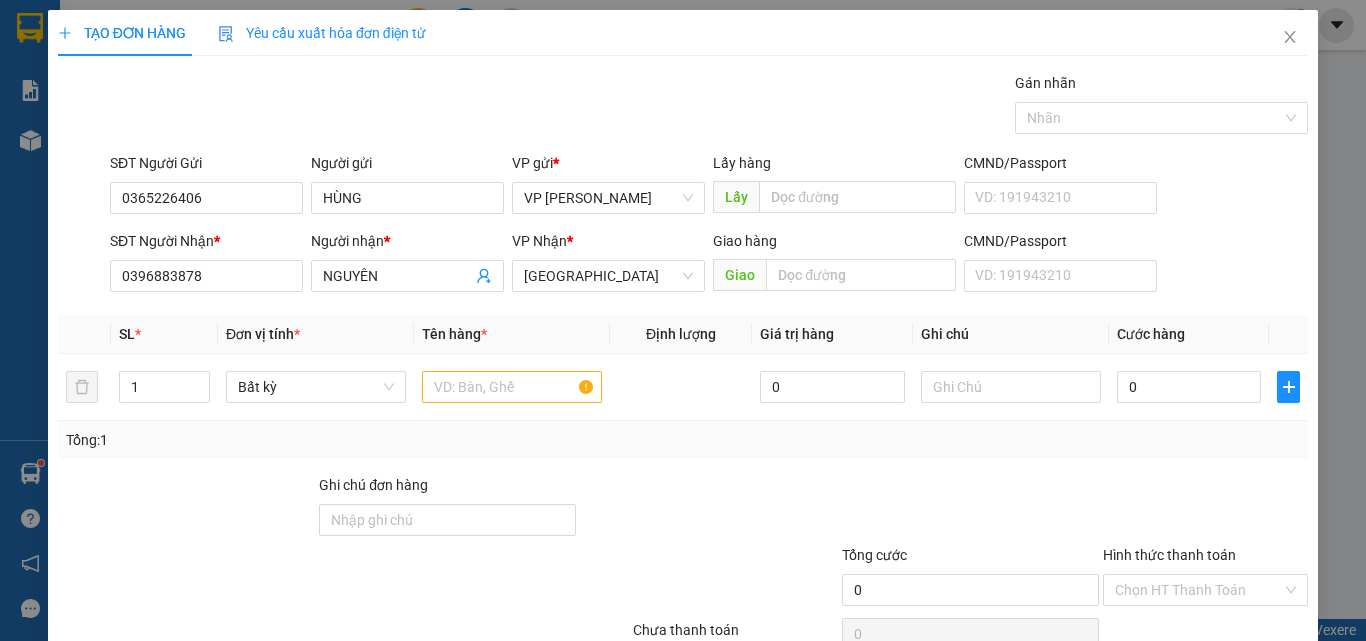 click on "Tổng:  1" at bounding box center (683, 440) 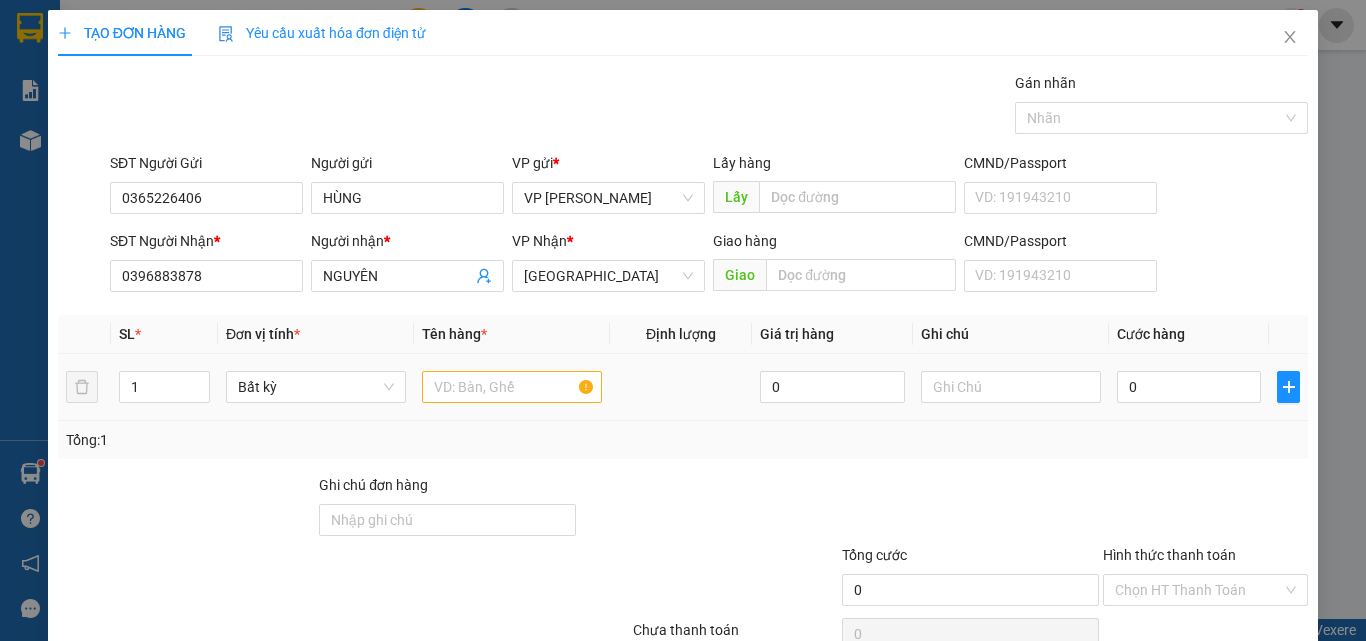 click at bounding box center (512, 387) 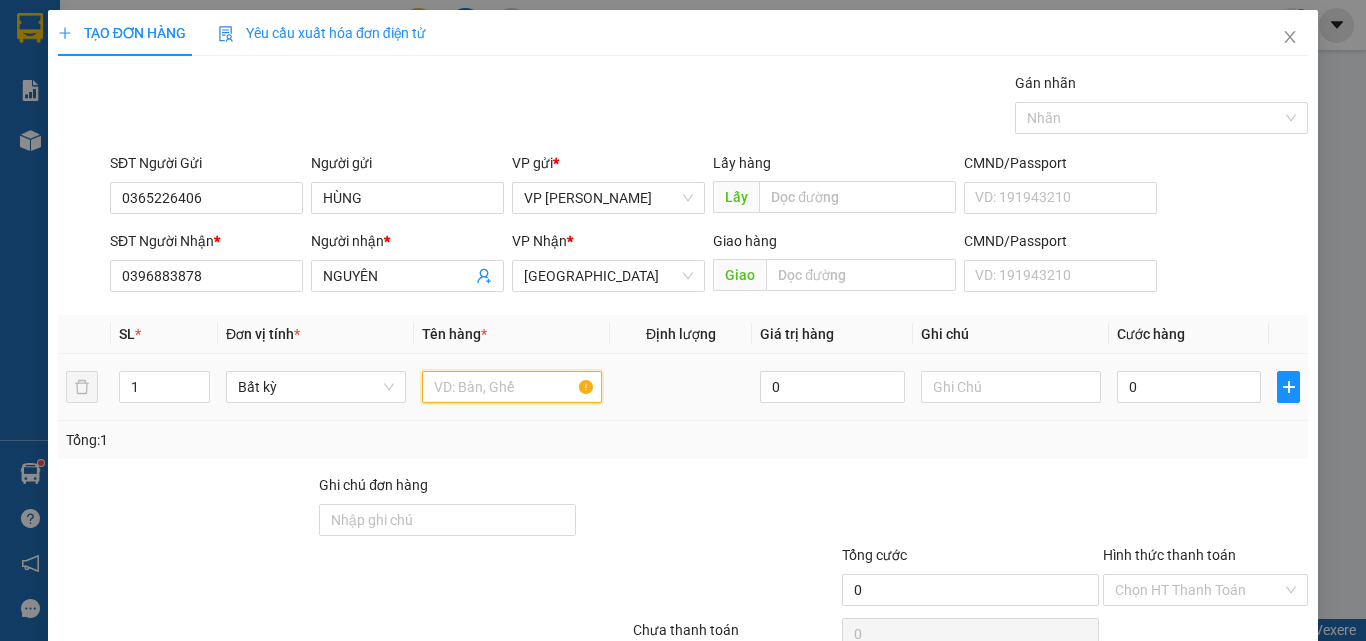 click at bounding box center (512, 387) 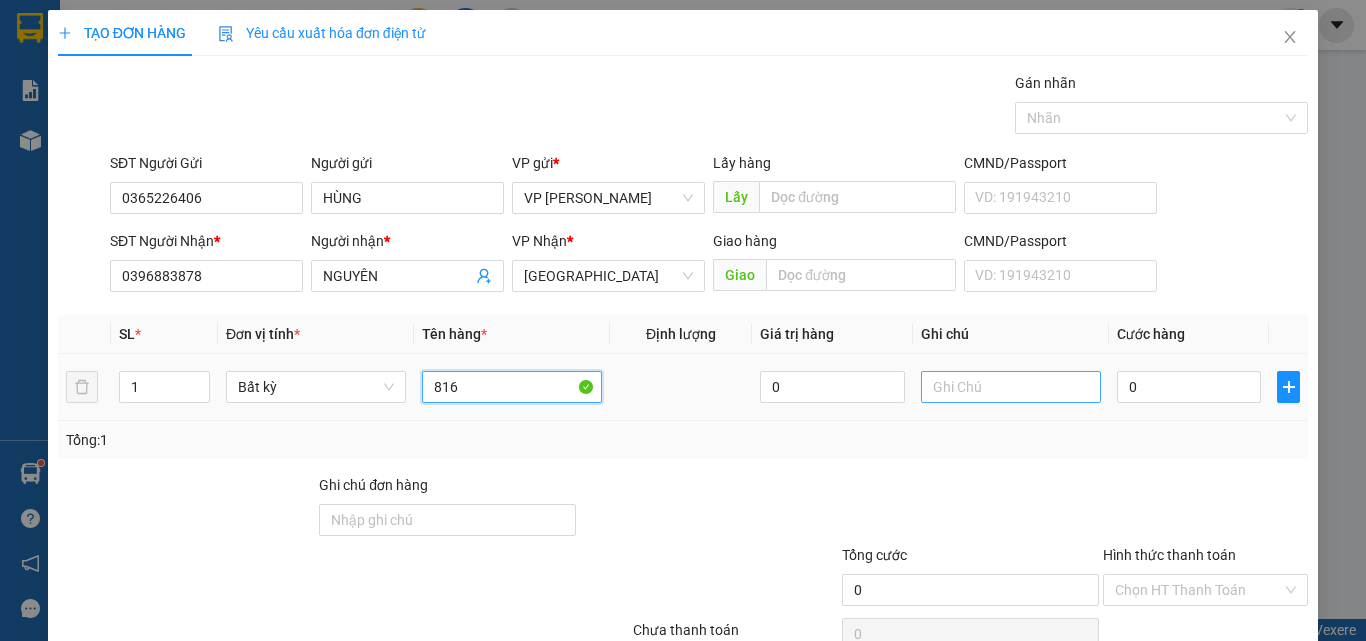 type on "816" 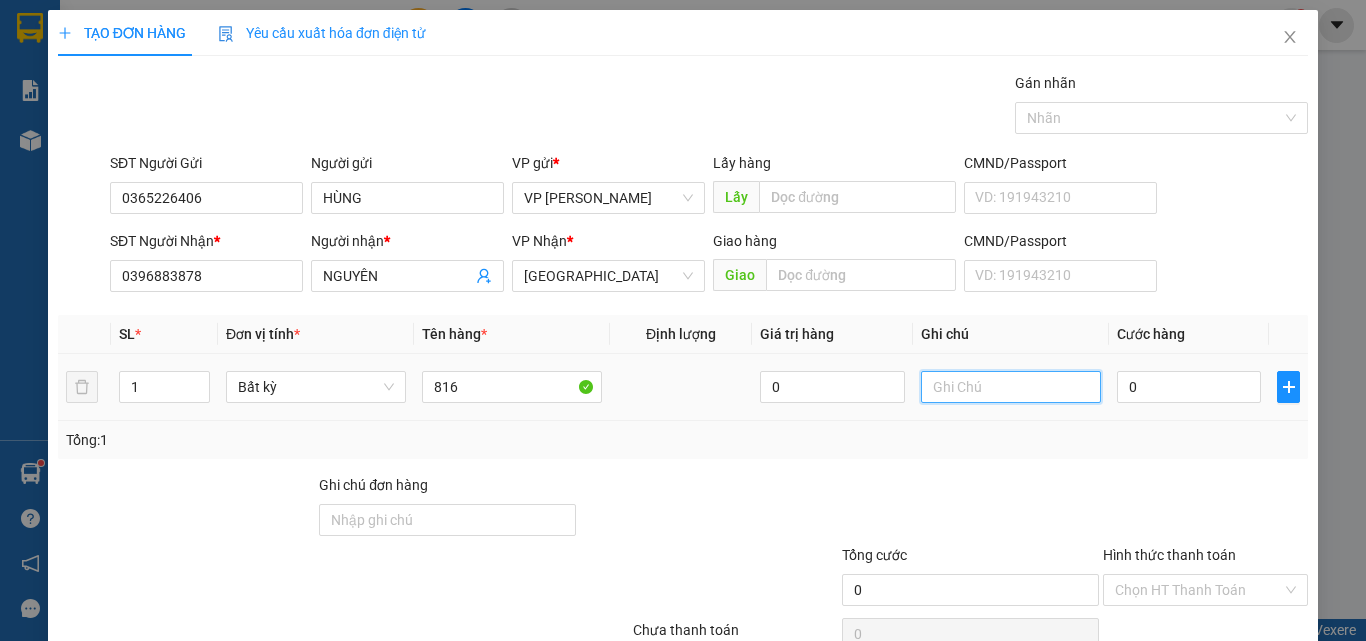 click at bounding box center [1011, 387] 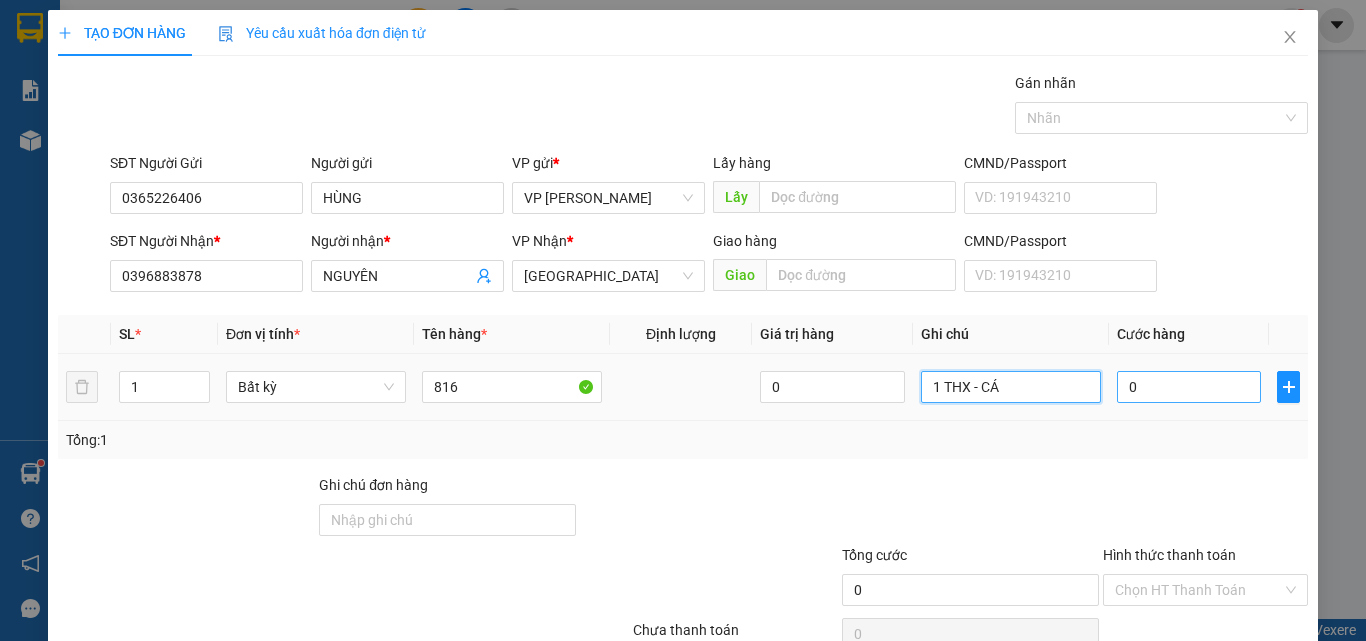 type on "1 THX - CÁ" 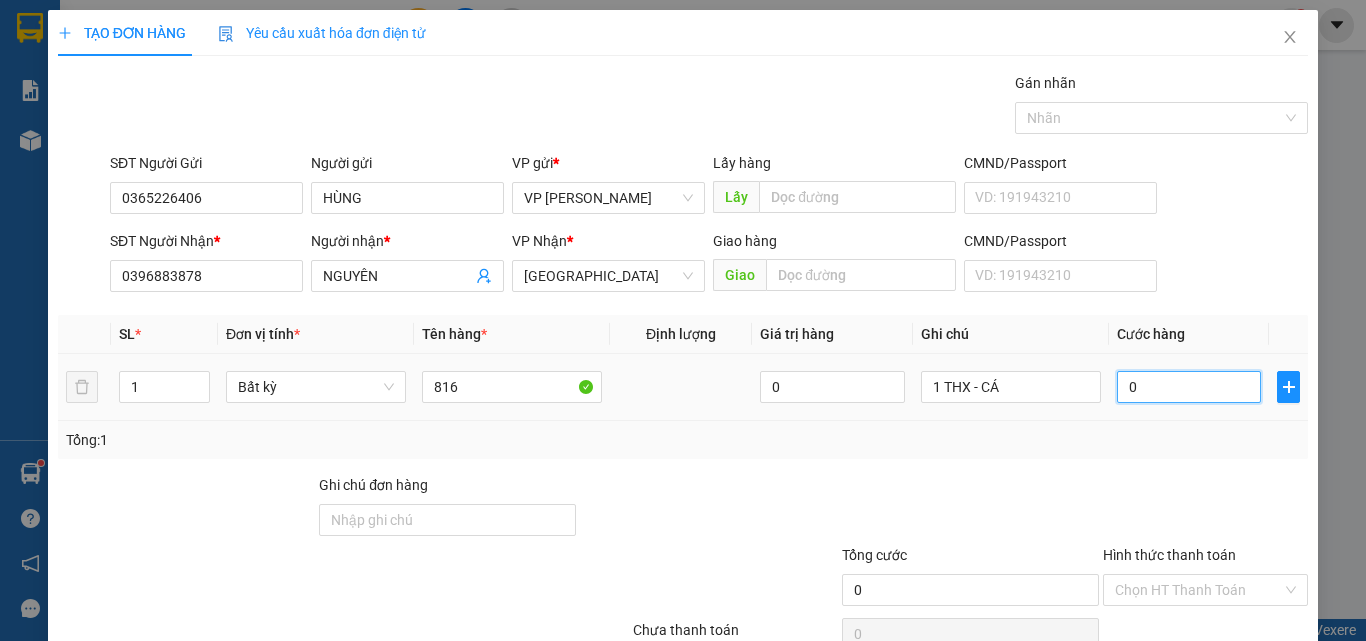 click on "0" at bounding box center (1189, 387) 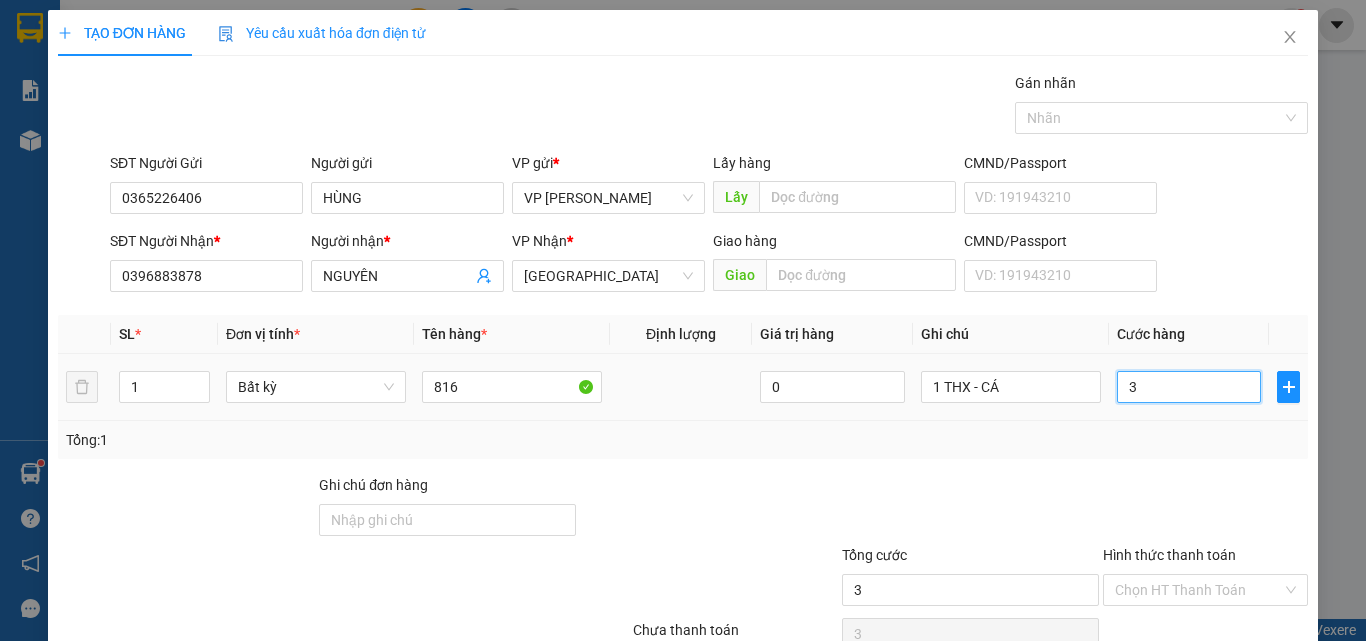 type on "30" 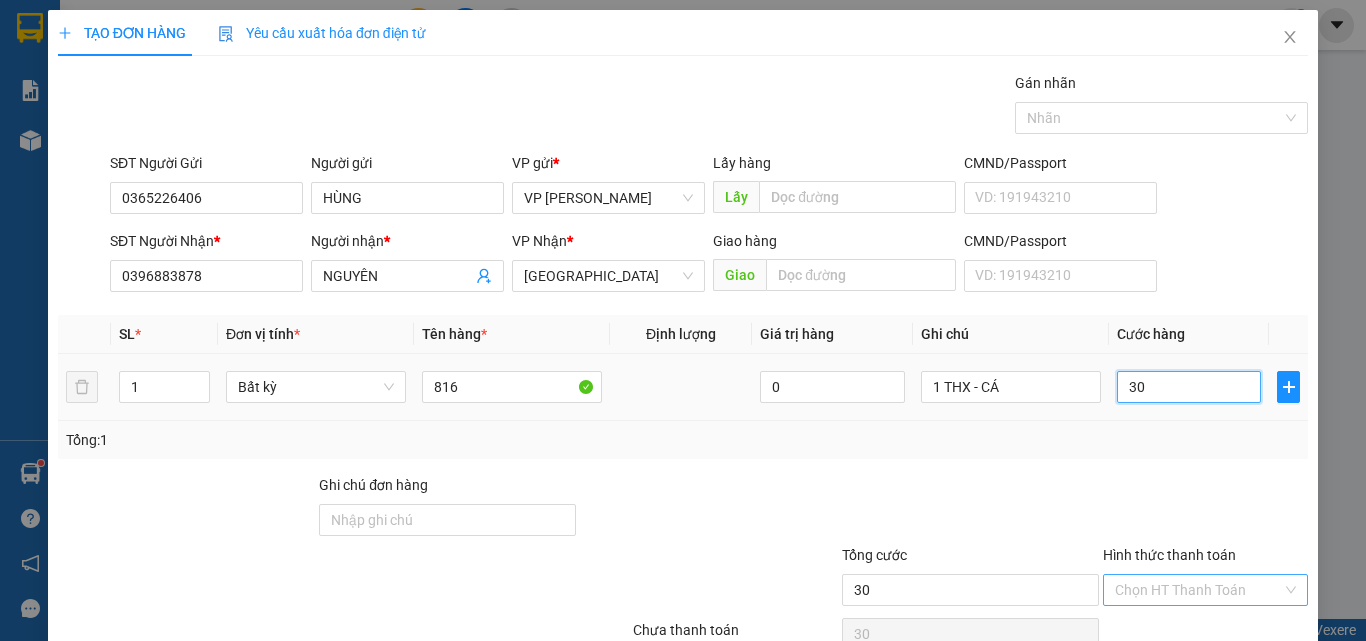 scroll, scrollTop: 99, scrollLeft: 0, axis: vertical 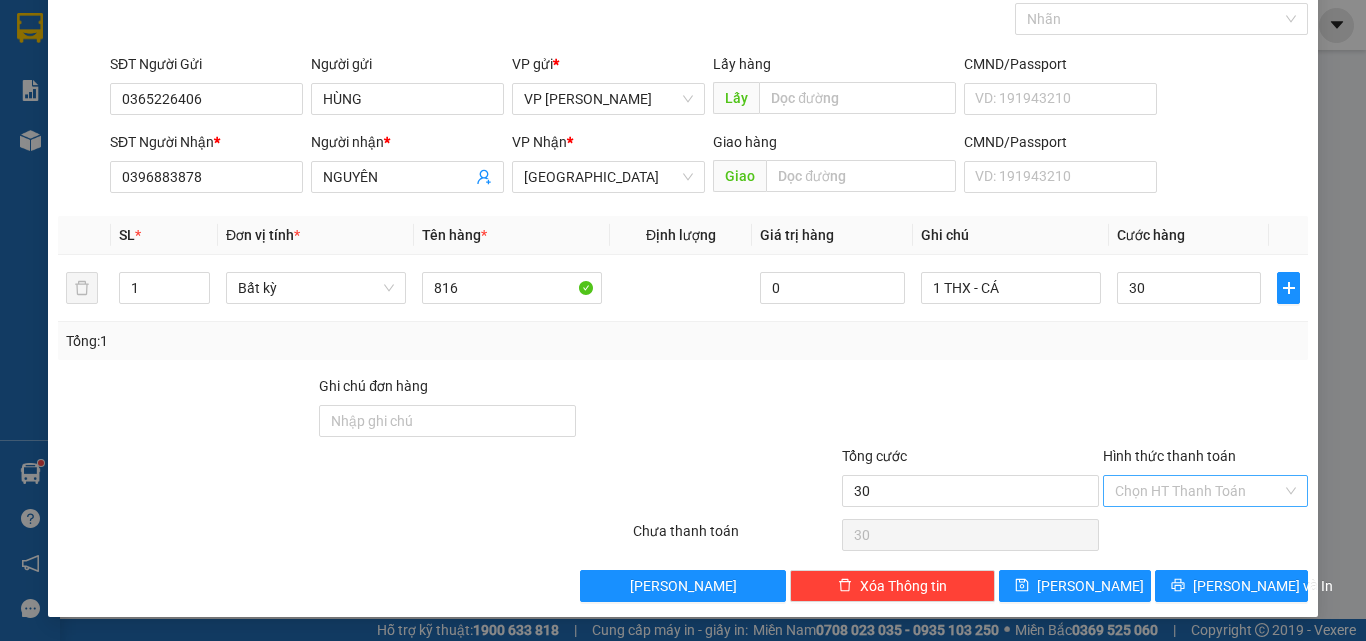 type on "30.000" 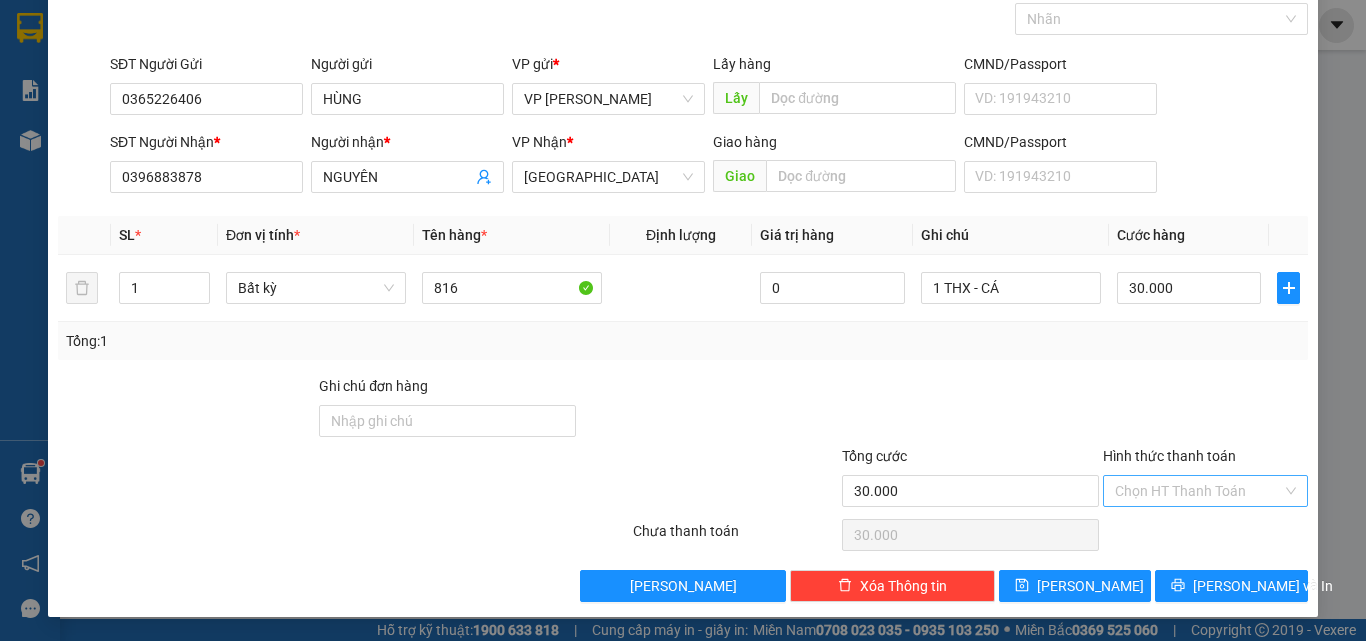 click on "Hình thức thanh toán" at bounding box center (1198, 491) 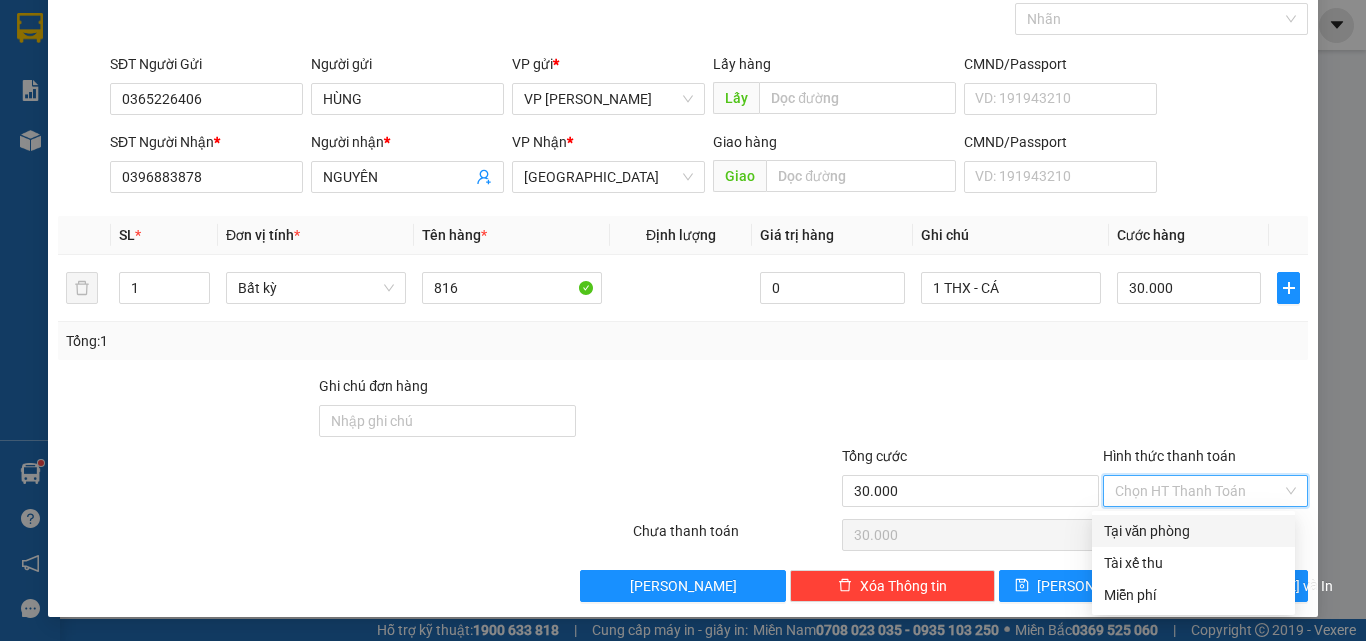 click on "Tại văn phòng" at bounding box center (1193, 531) 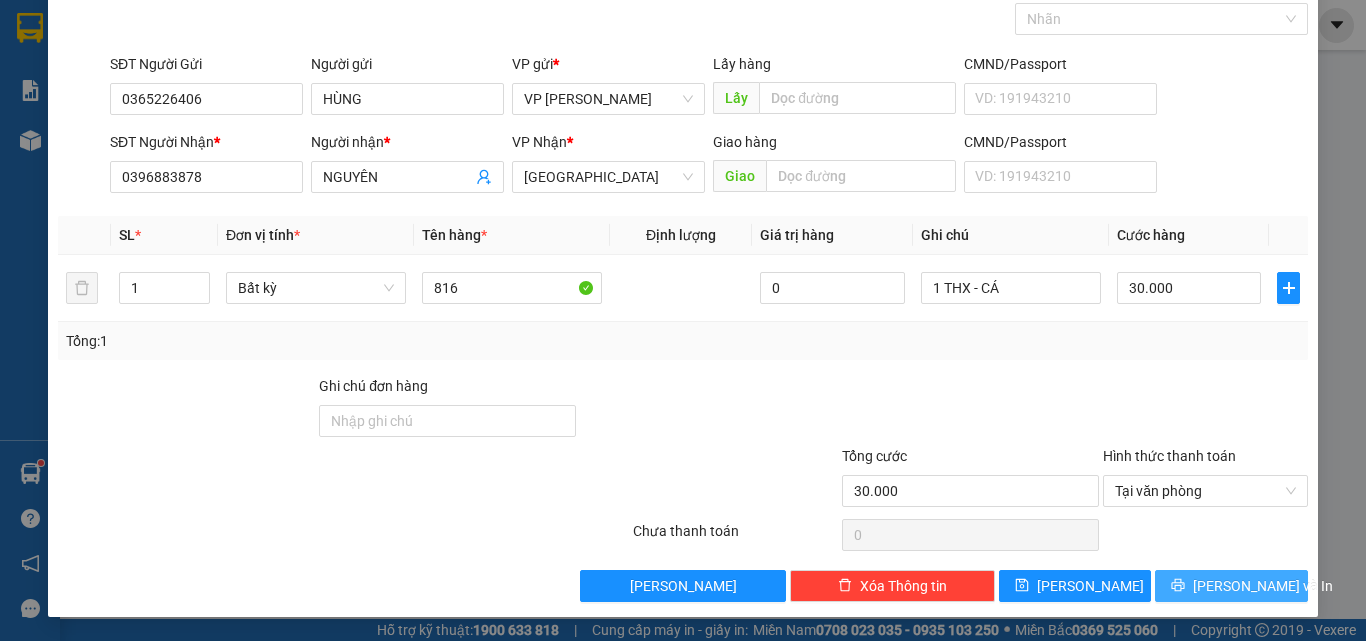 click on "[PERSON_NAME] và In" at bounding box center [1231, 586] 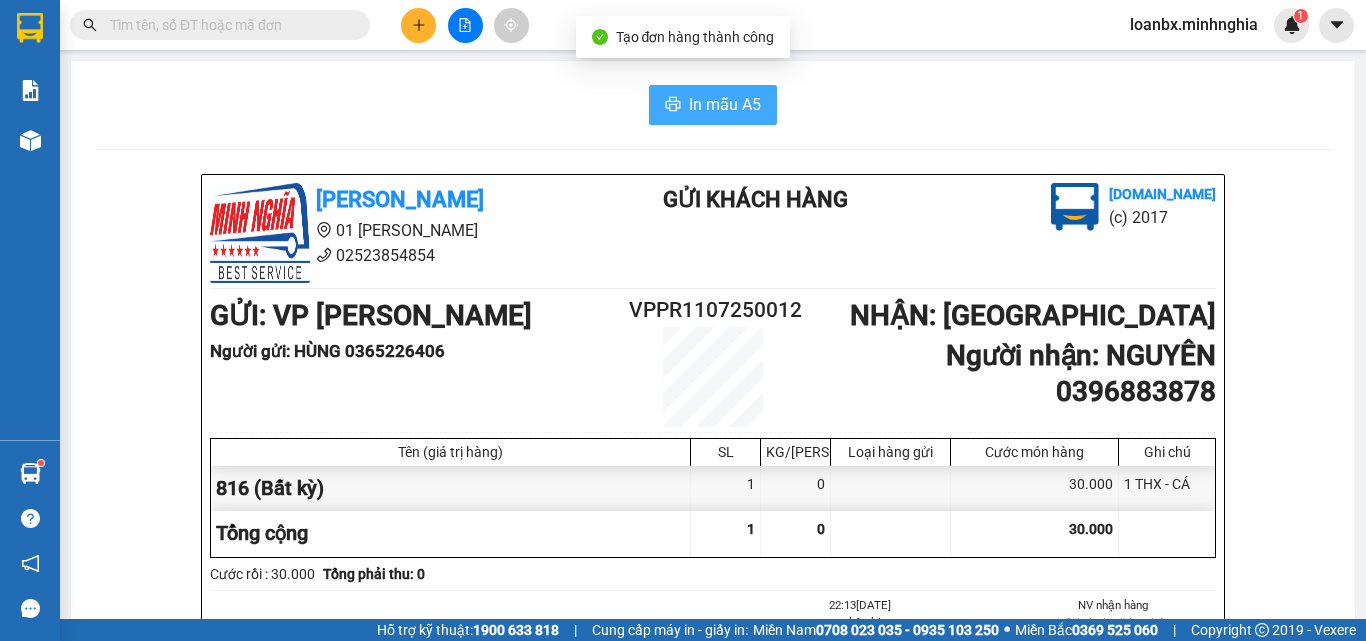 click on "In mẫu A5" at bounding box center [713, 105] 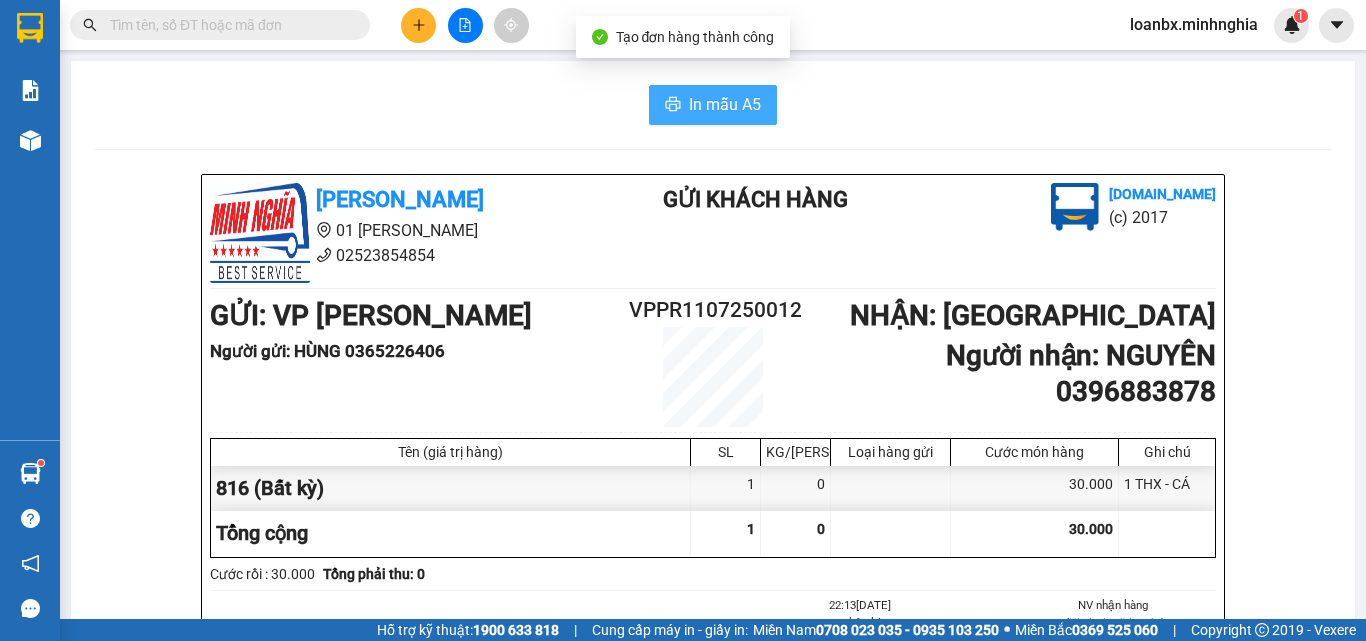 scroll, scrollTop: 0, scrollLeft: 0, axis: both 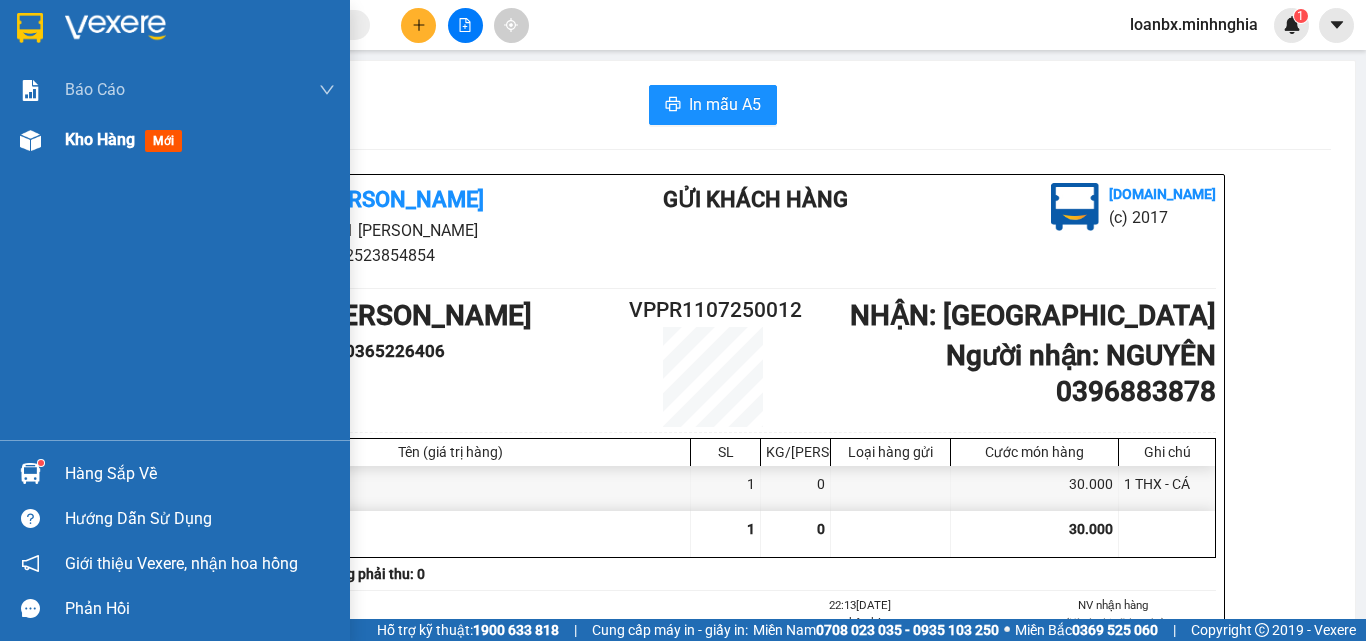 click at bounding box center [30, 140] 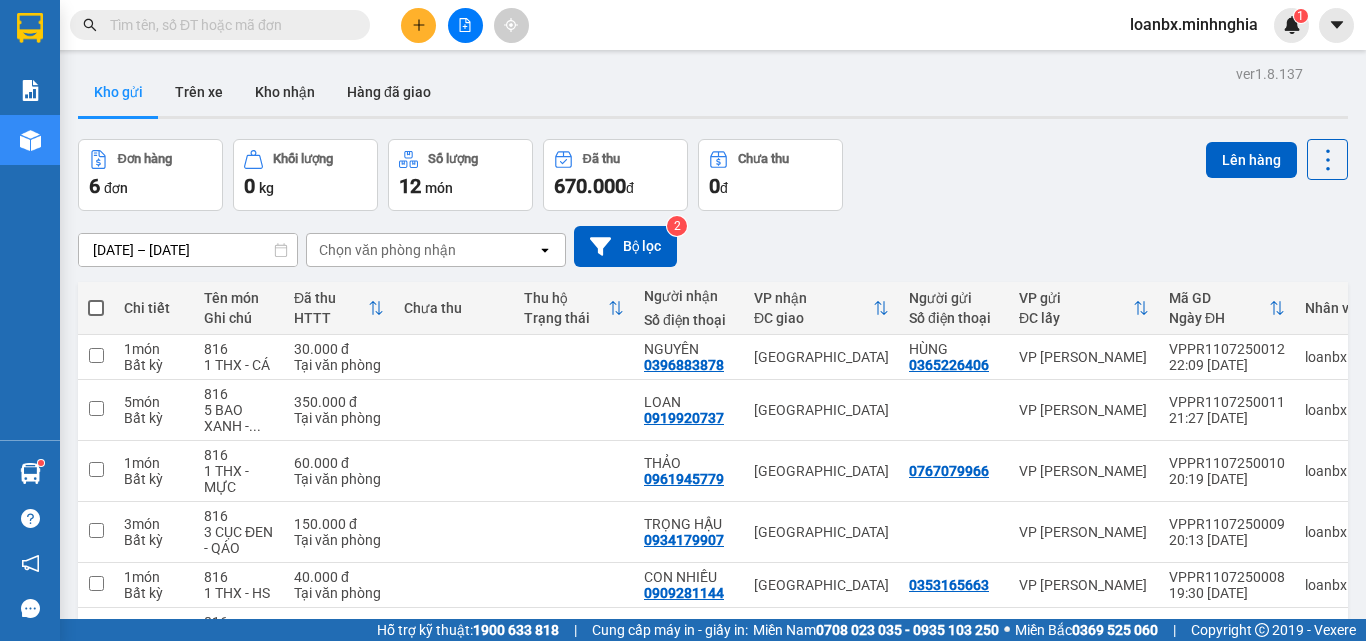 scroll, scrollTop: 140, scrollLeft: 0, axis: vertical 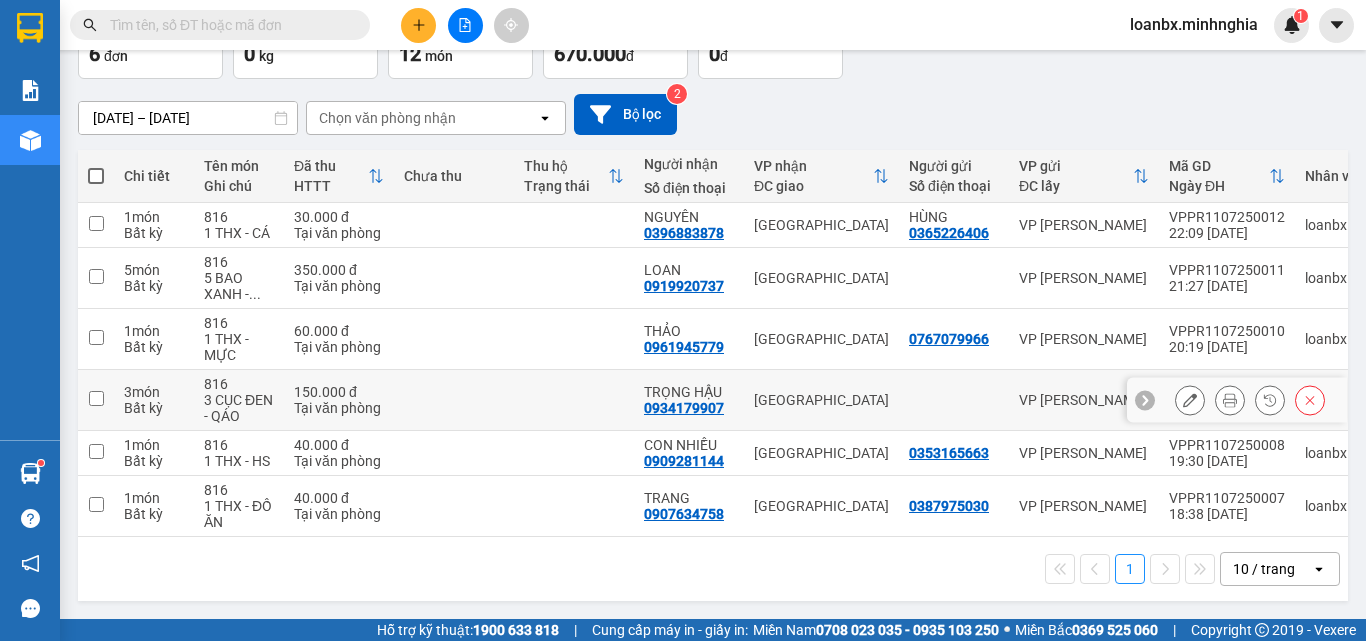 click at bounding box center [574, 400] 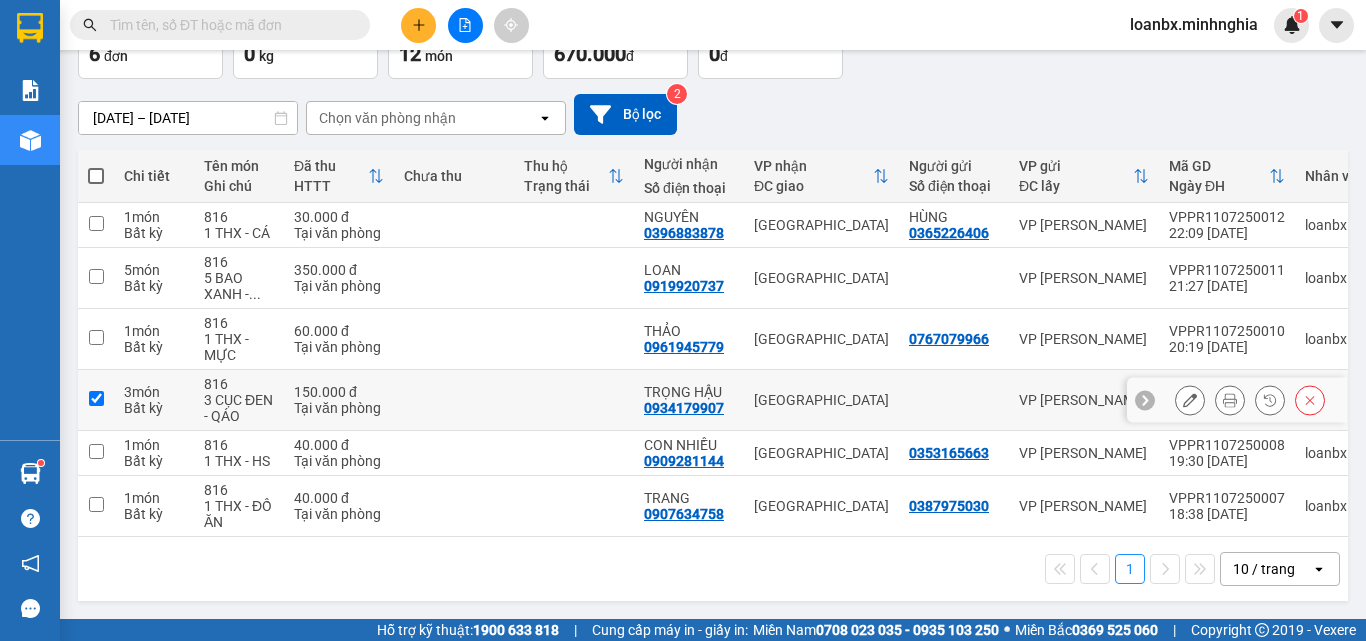 checkbox on "true" 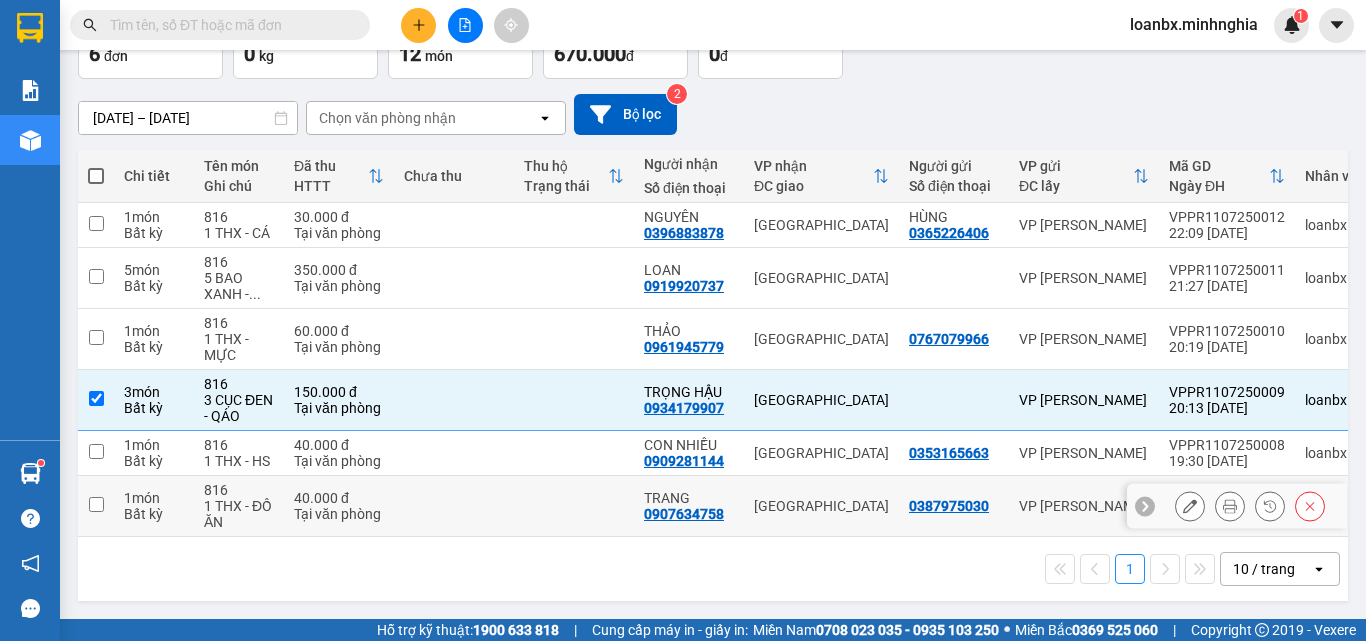 click at bounding box center [574, 506] 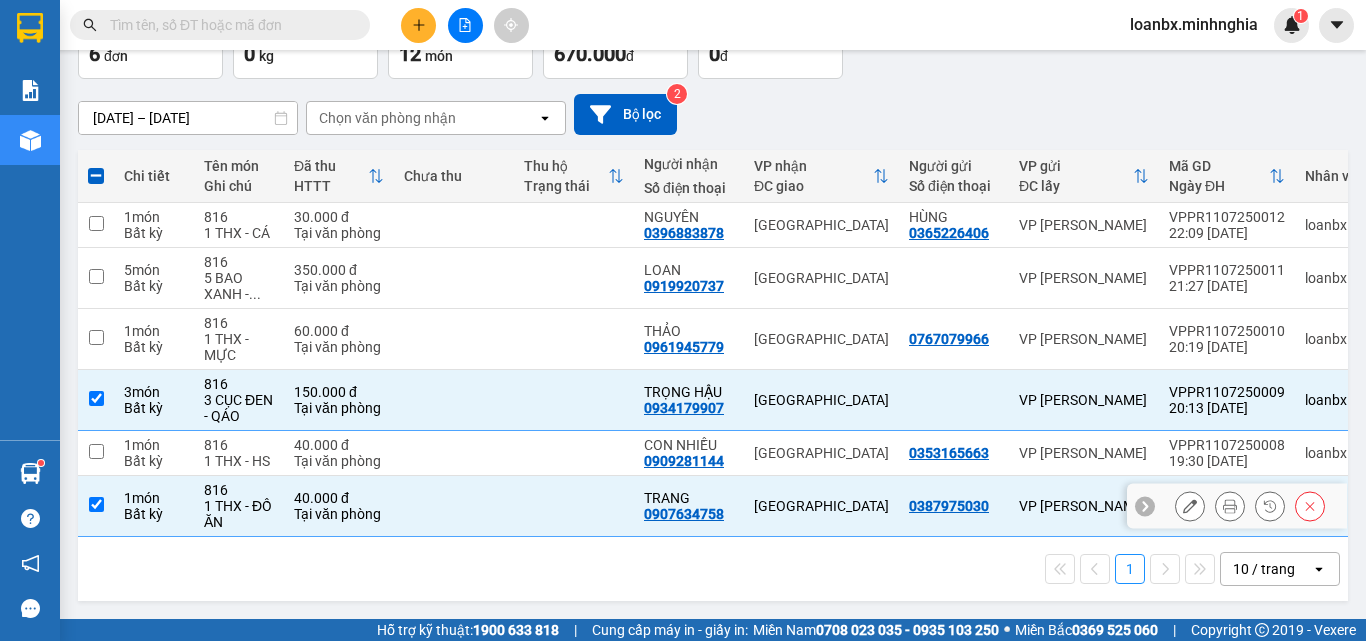 click at bounding box center (574, 506) 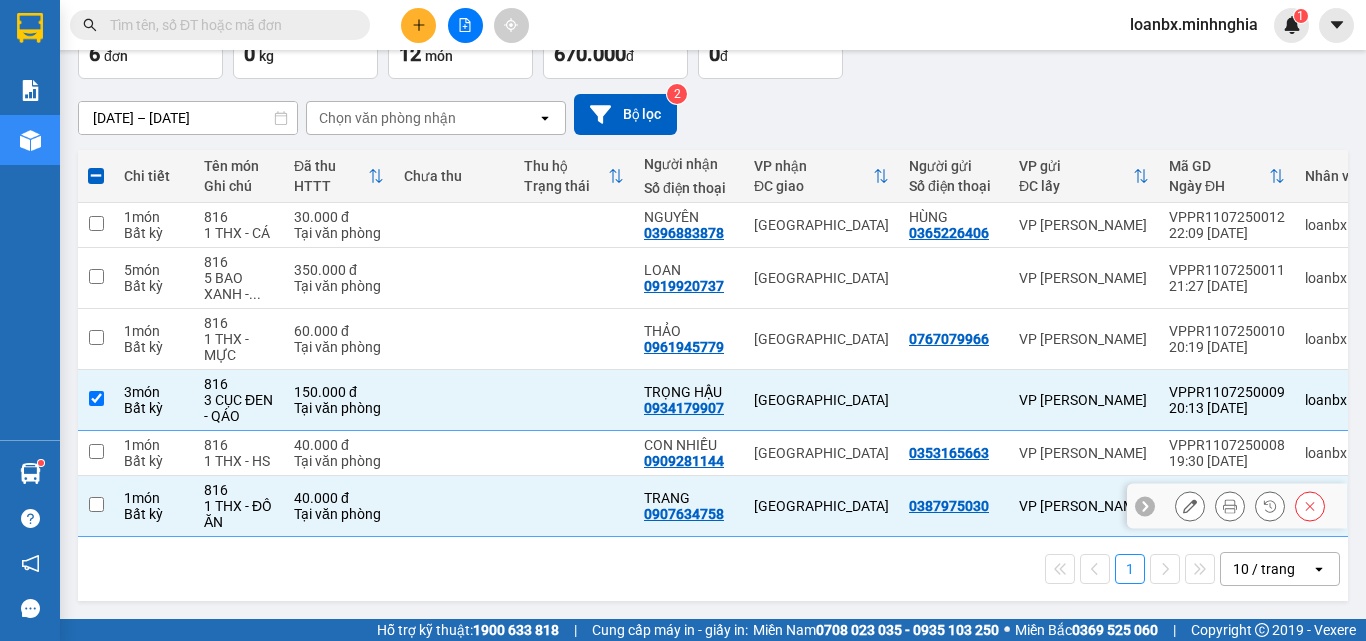 checkbox on "false" 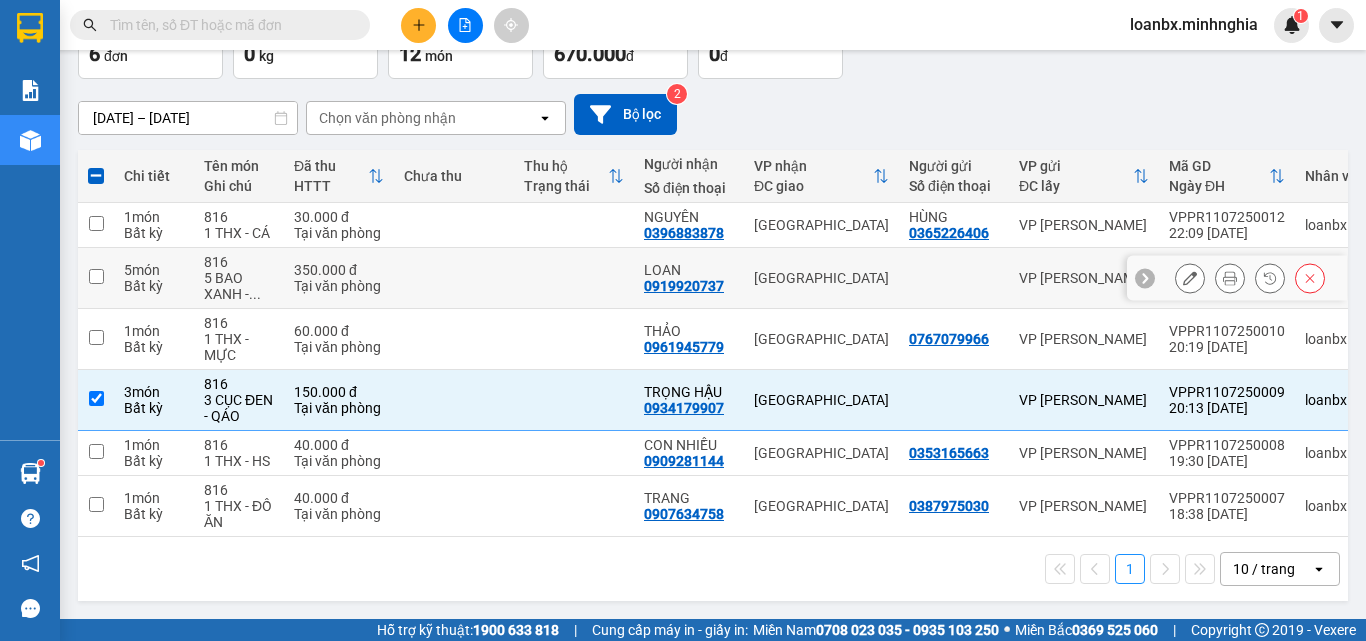 click at bounding box center (454, 278) 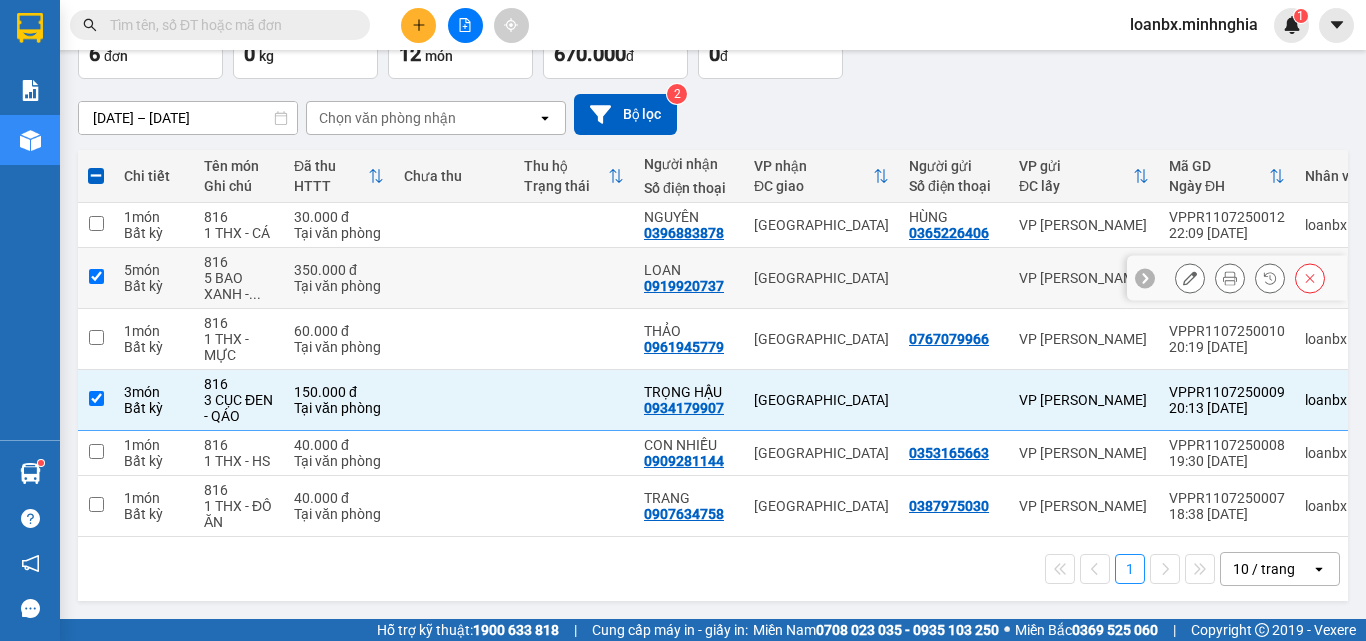 checkbox on "true" 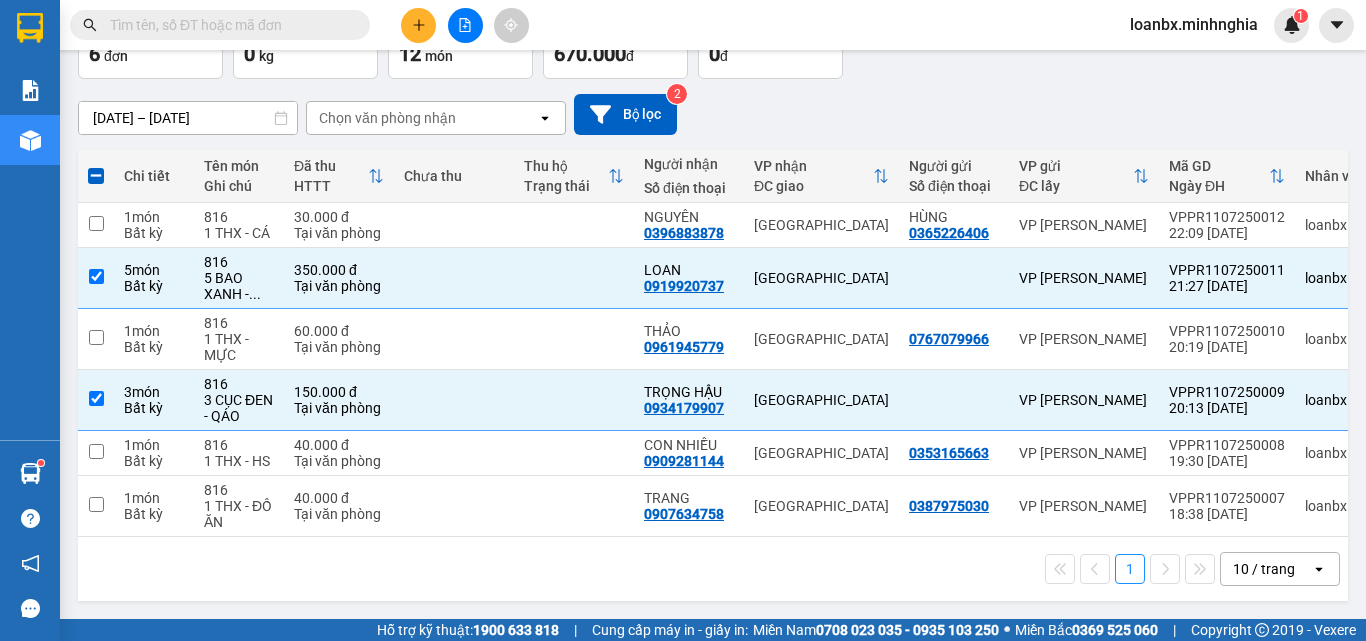 scroll, scrollTop: 0, scrollLeft: 0, axis: both 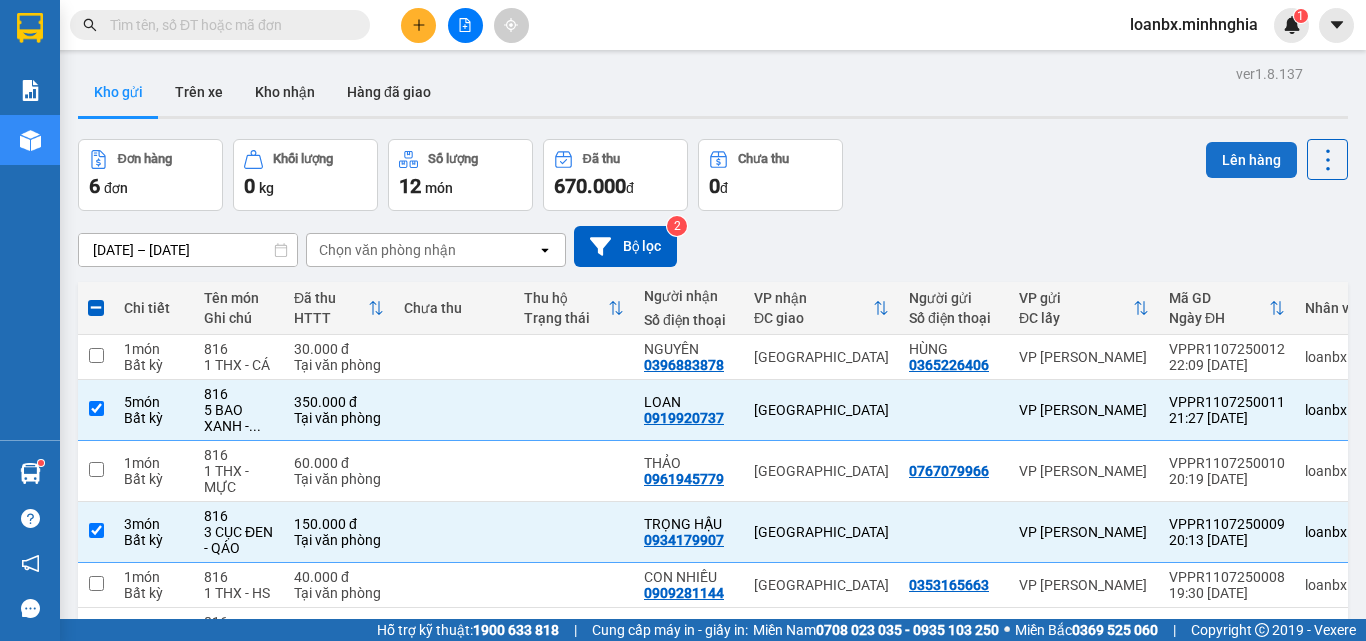 click on "Lên hàng" at bounding box center (1251, 160) 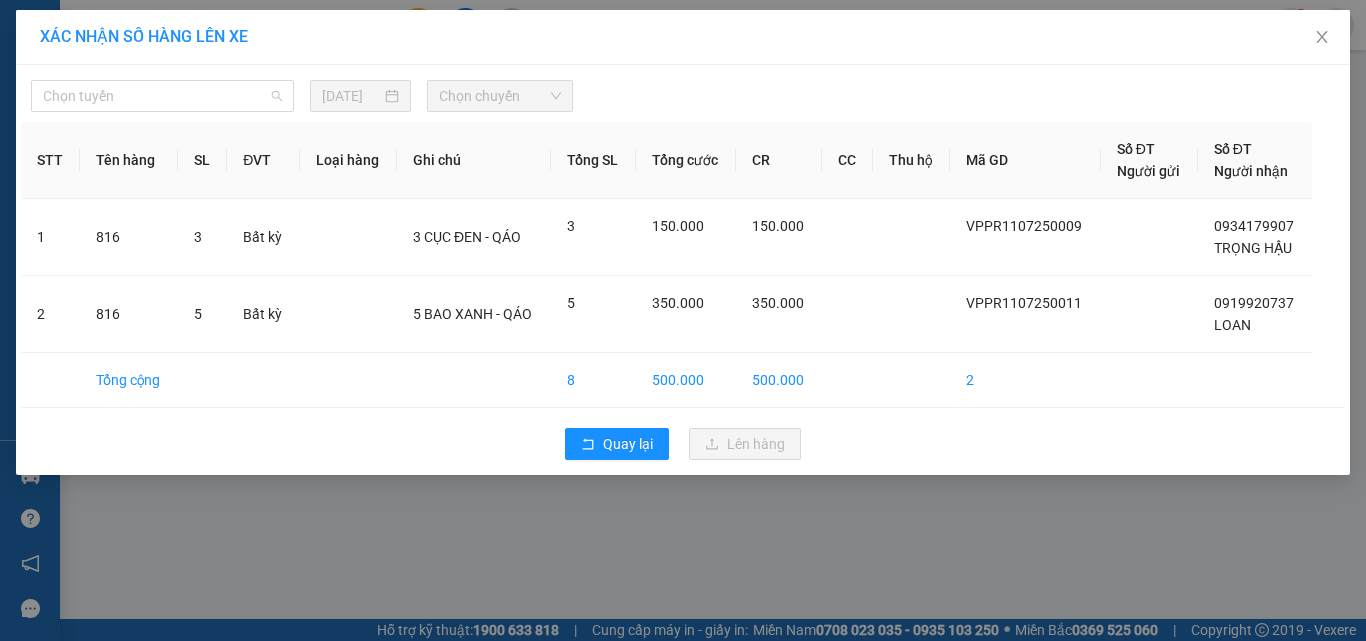 drag, startPoint x: 227, startPoint y: 80, endPoint x: 194, endPoint y: 121, distance: 52.63079 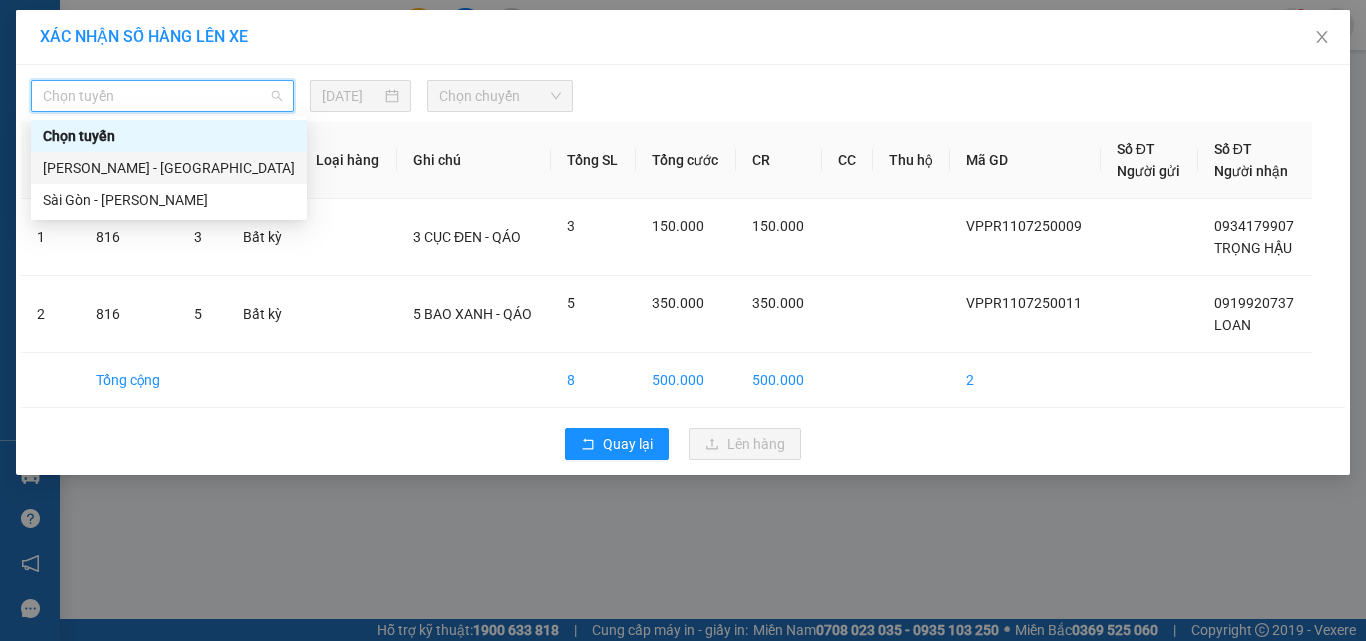 click on "[PERSON_NAME] - [GEOGRAPHIC_DATA]" at bounding box center [169, 168] 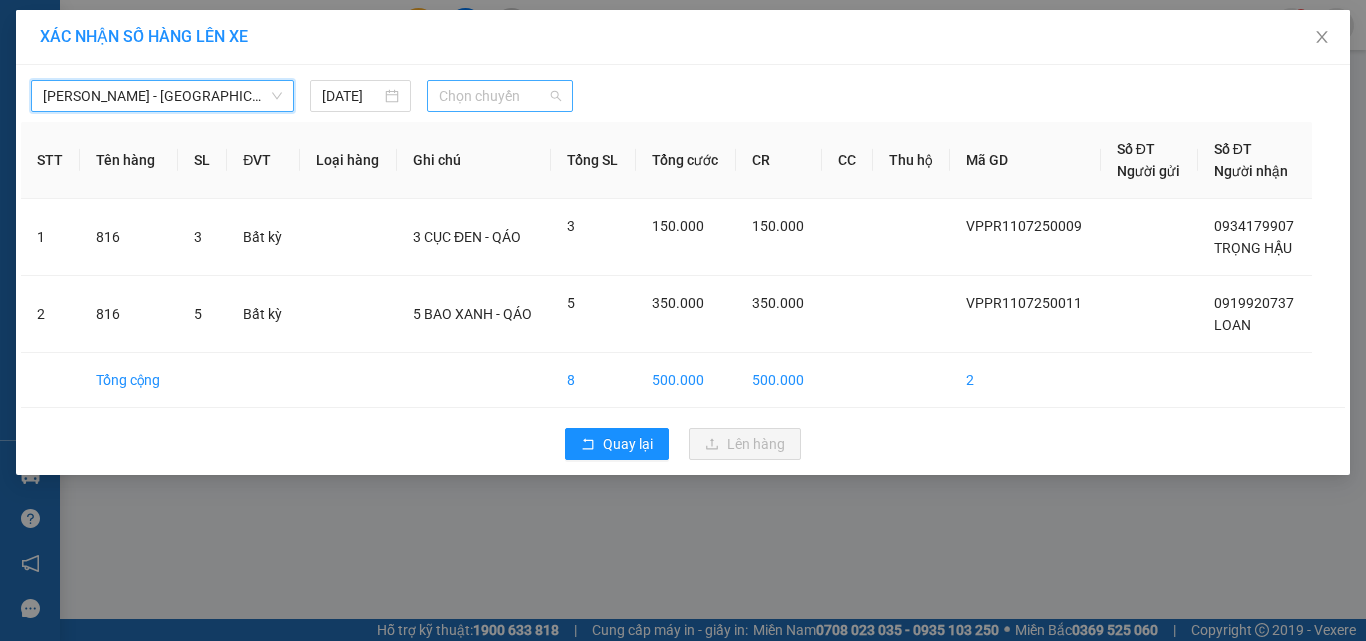 click on "Chọn chuyến" at bounding box center [500, 96] 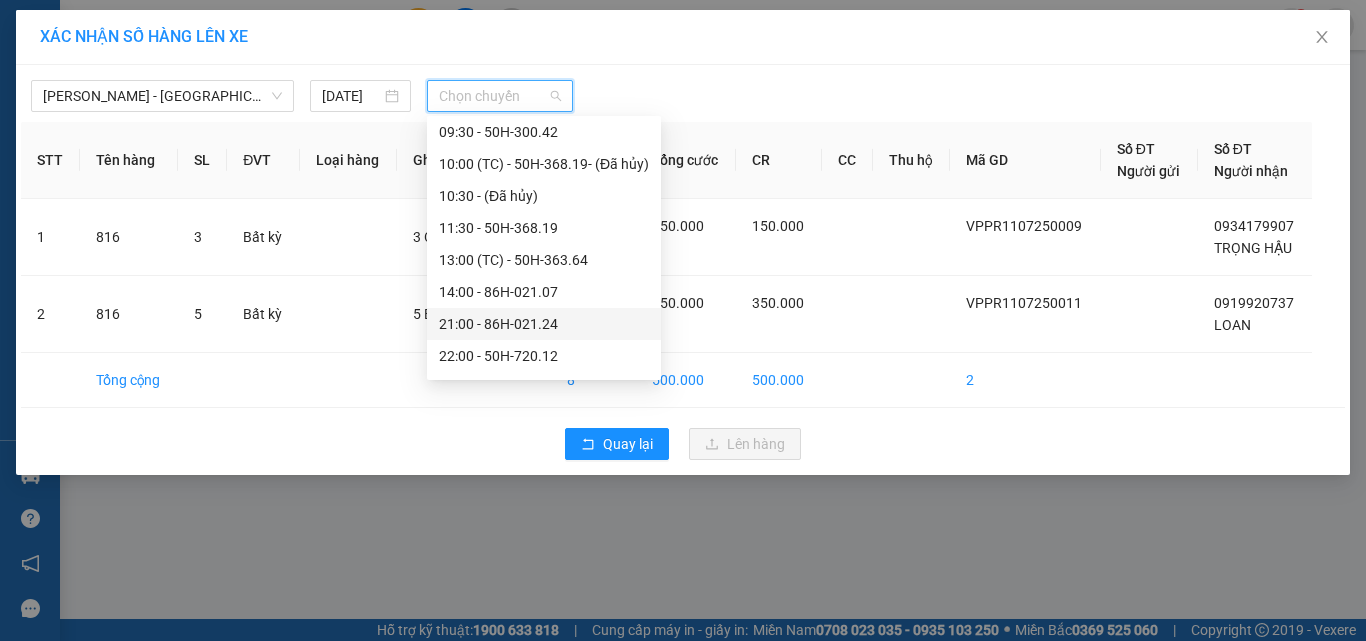 scroll, scrollTop: 200, scrollLeft: 0, axis: vertical 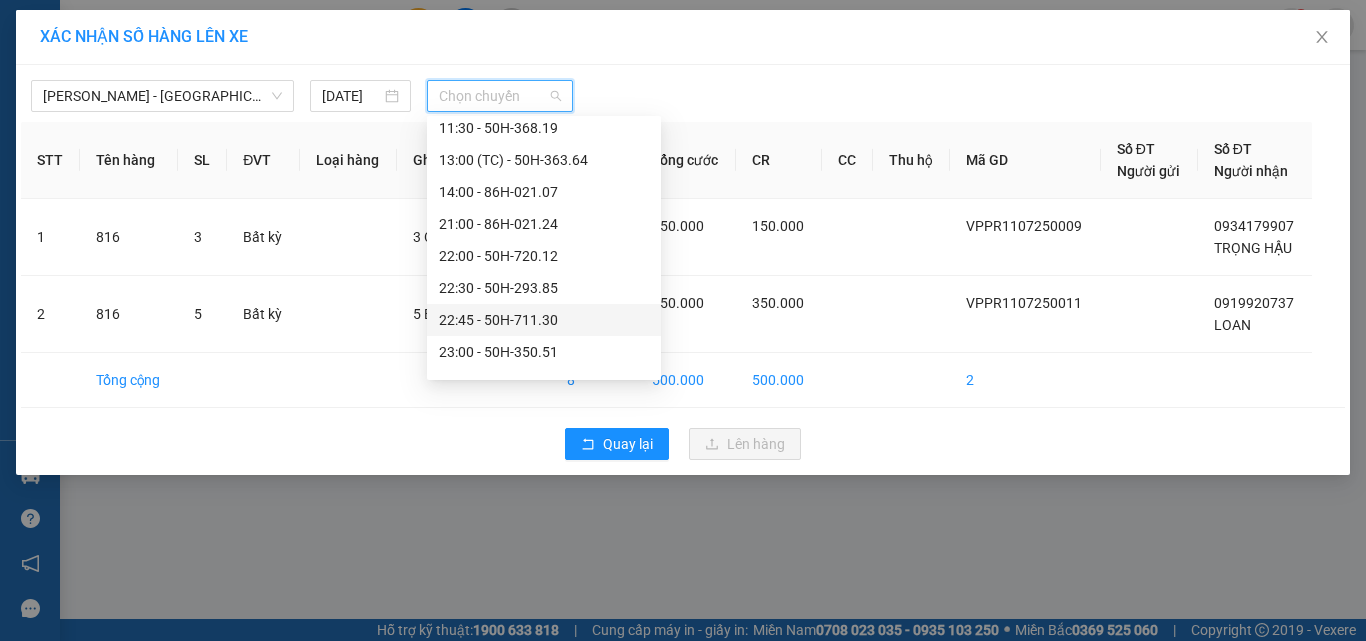 click on "22:45     - 50H-711.30" at bounding box center [544, 320] 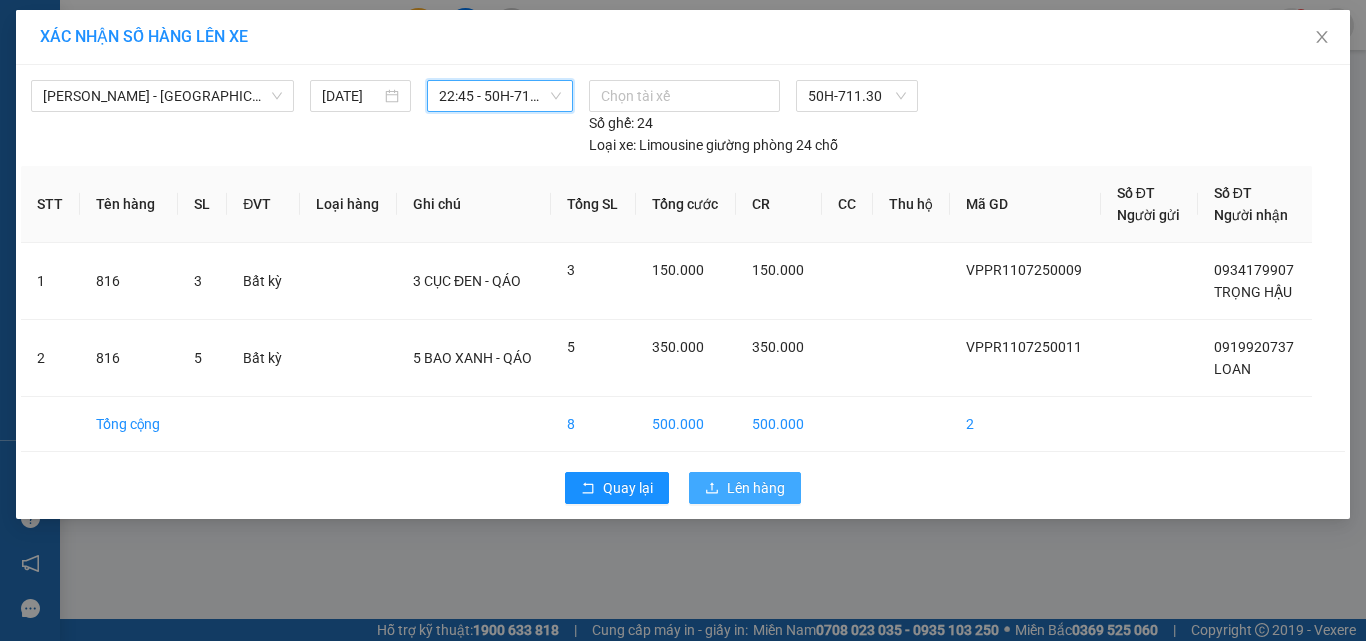 click on "Lên hàng" at bounding box center [756, 488] 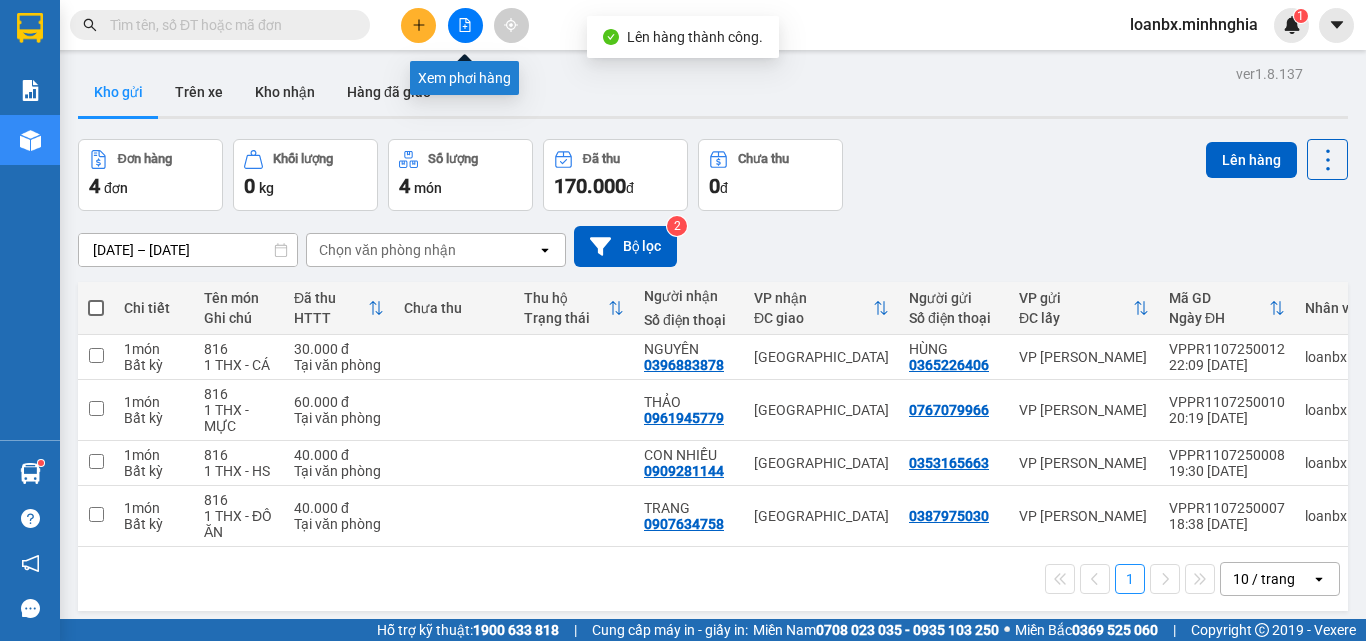 click 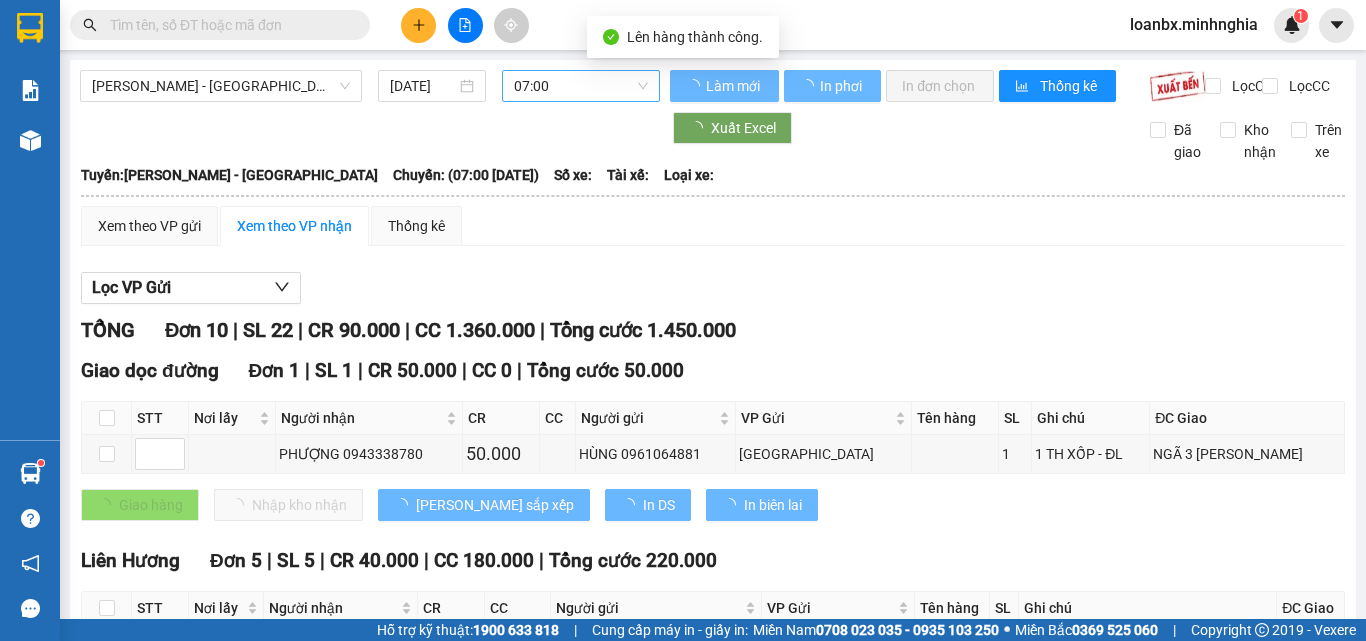 click on "07:00" at bounding box center (581, 86) 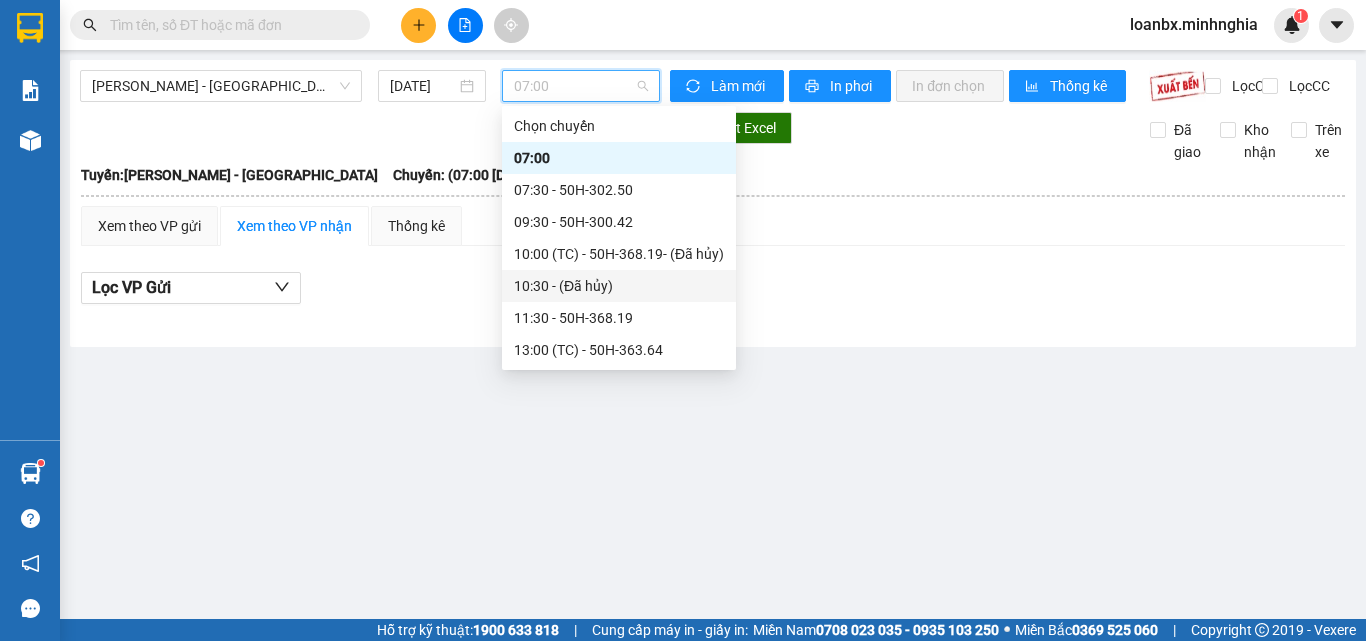 scroll, scrollTop: 200, scrollLeft: 0, axis: vertical 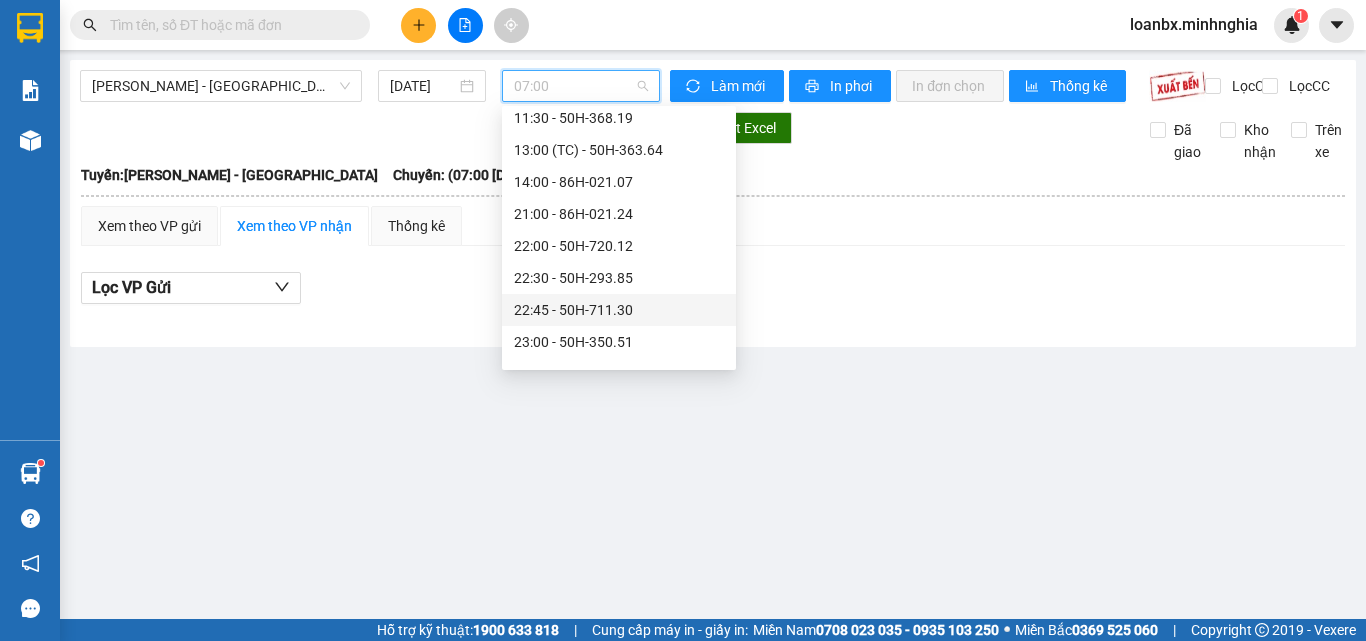 click on "22:45     - 50H-711.30" at bounding box center (619, 310) 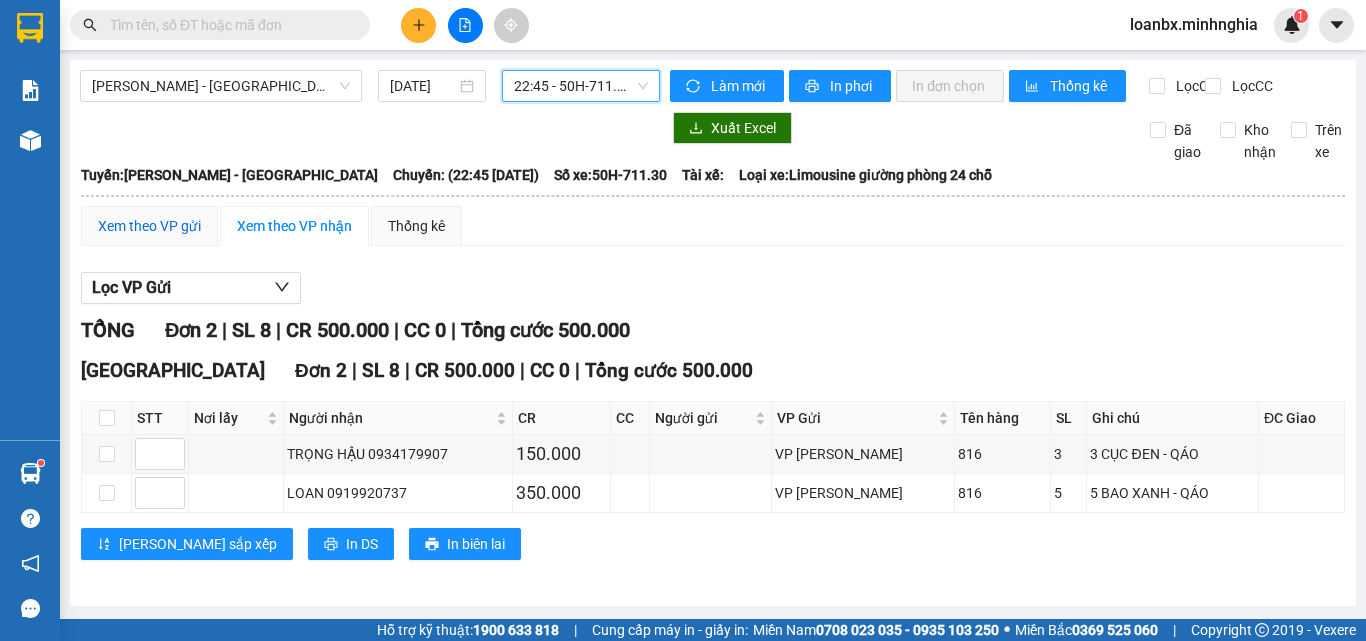 click on "Xem theo VP gửi" at bounding box center (149, 226) 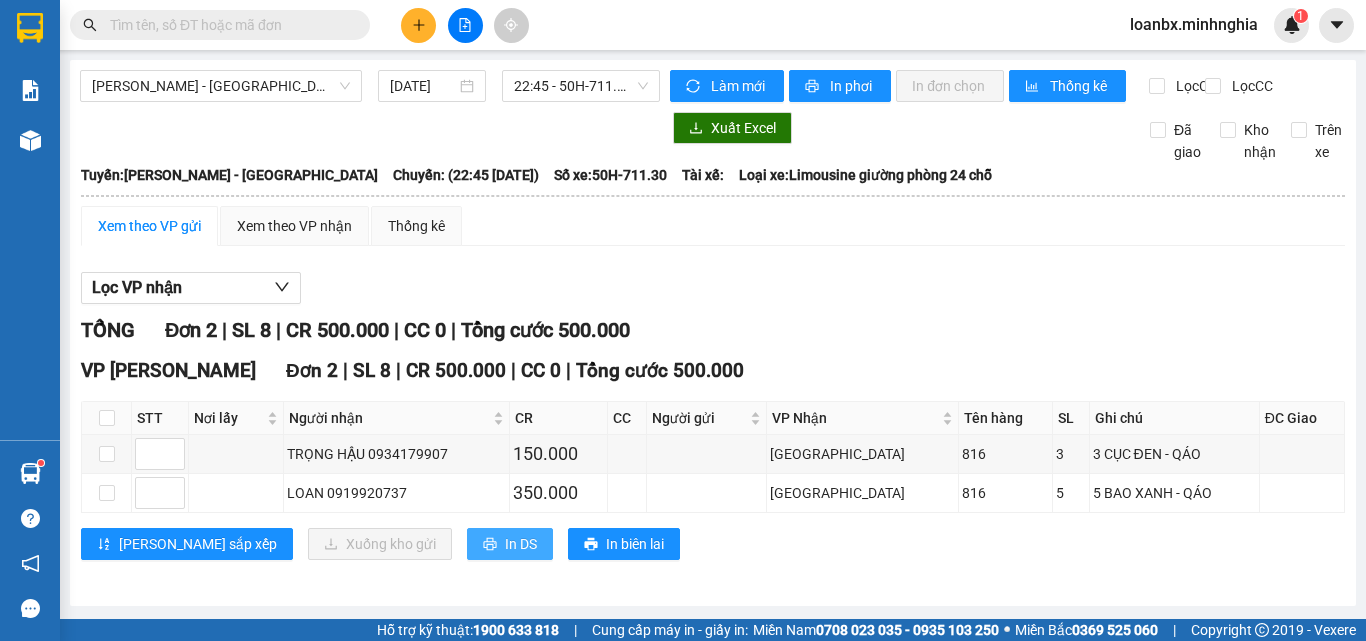 click on "In DS" at bounding box center [510, 544] 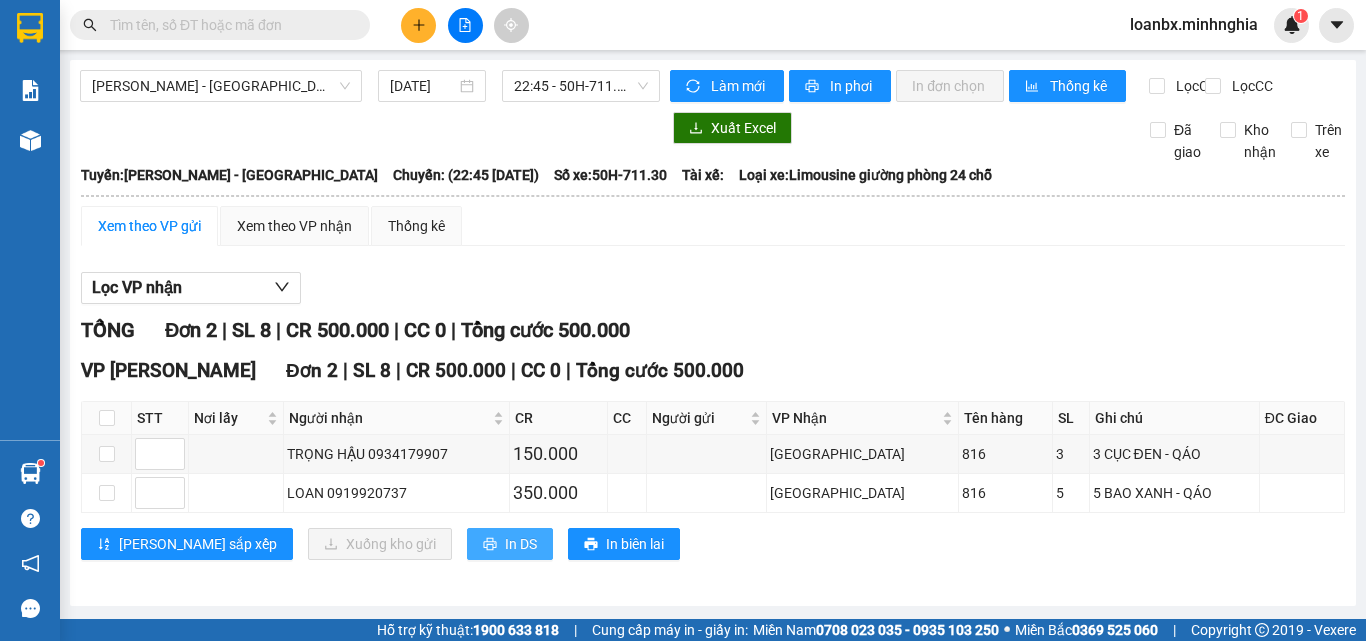 scroll, scrollTop: 0, scrollLeft: 0, axis: both 